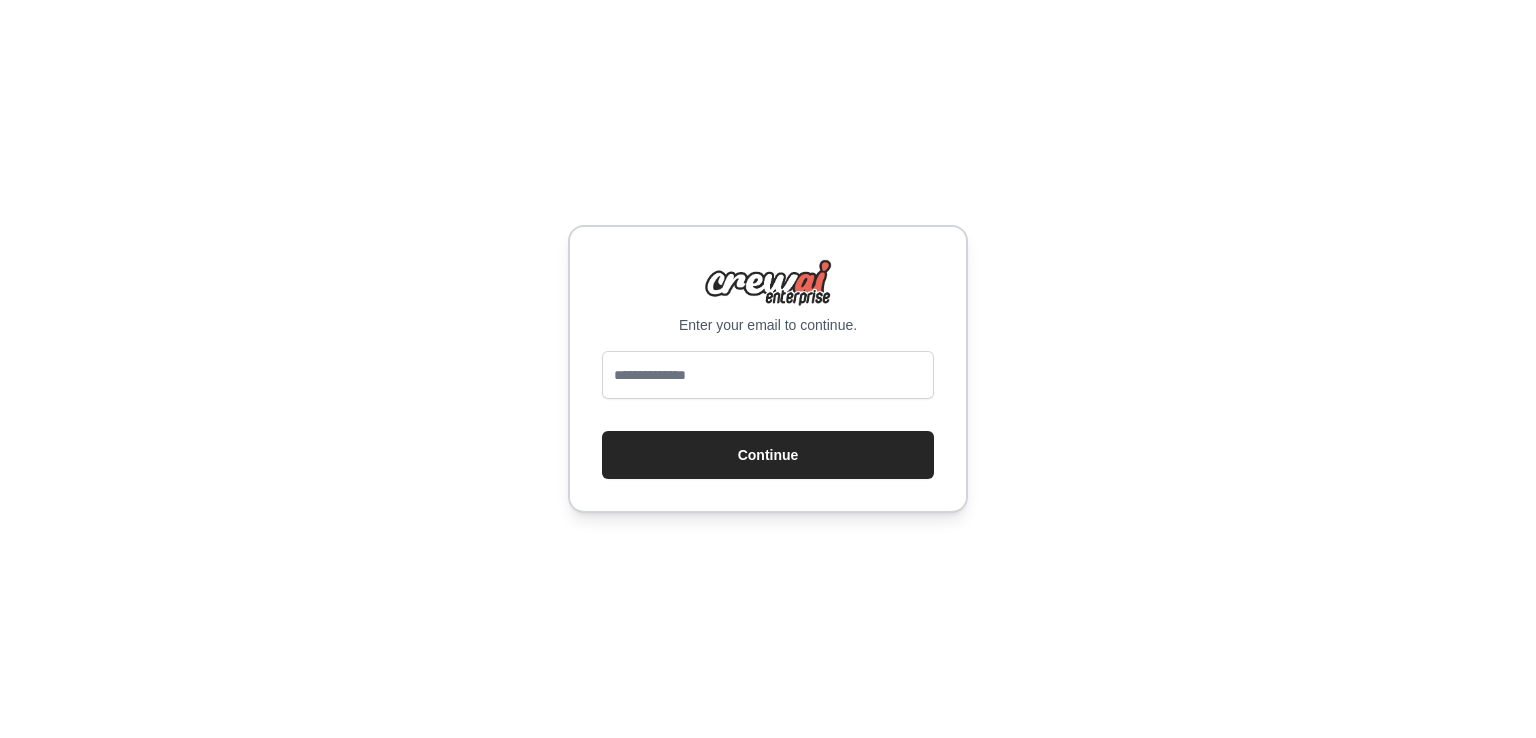 scroll, scrollTop: 0, scrollLeft: 0, axis: both 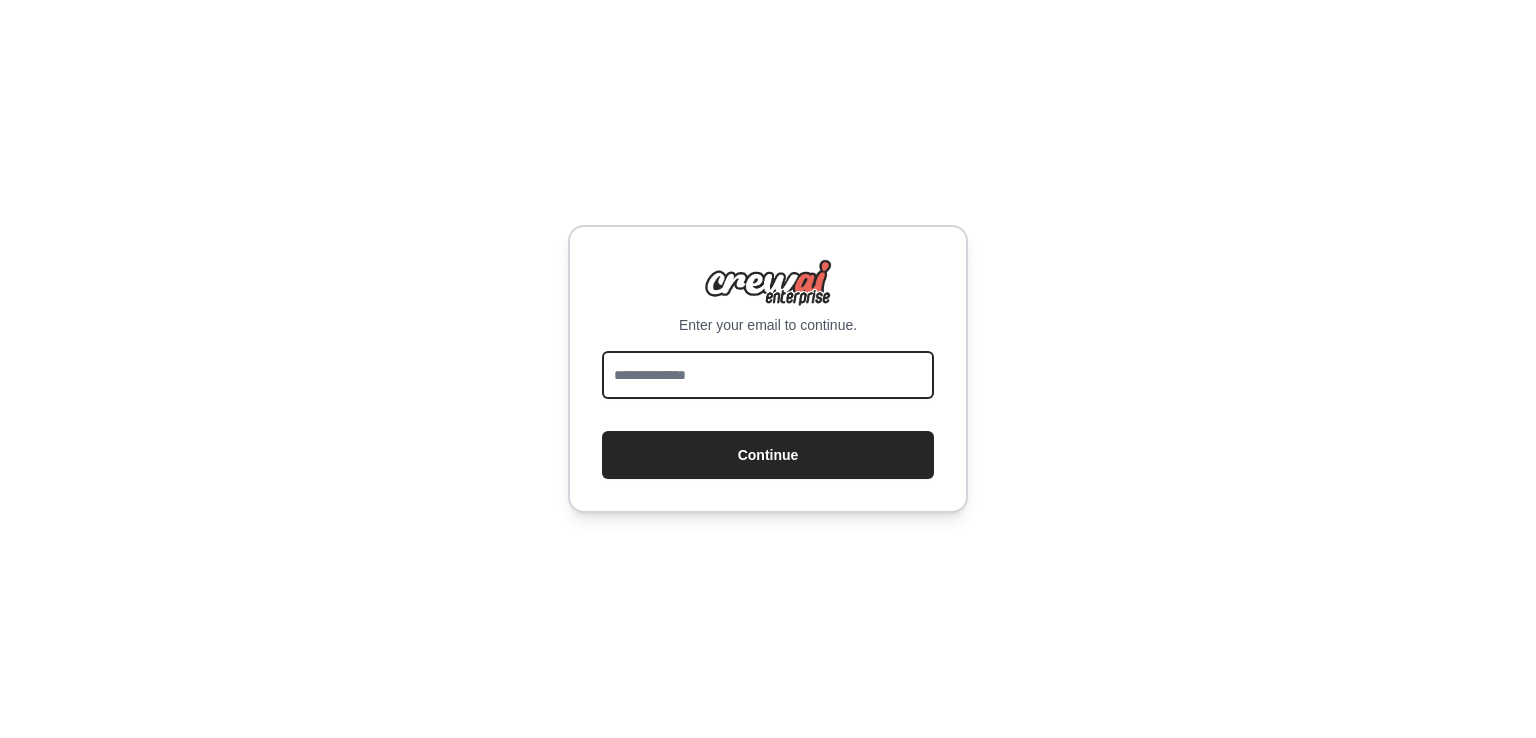 click at bounding box center (768, 375) 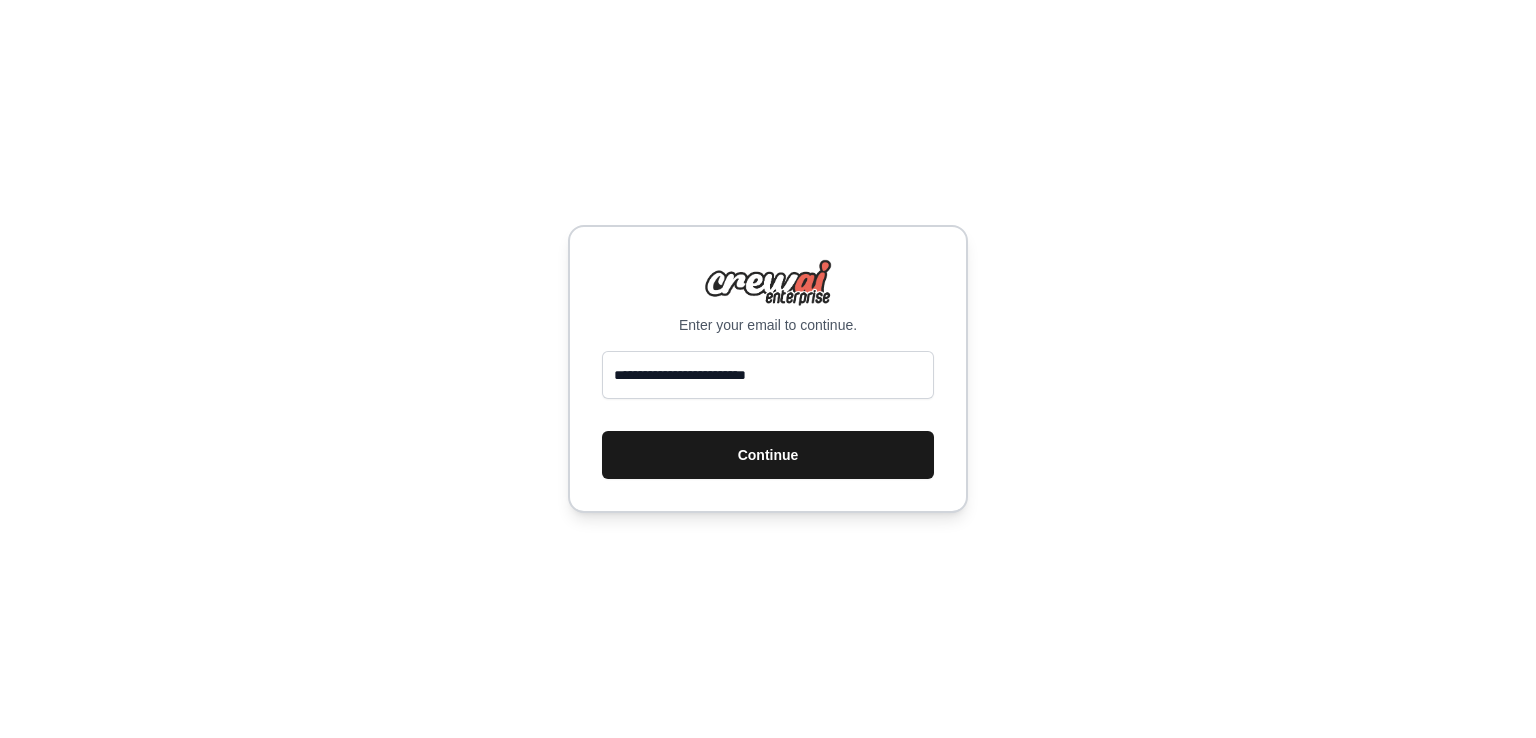 click on "Continue" at bounding box center [768, 455] 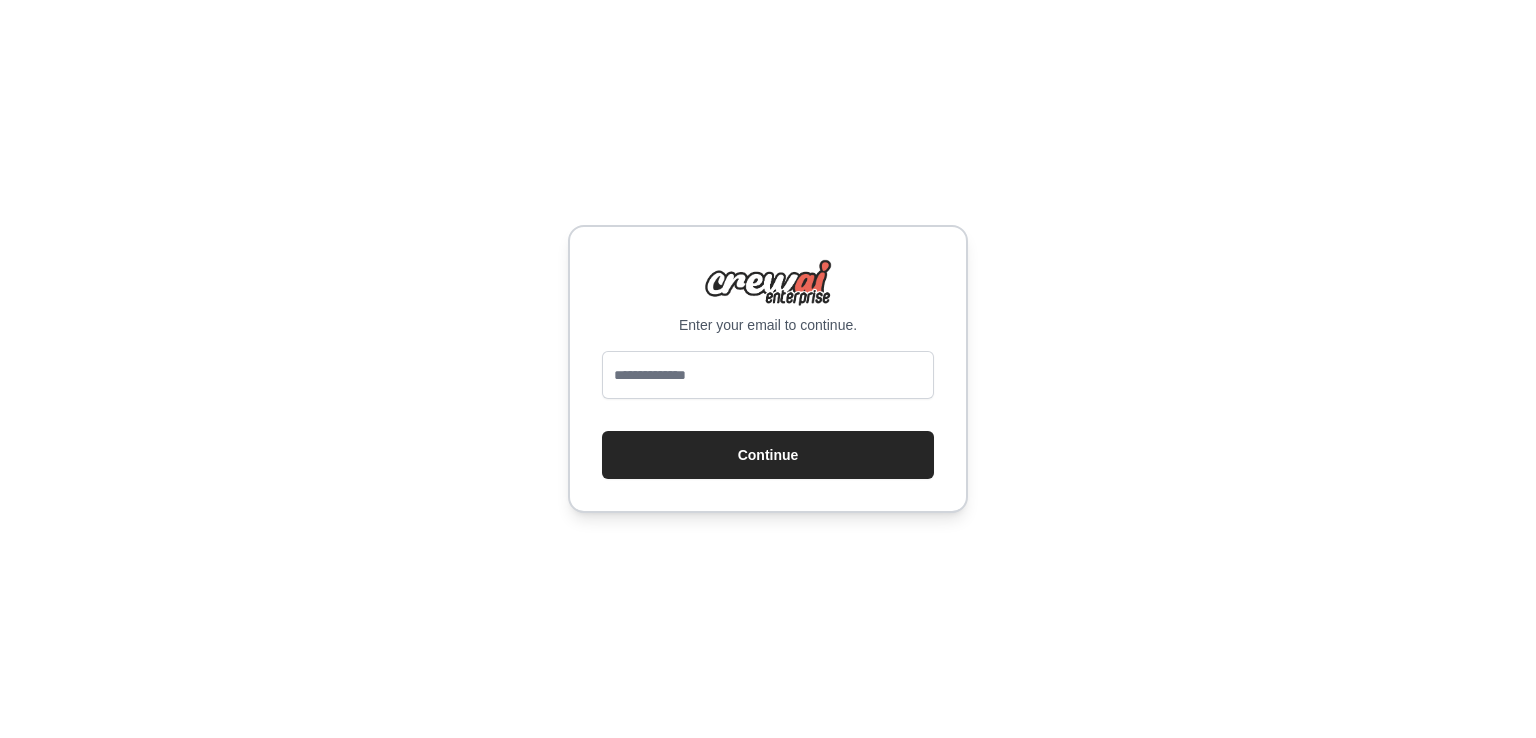 click at bounding box center [768, 375] 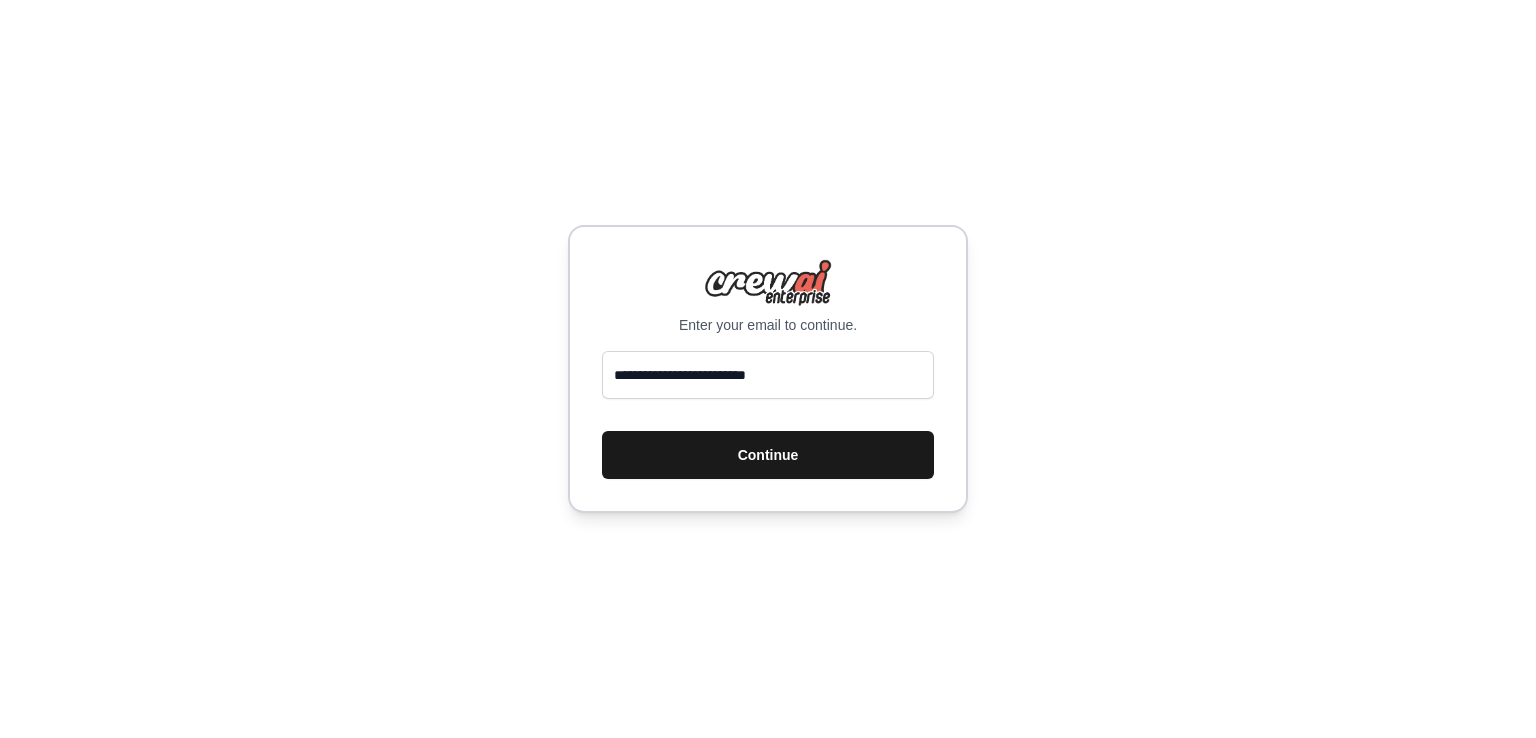 click on "Continue" at bounding box center [768, 455] 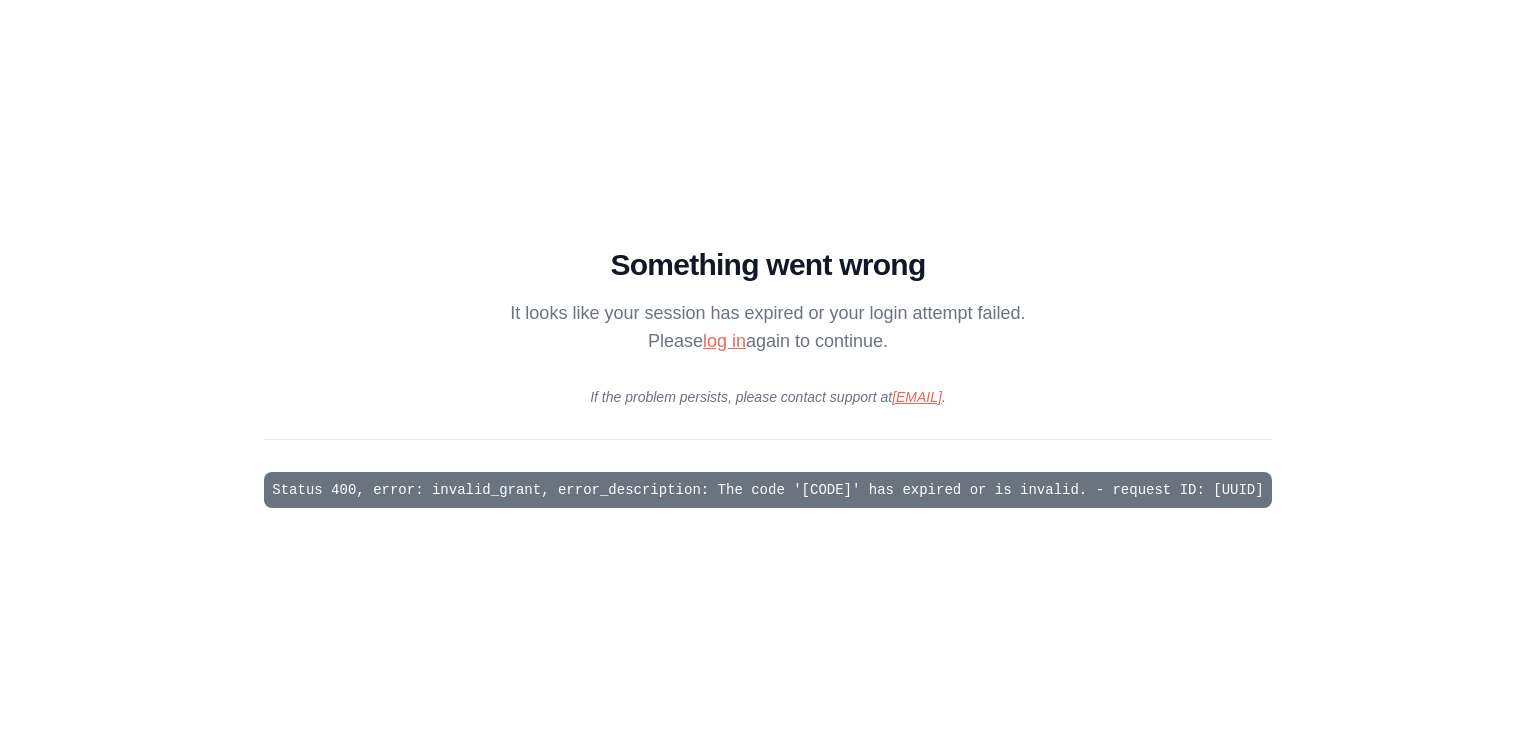 scroll, scrollTop: 0, scrollLeft: 0, axis: both 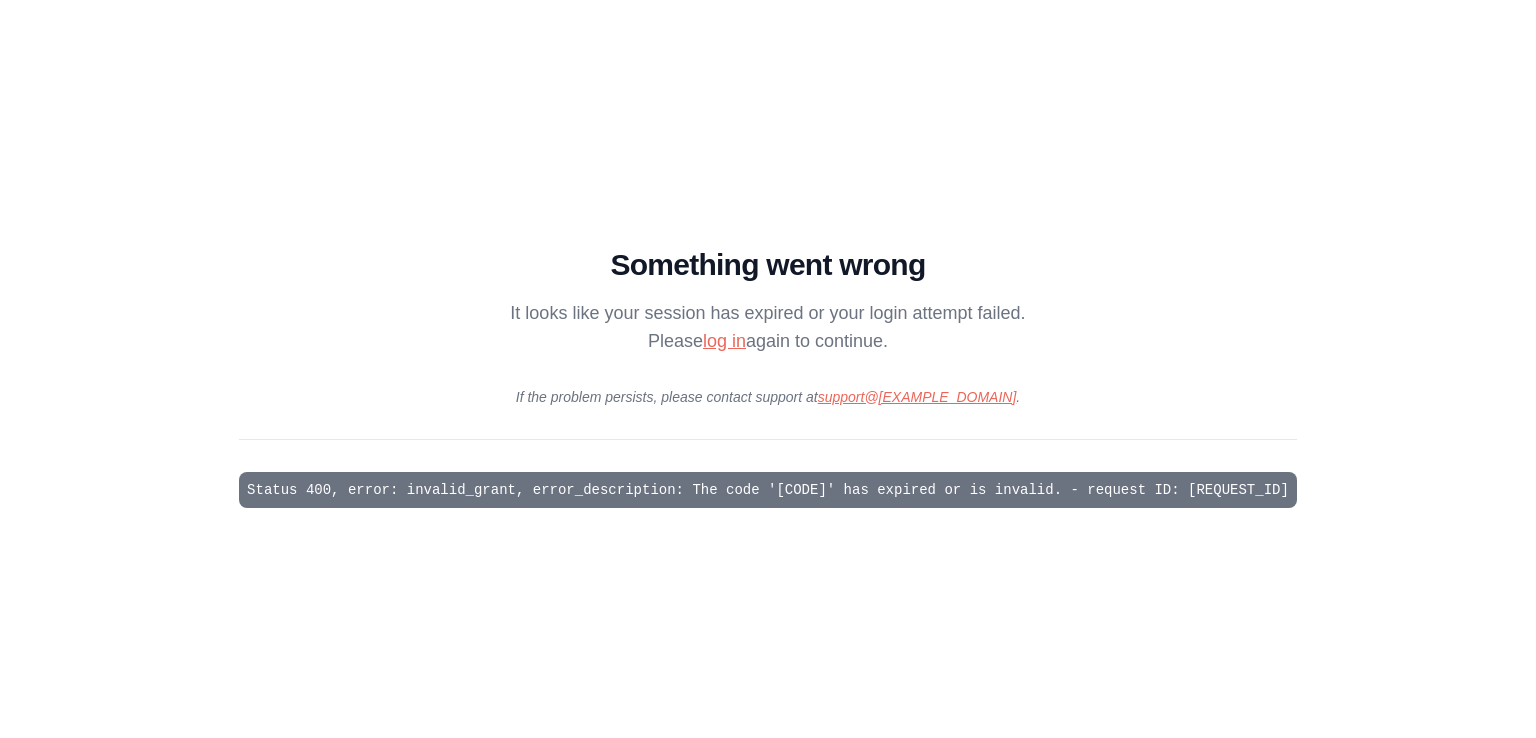 click on "log in" at bounding box center (724, 341) 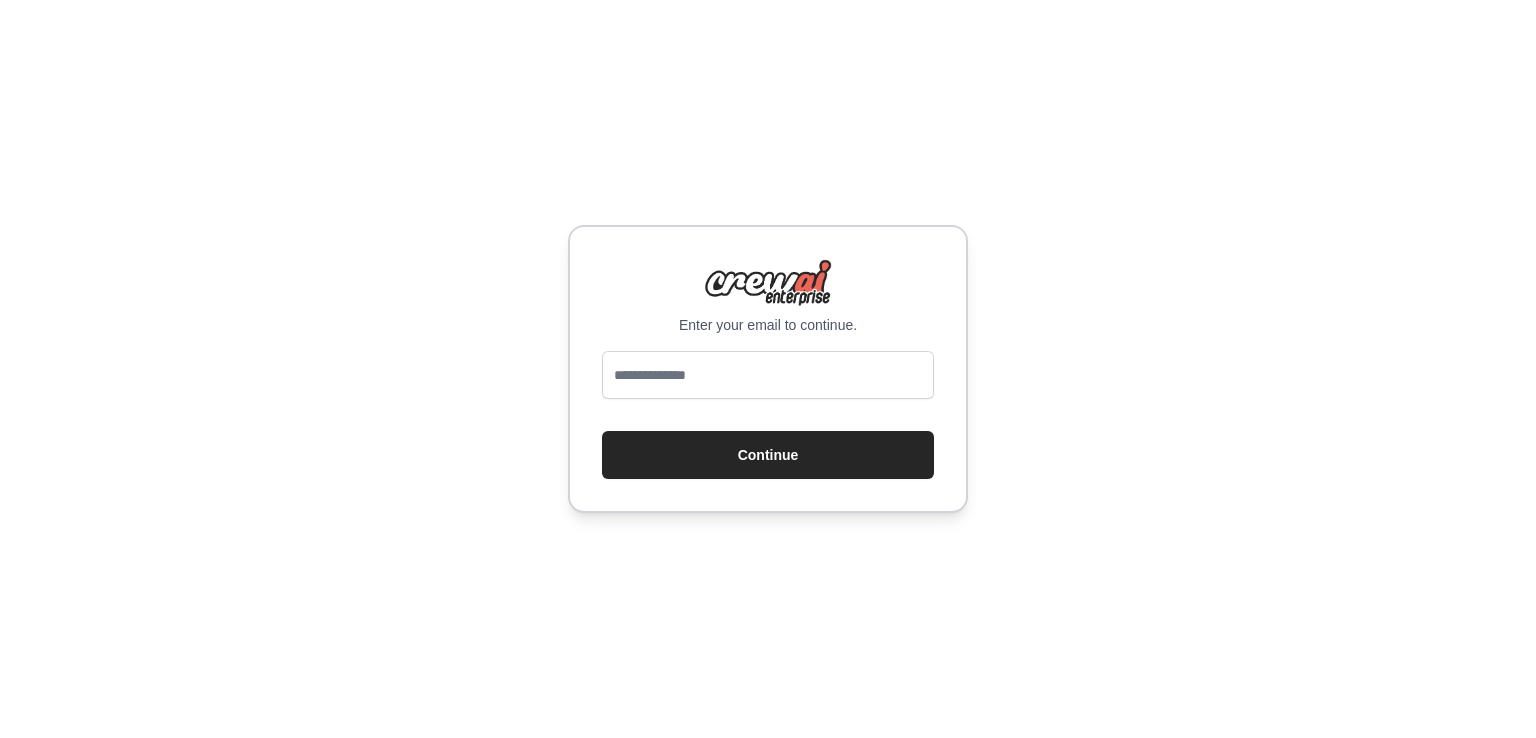 scroll, scrollTop: 0, scrollLeft: 0, axis: both 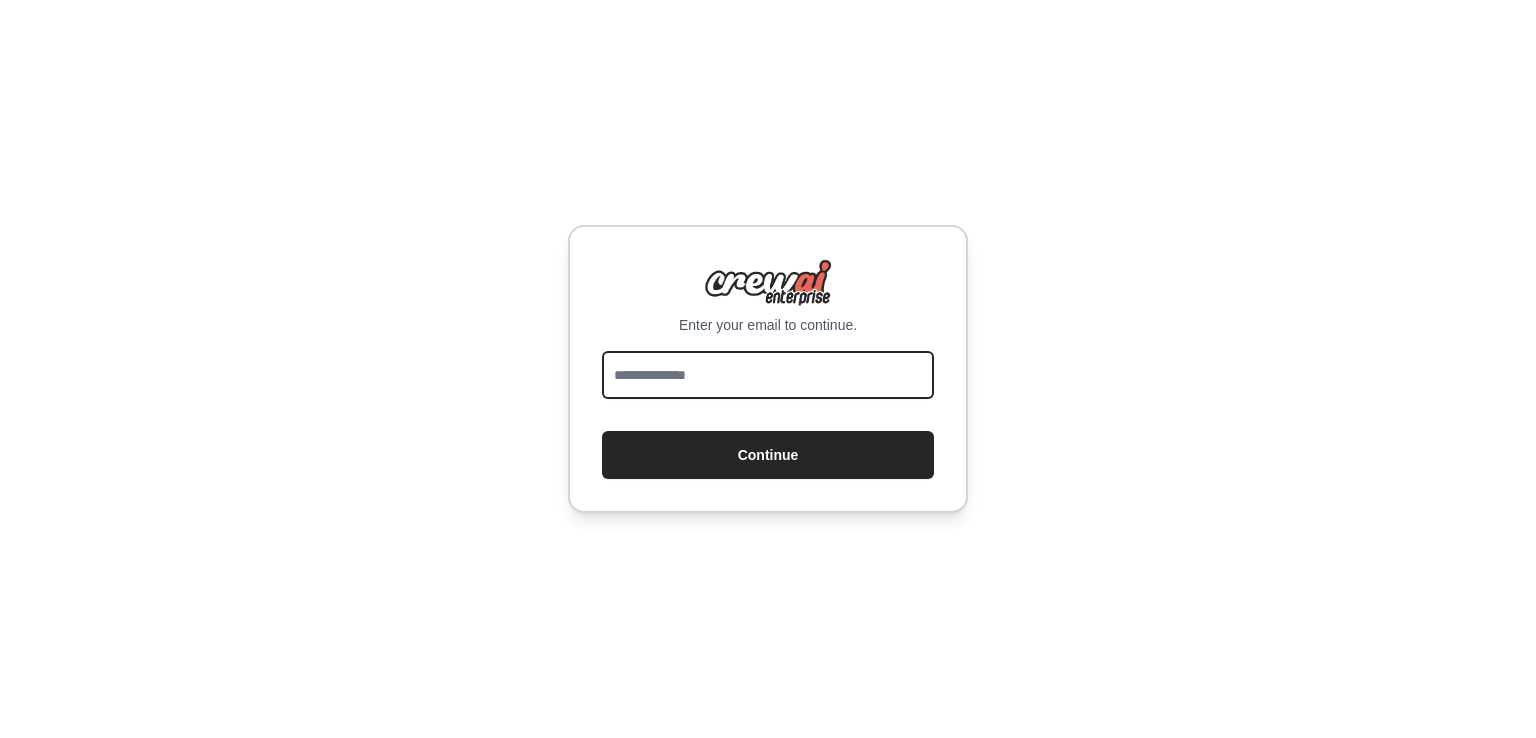 click at bounding box center (768, 375) 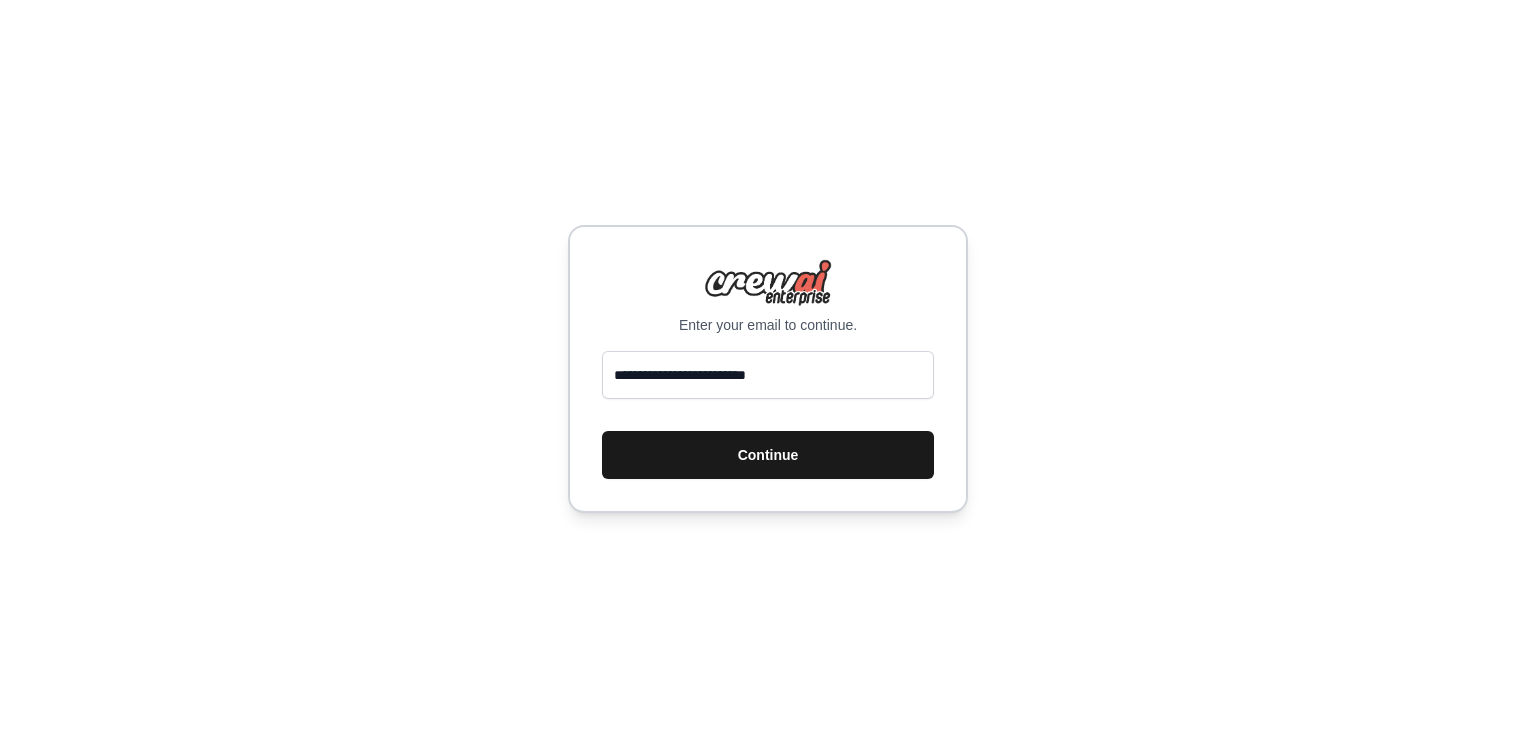 click on "Continue" at bounding box center [768, 455] 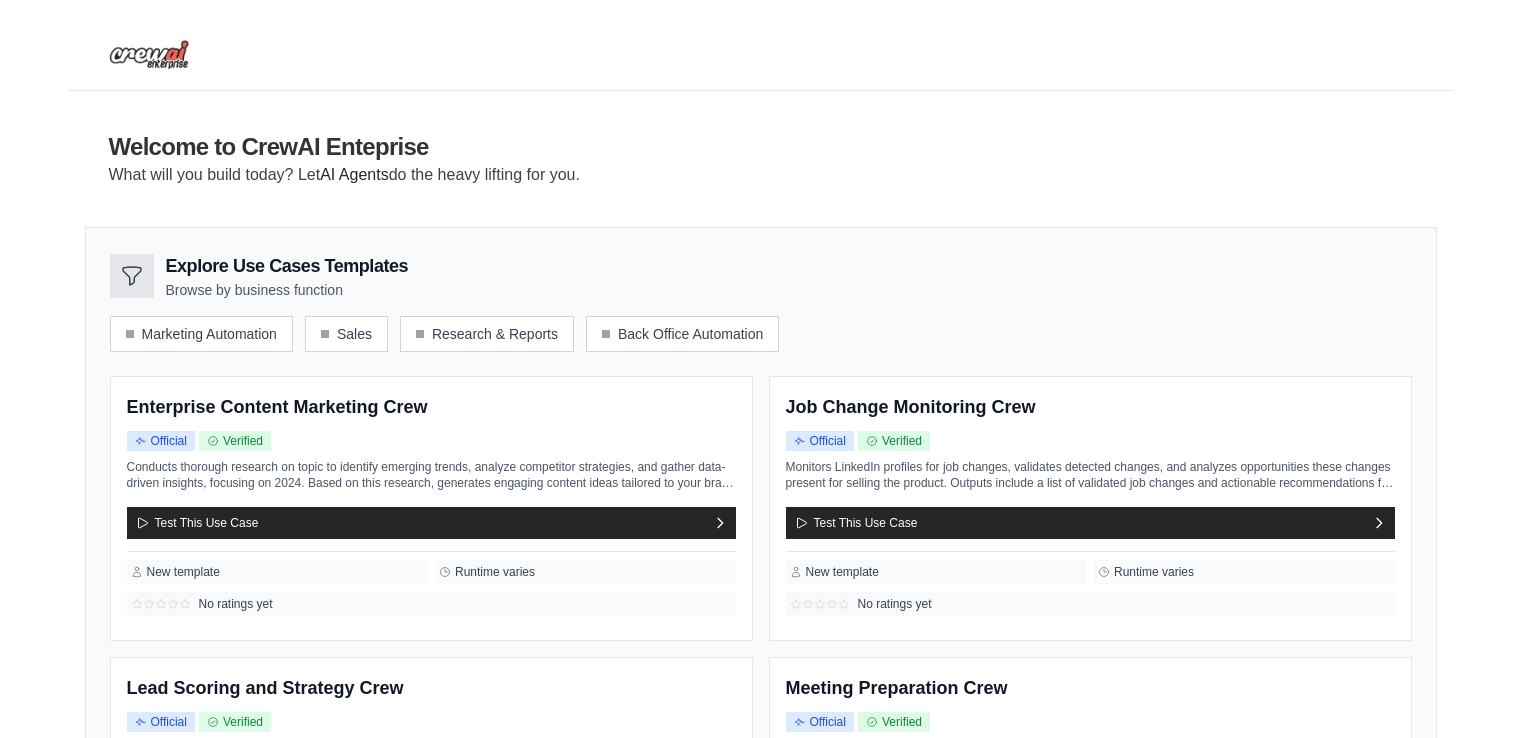 scroll, scrollTop: 0, scrollLeft: 0, axis: both 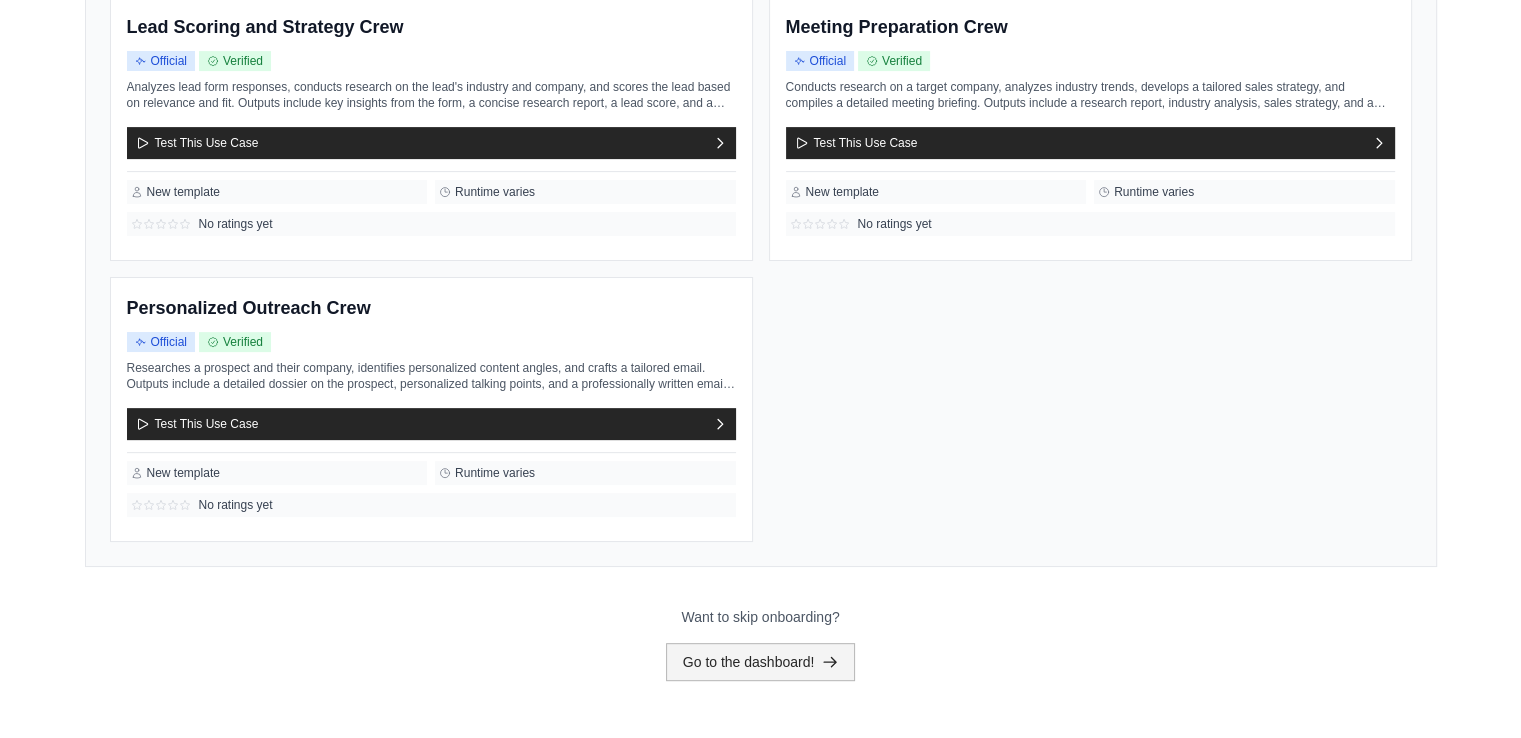 click on "Go to the dashboard!" at bounding box center [761, 662] 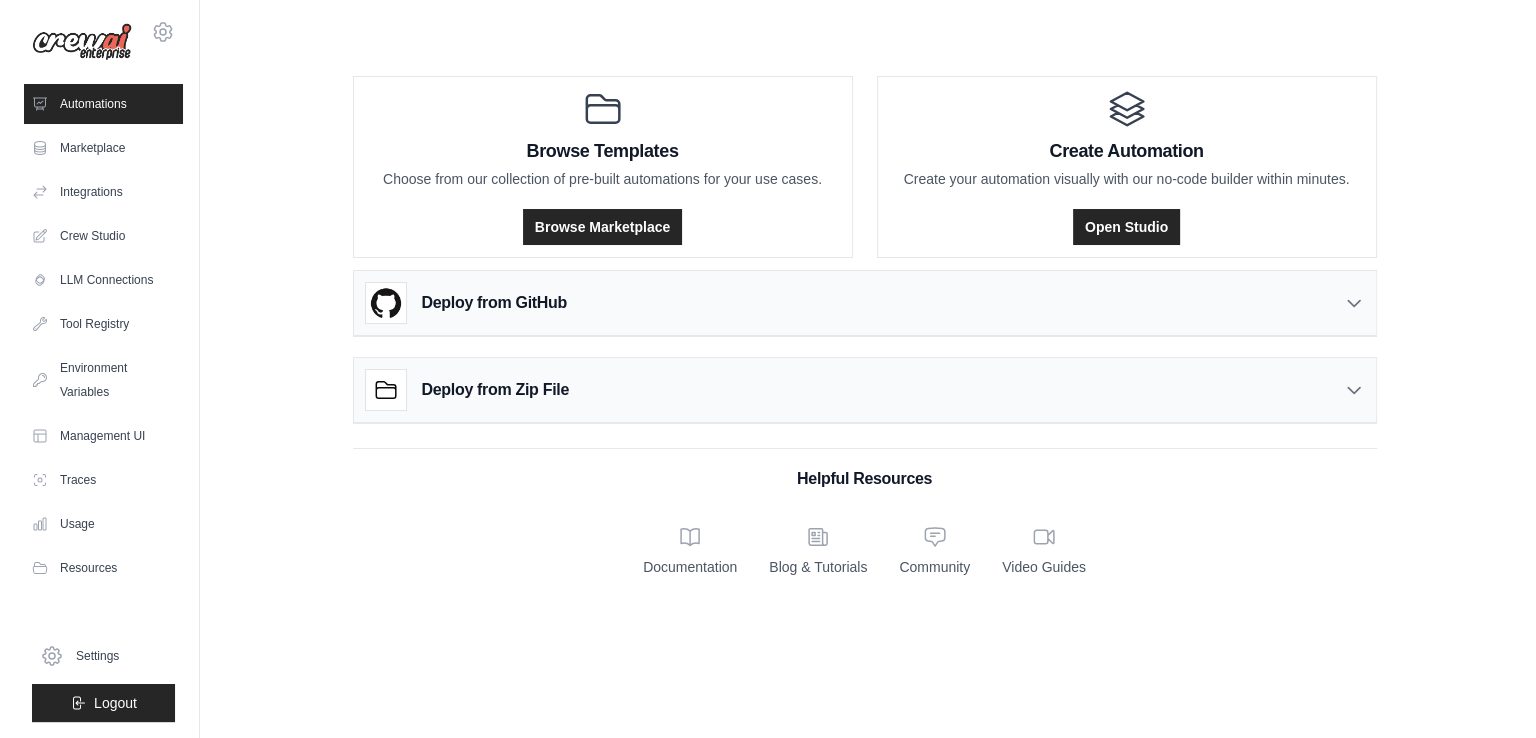 scroll, scrollTop: 0, scrollLeft: 0, axis: both 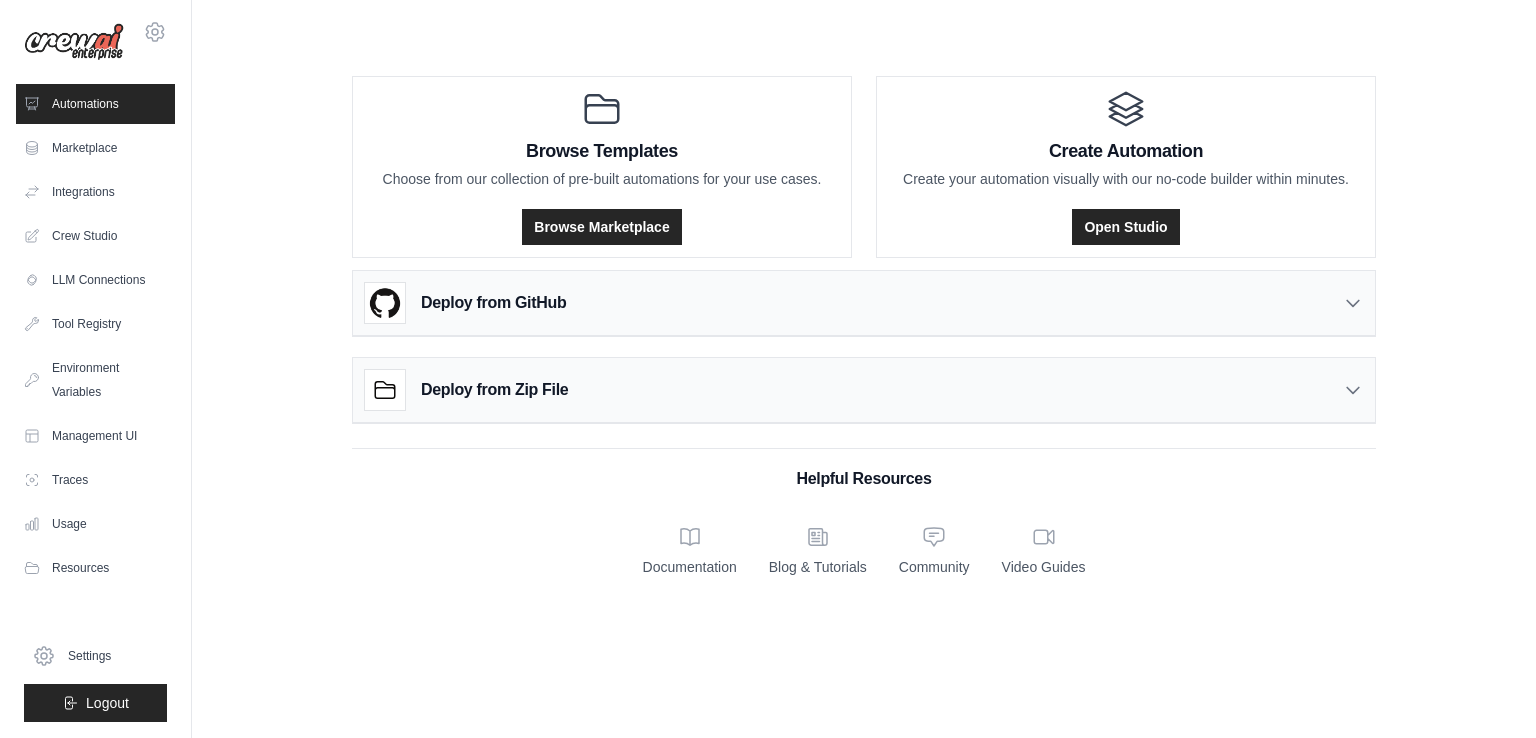 click on "Deploy from GitHub" at bounding box center [864, 303] 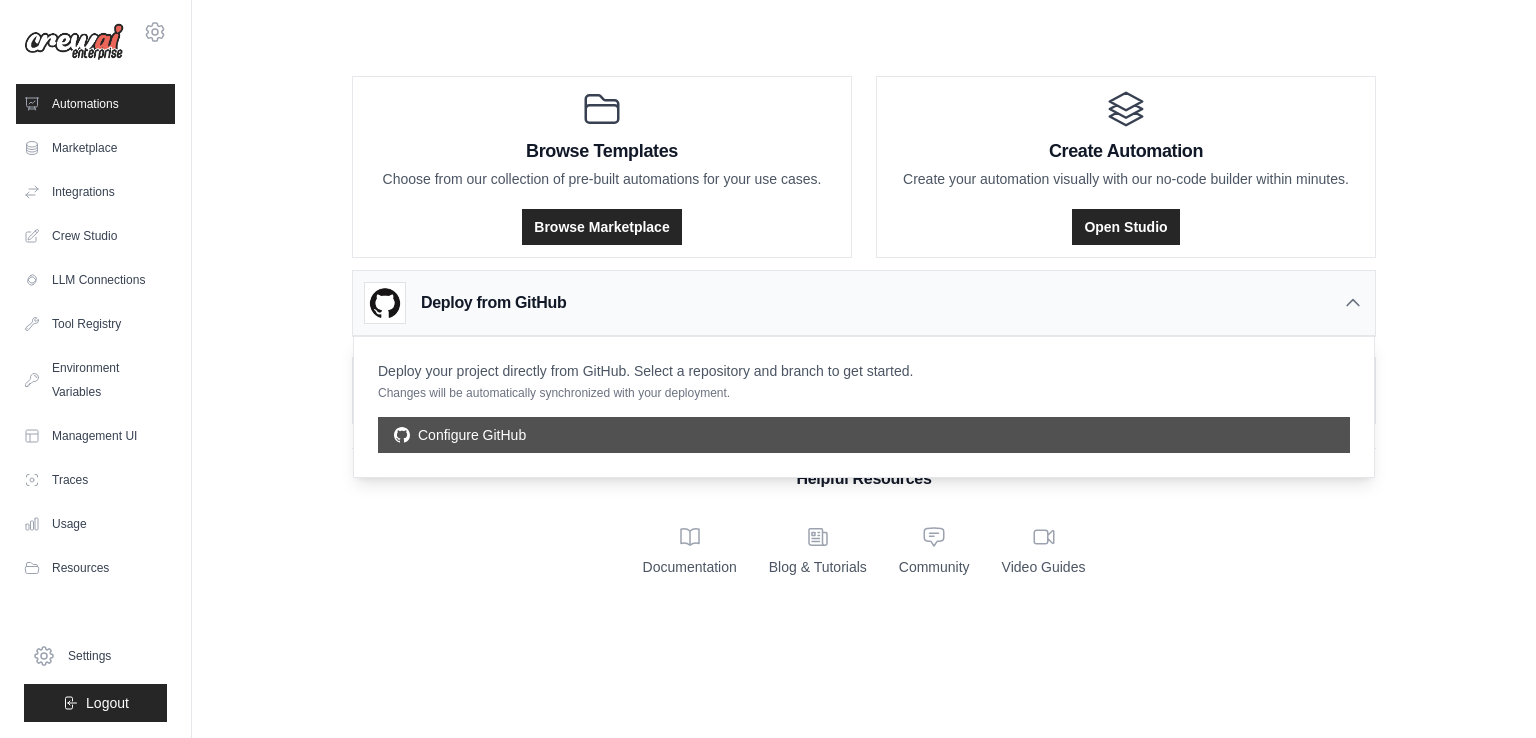 click on "Configure GitHub" at bounding box center [864, 435] 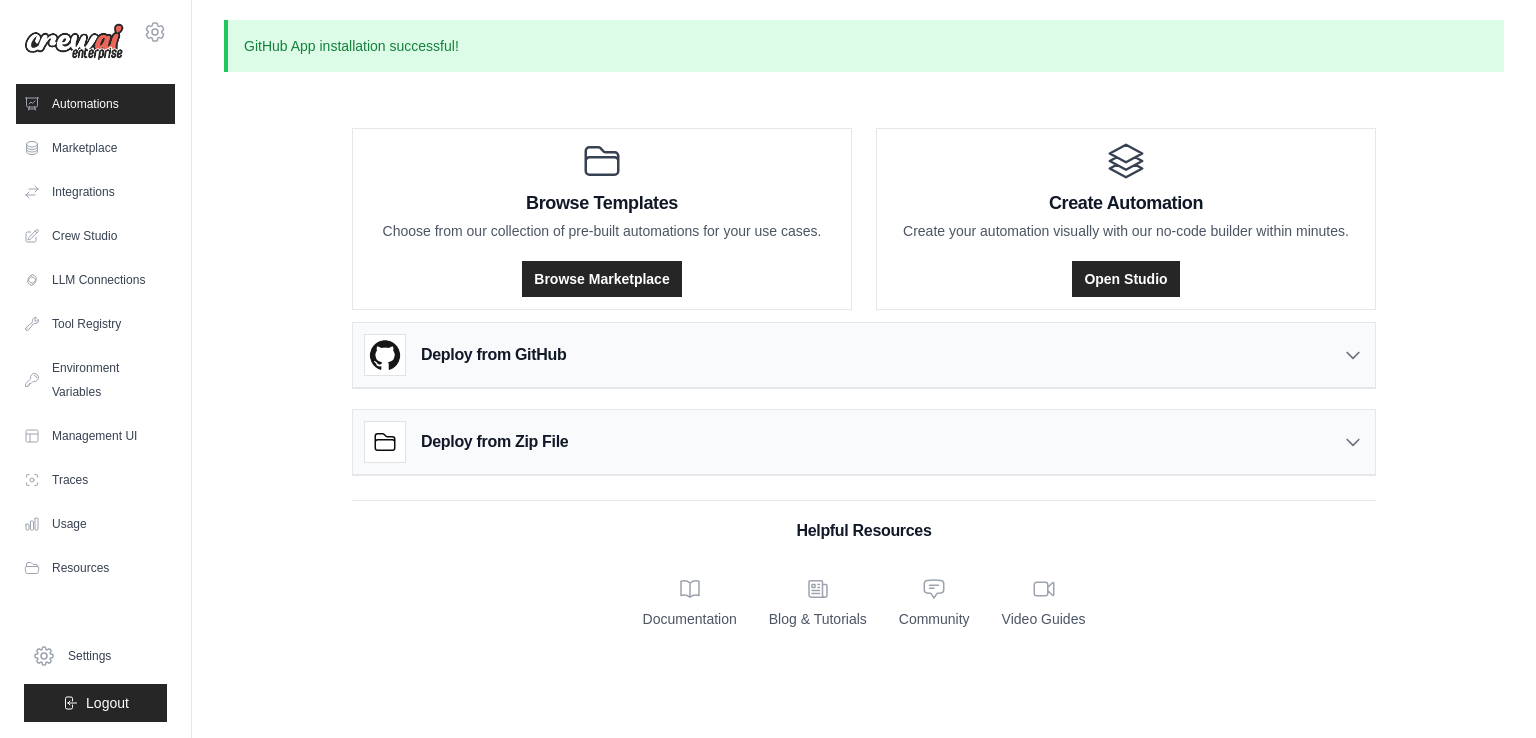 scroll, scrollTop: 0, scrollLeft: 0, axis: both 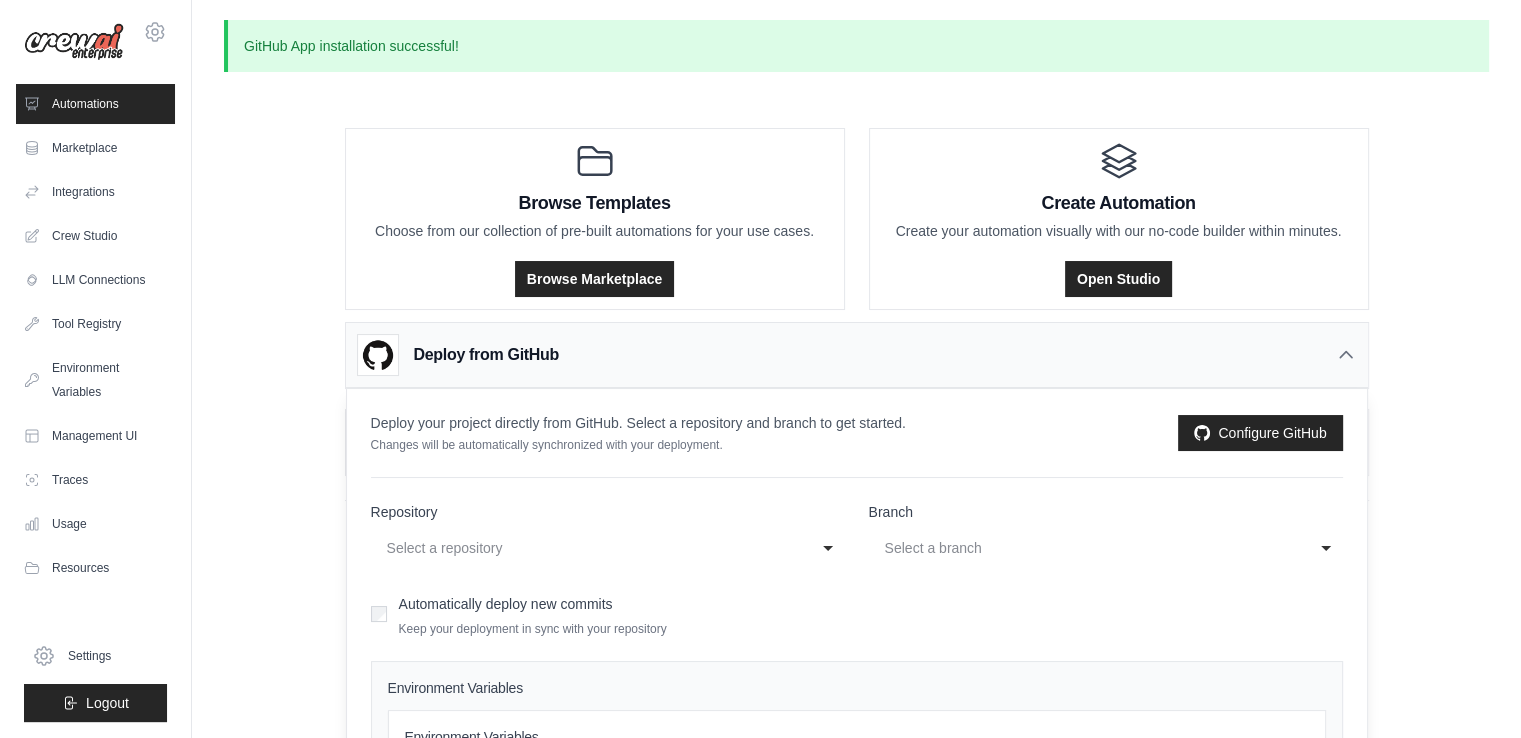 click on "Automatically deploy new commits" at bounding box center [506, 604] 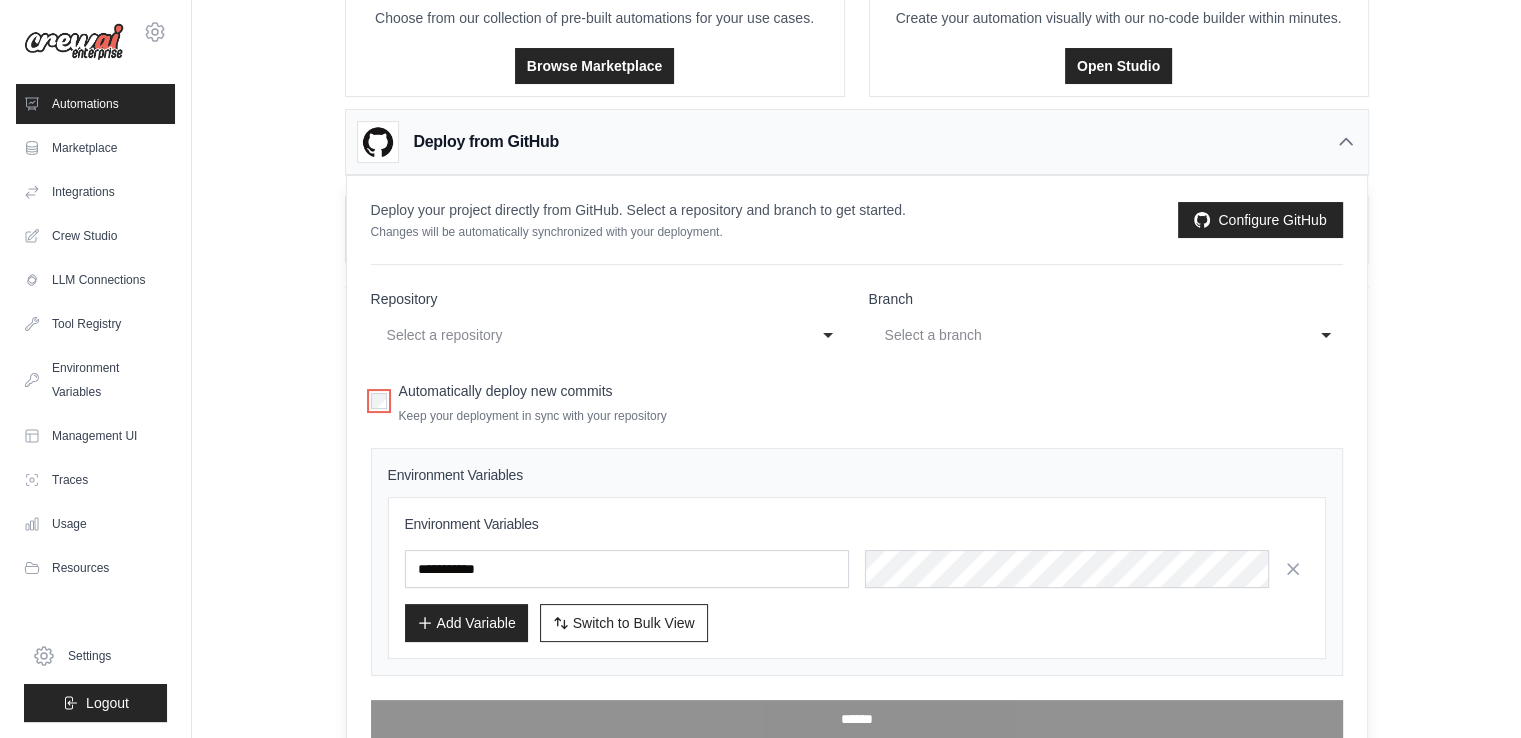 scroll, scrollTop: 235, scrollLeft: 0, axis: vertical 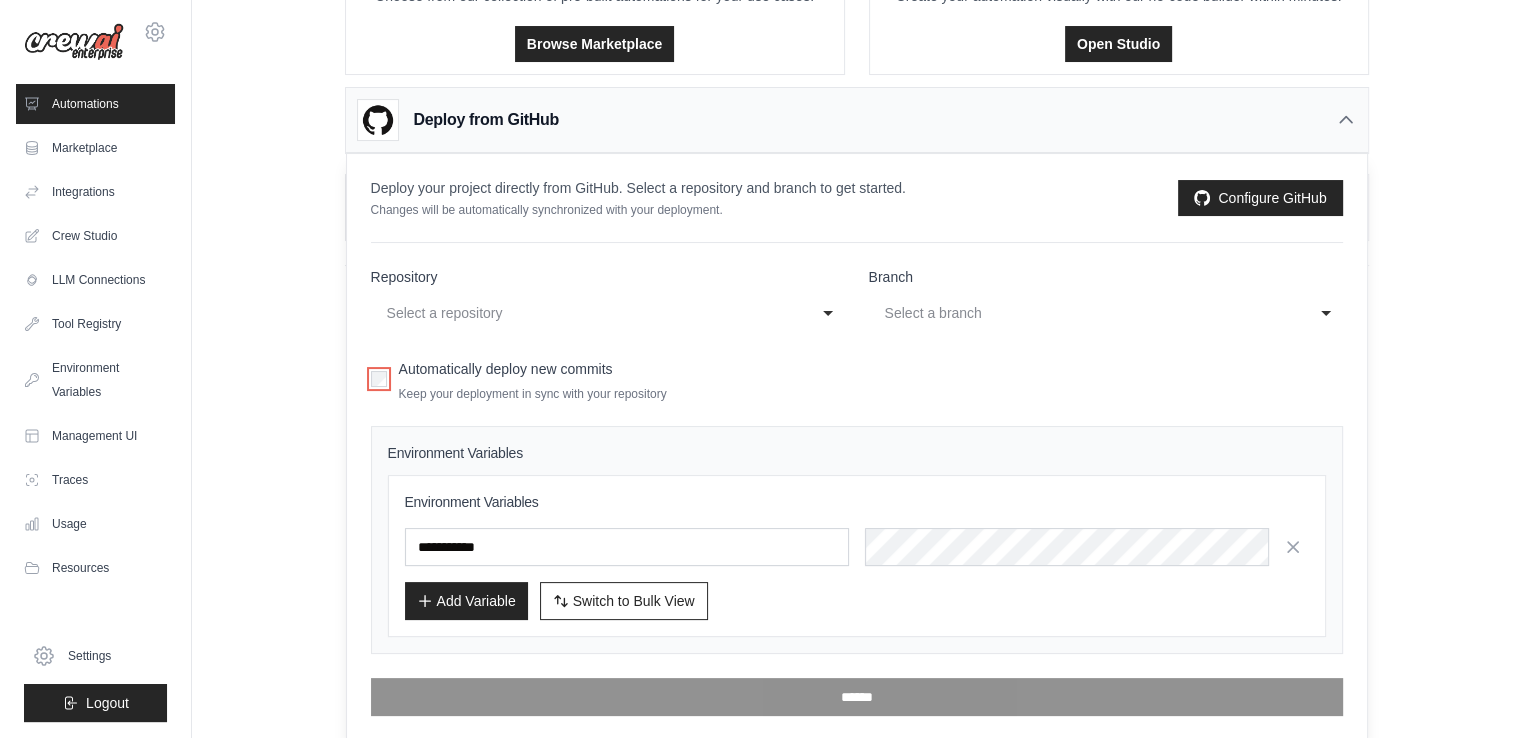click on "Select a repository" at bounding box center [588, 313] 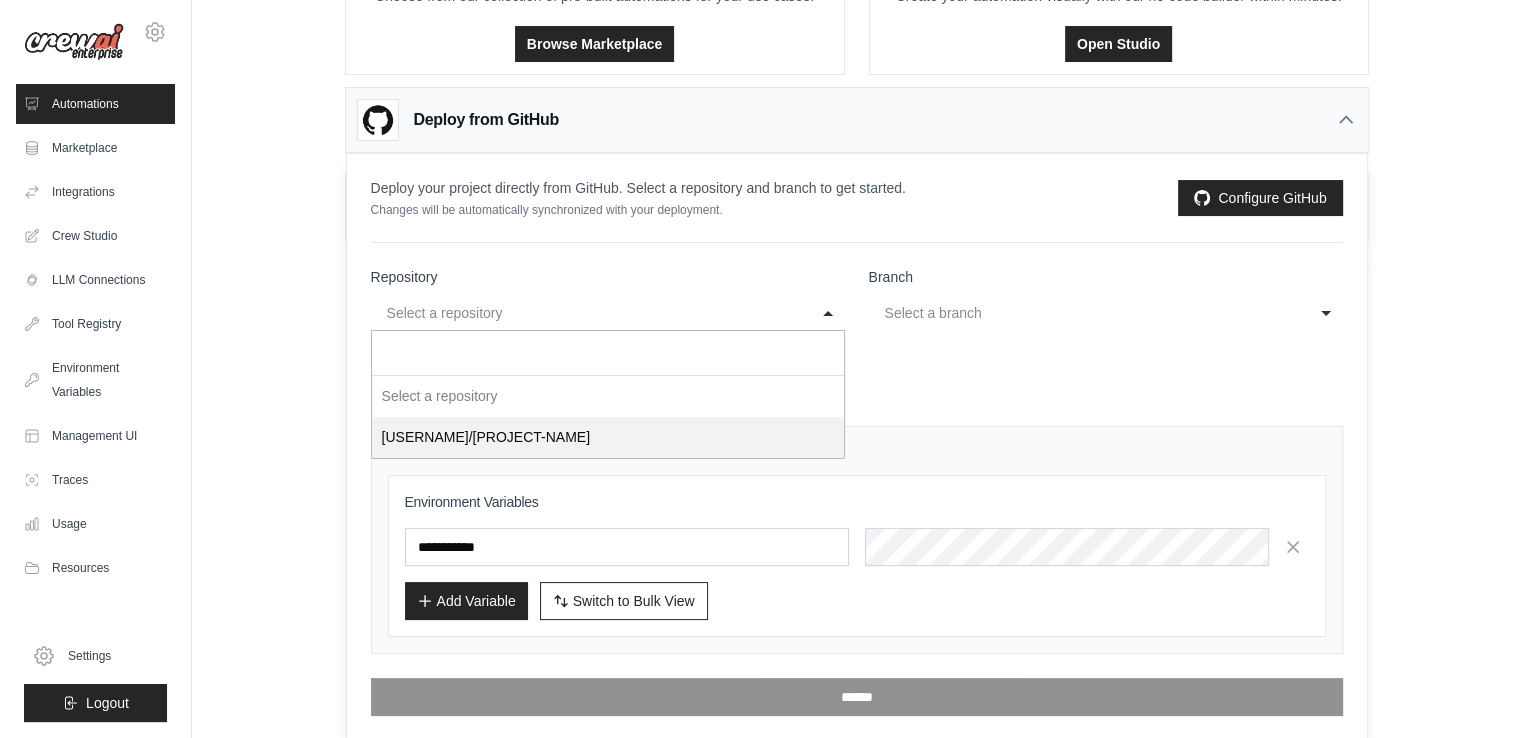 select on "**********" 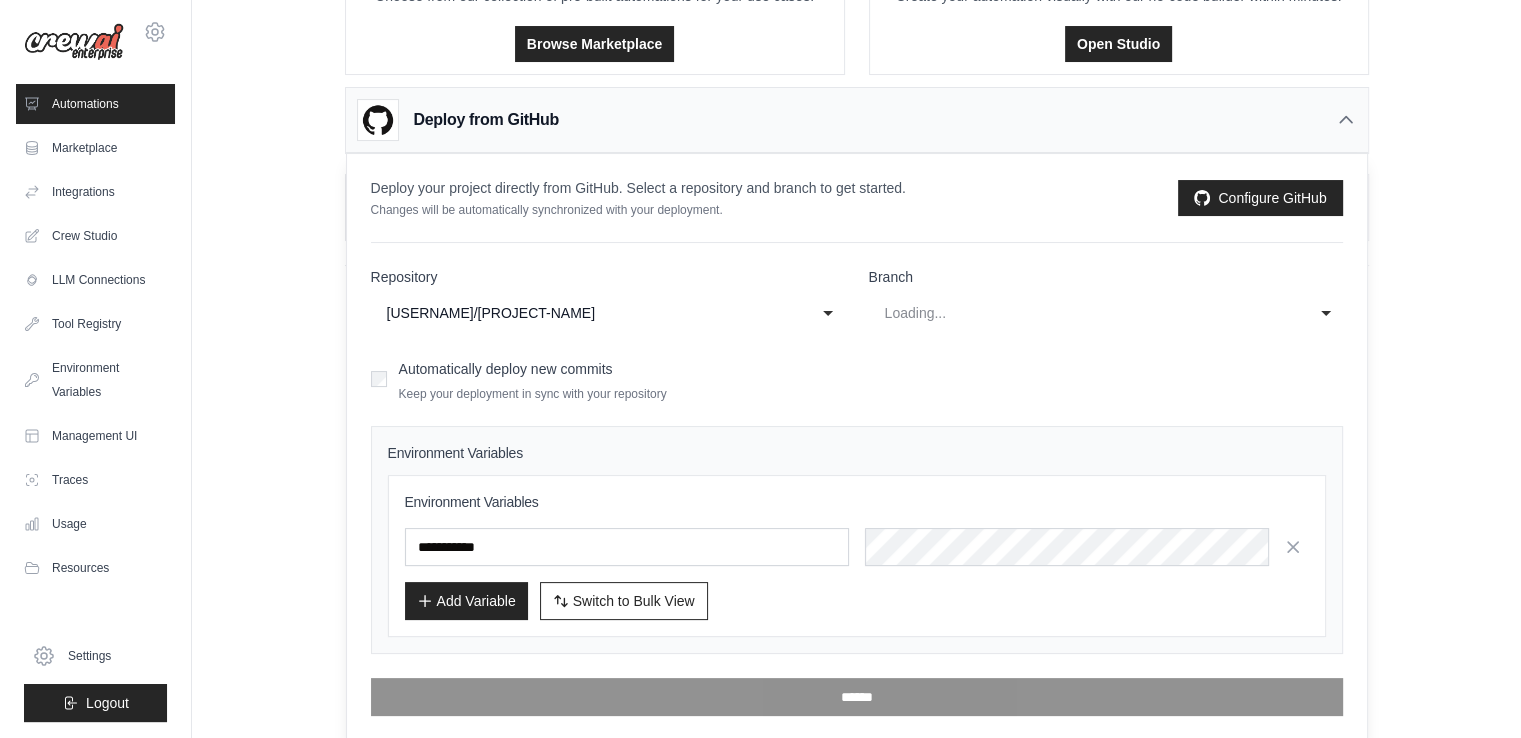 select on "****" 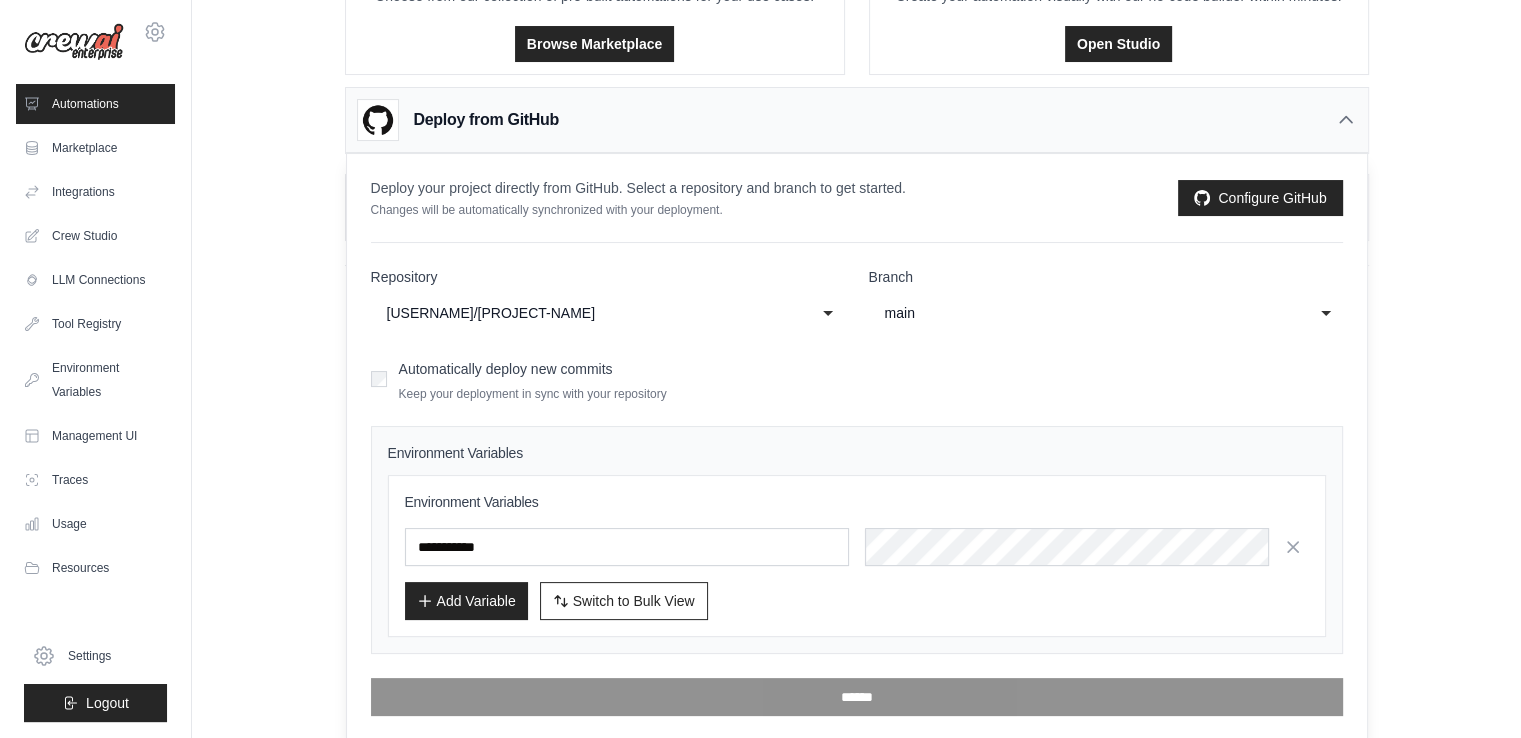 click on "main" 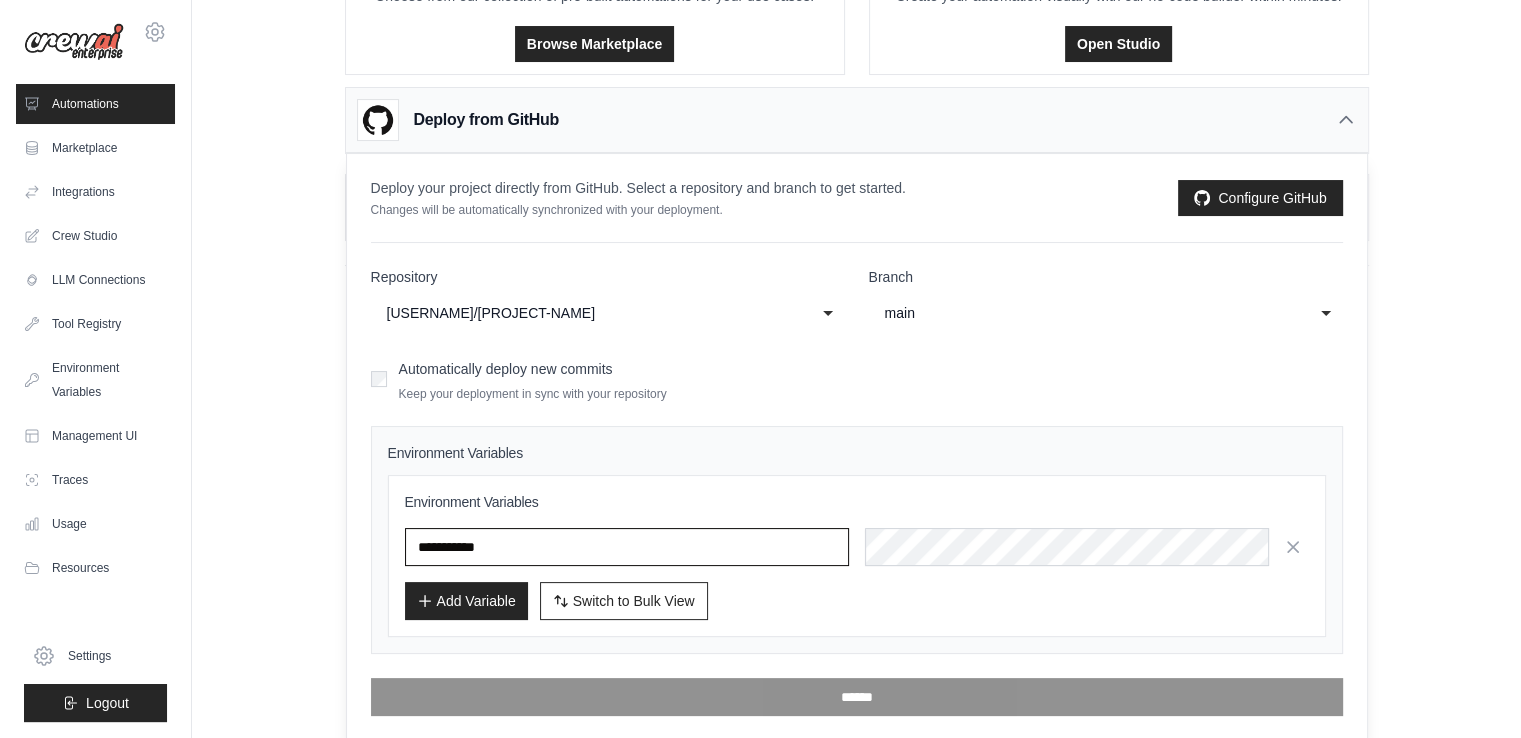 click at bounding box center (627, 547) 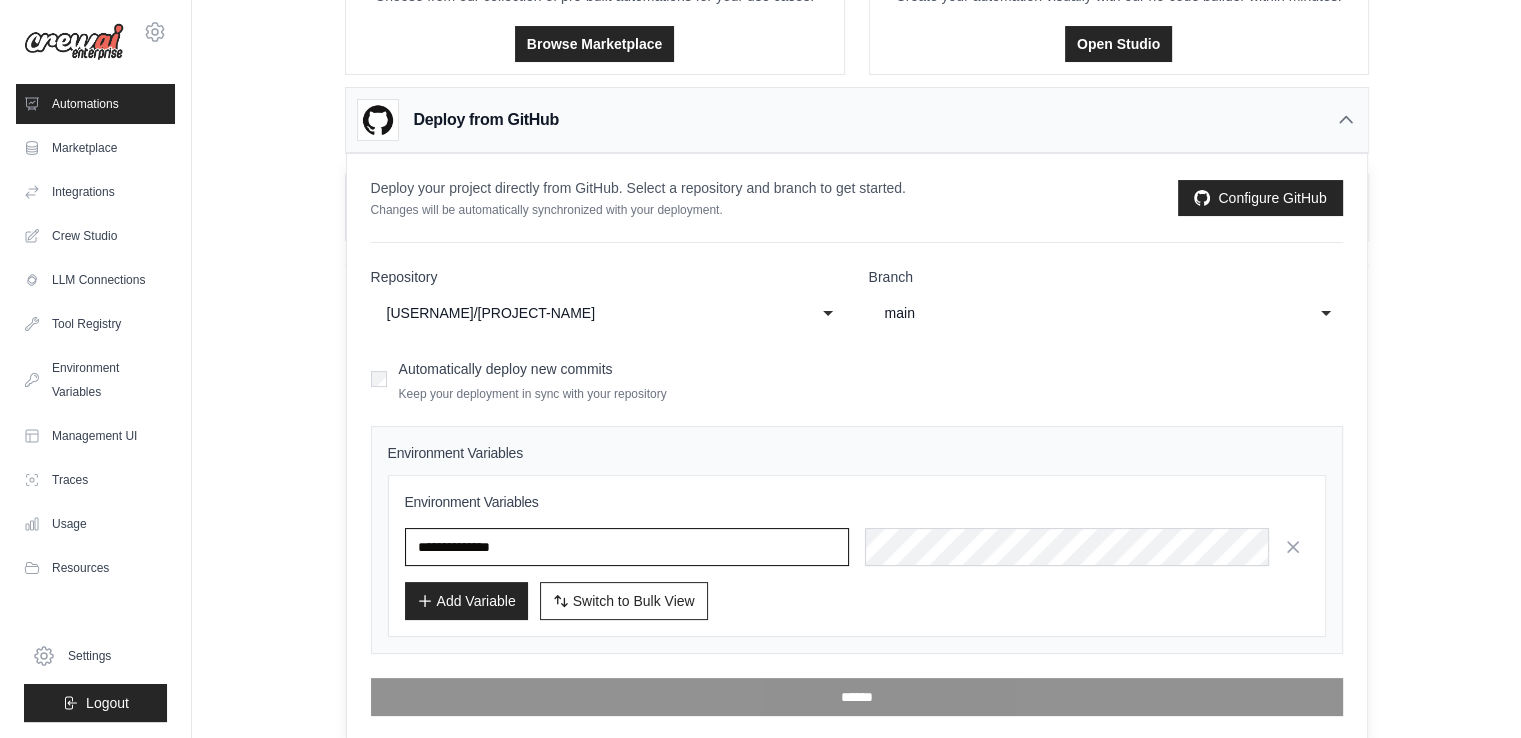 type on "**********" 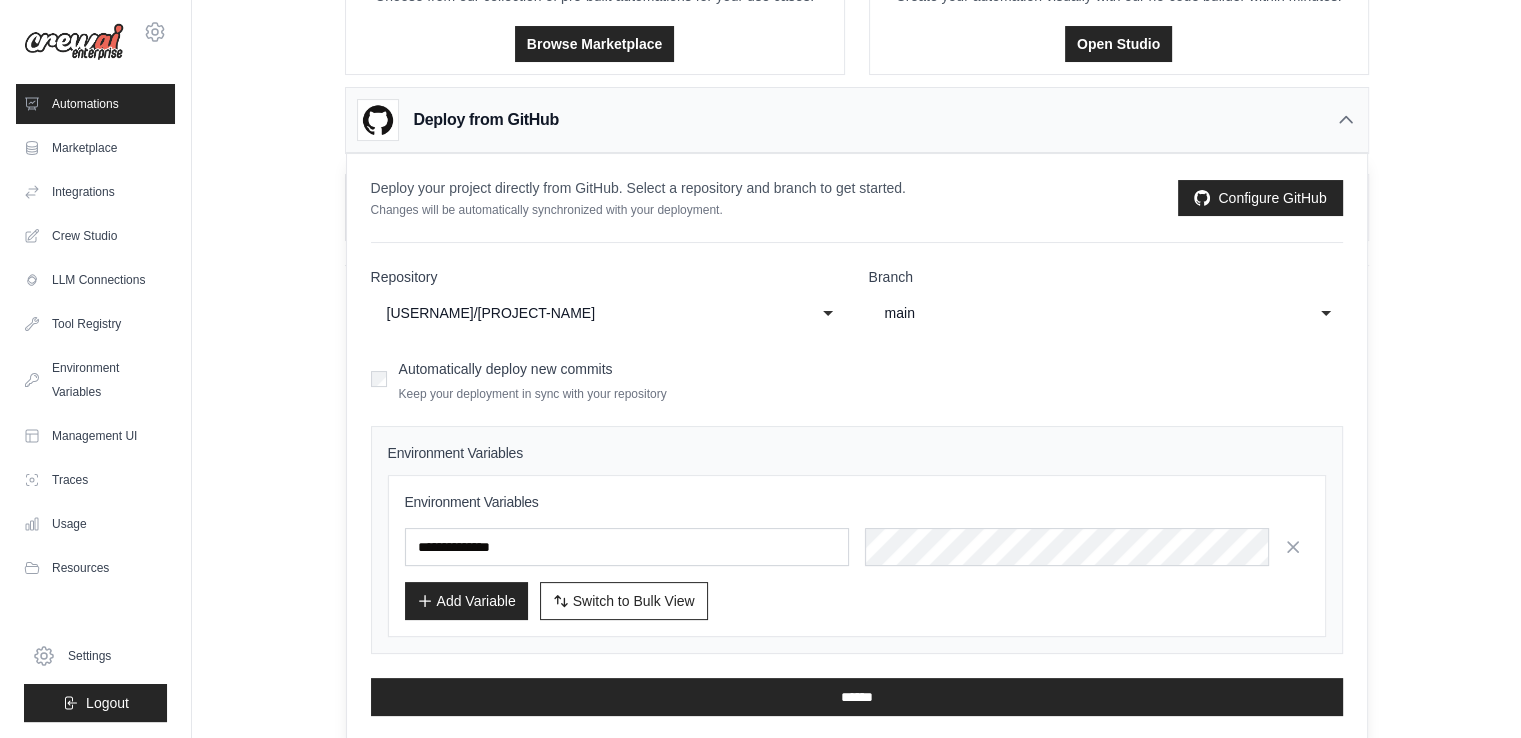 click on "Add Variable" at bounding box center [466, 601] 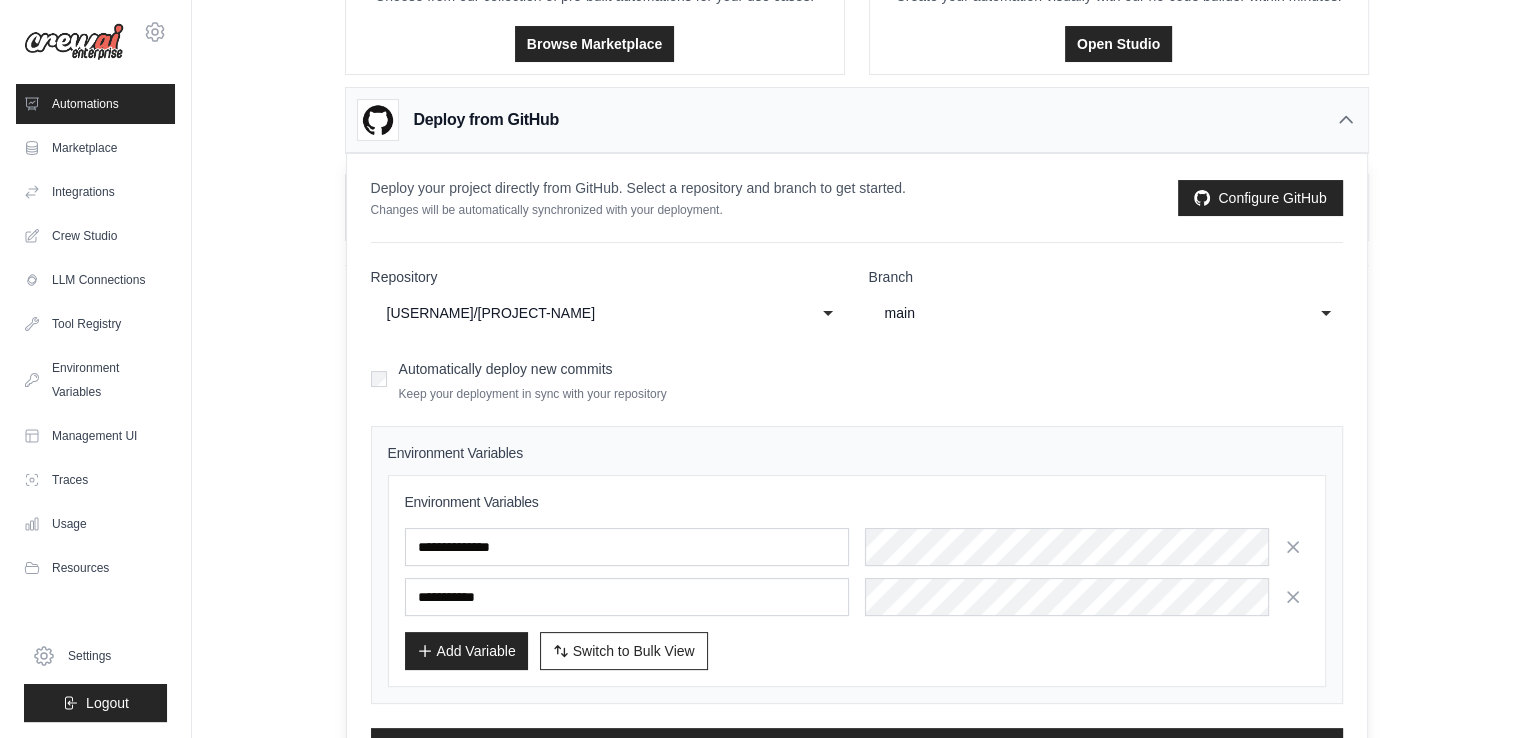 click at bounding box center [627, 597] 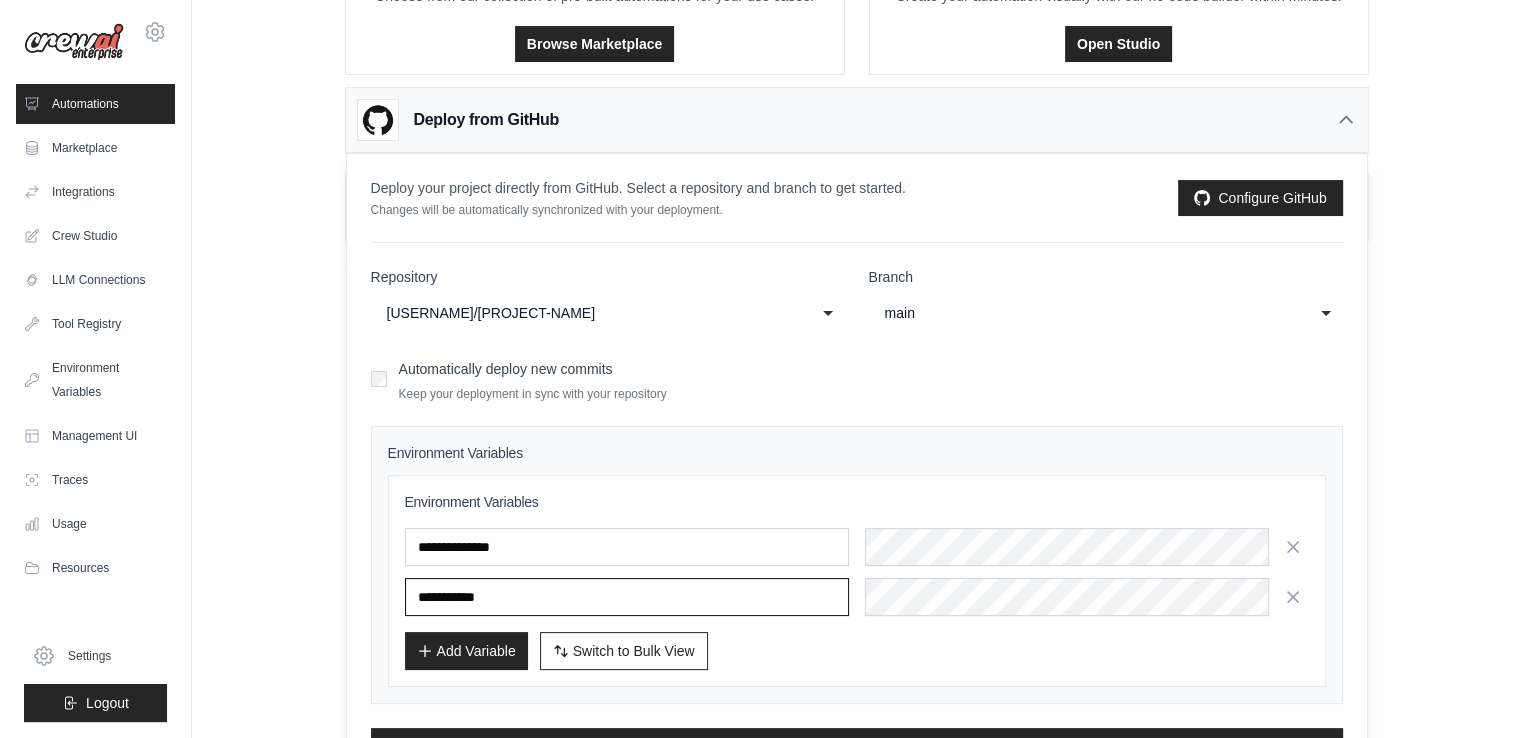 paste on "*****" 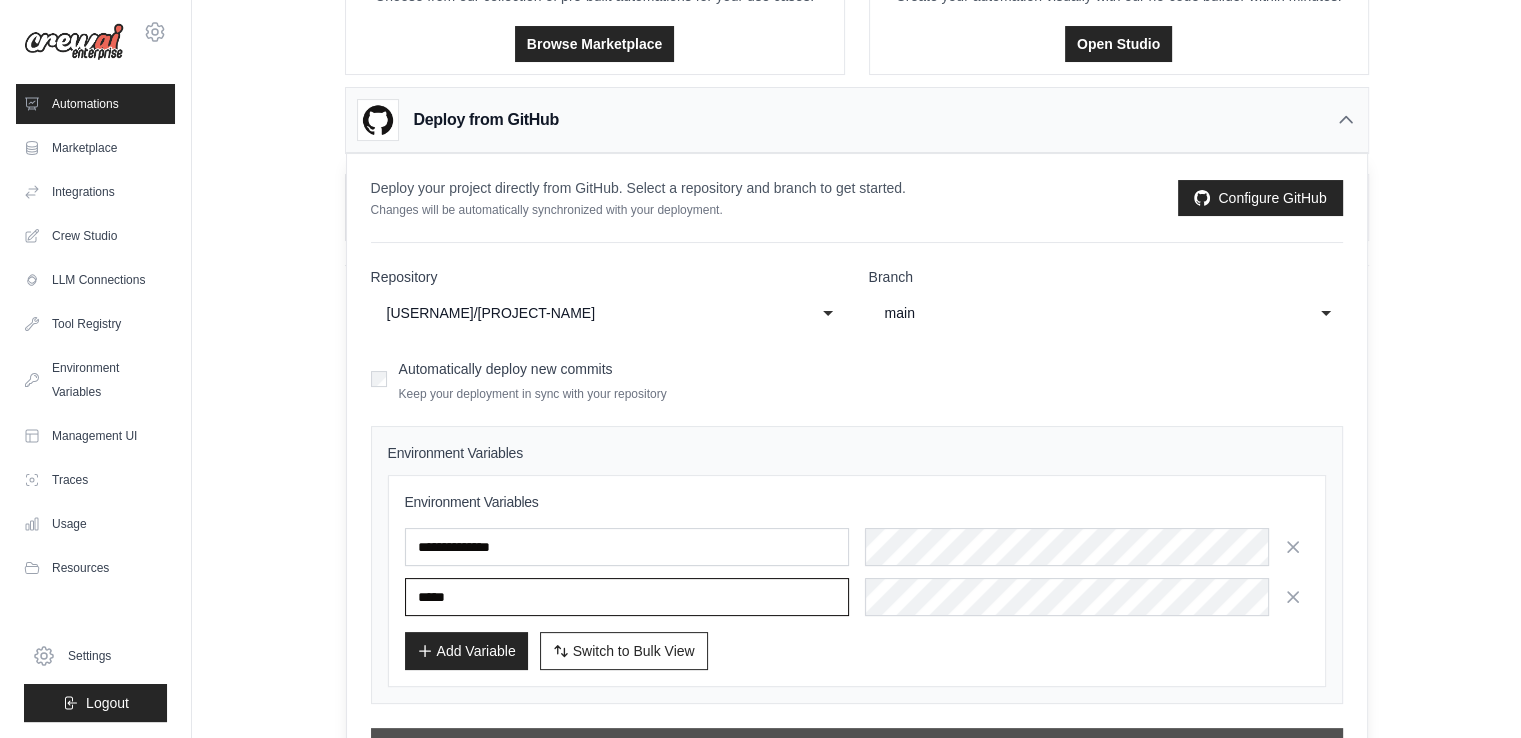 type on "*****" 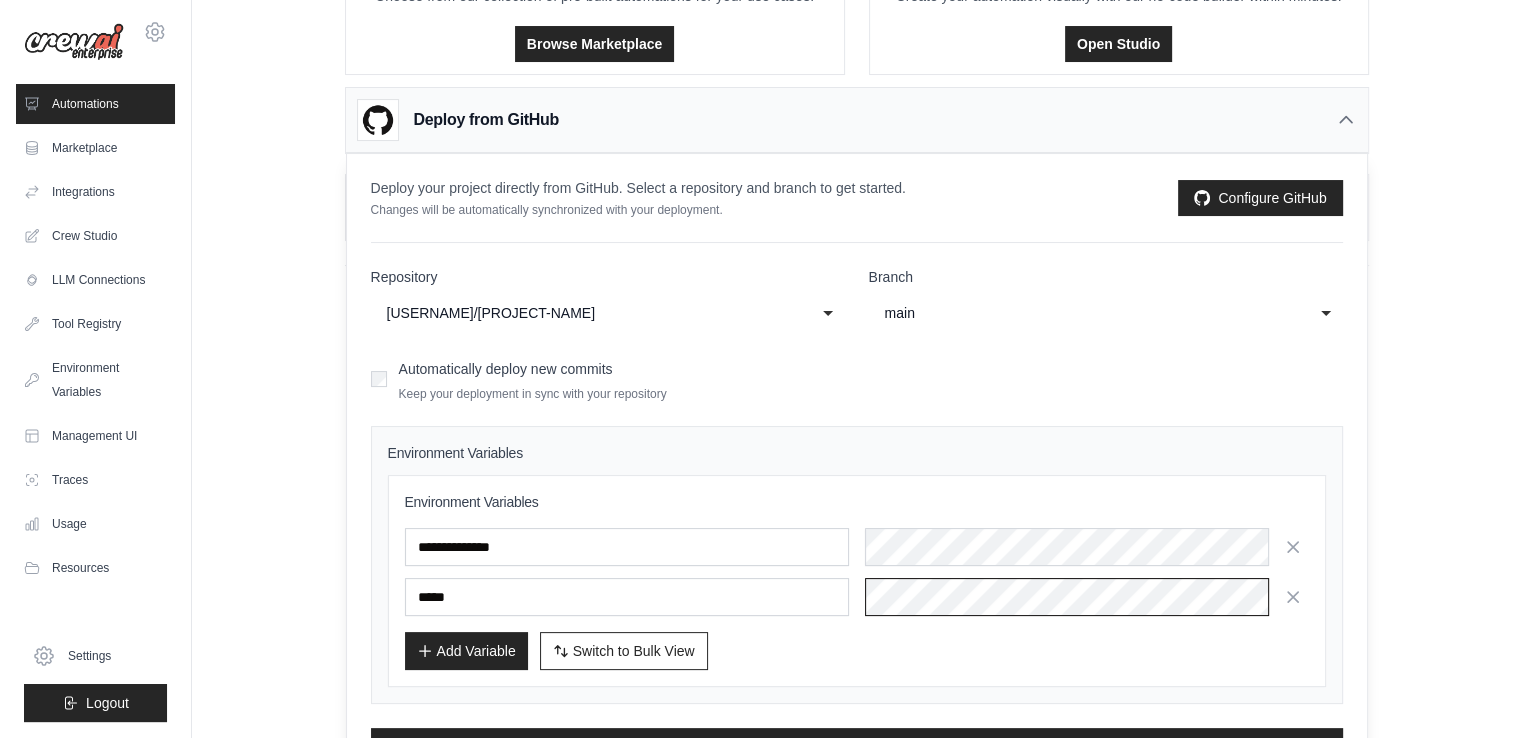 scroll, scrollTop: 284, scrollLeft: 0, axis: vertical 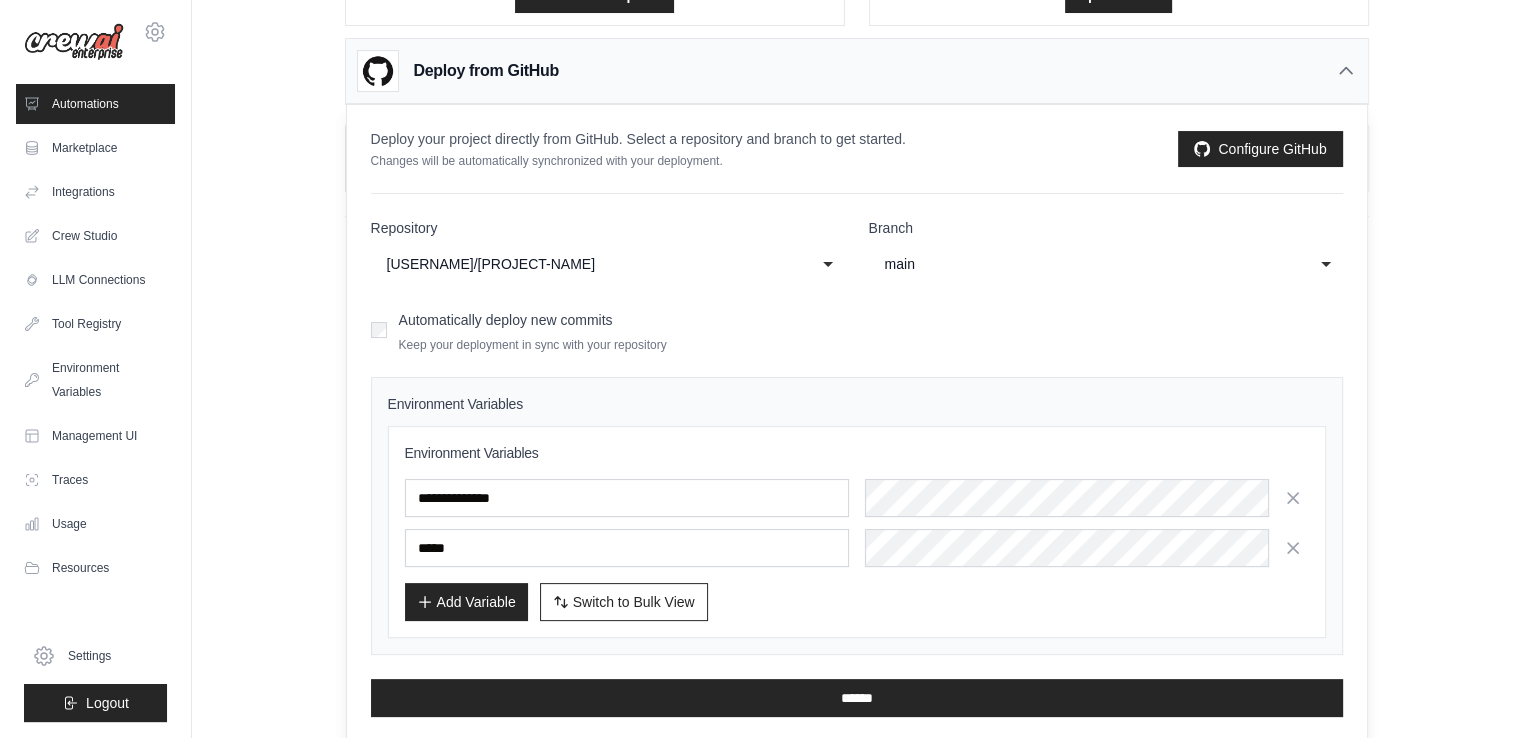 click on "Add Variable
Switch to Bulk View
Switch to Table View" at bounding box center (857, 602) 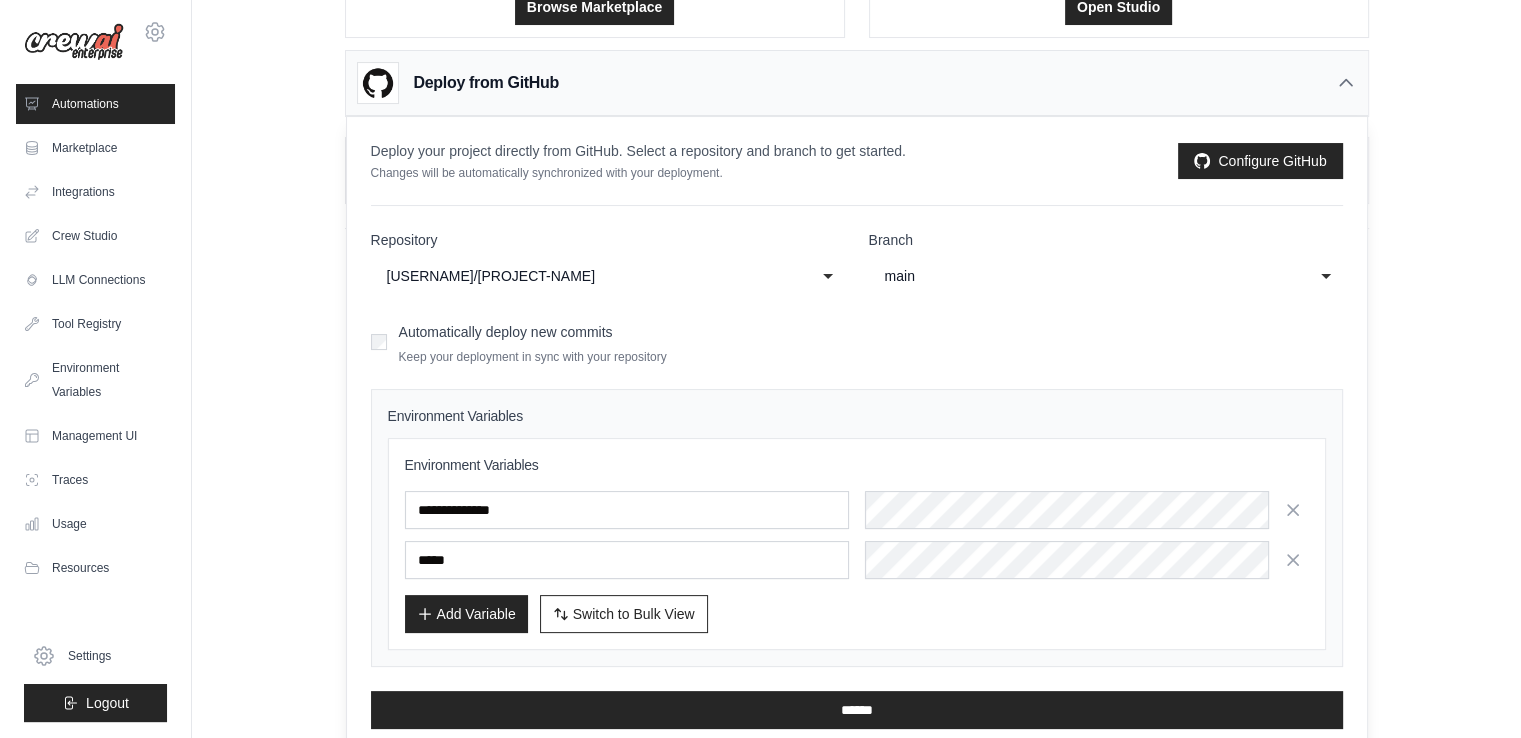scroll, scrollTop: 269, scrollLeft: 0, axis: vertical 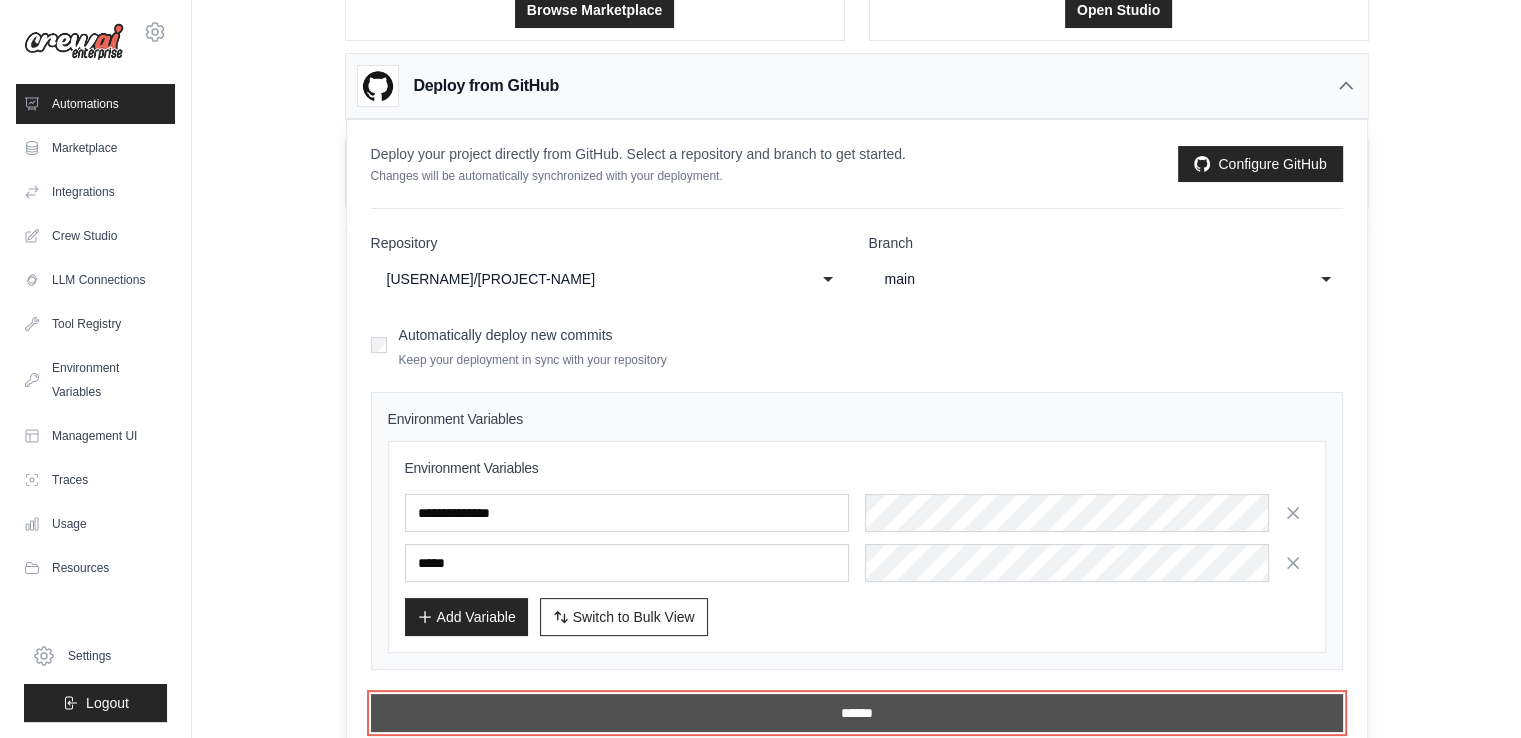 click on "******" at bounding box center (857, 713) 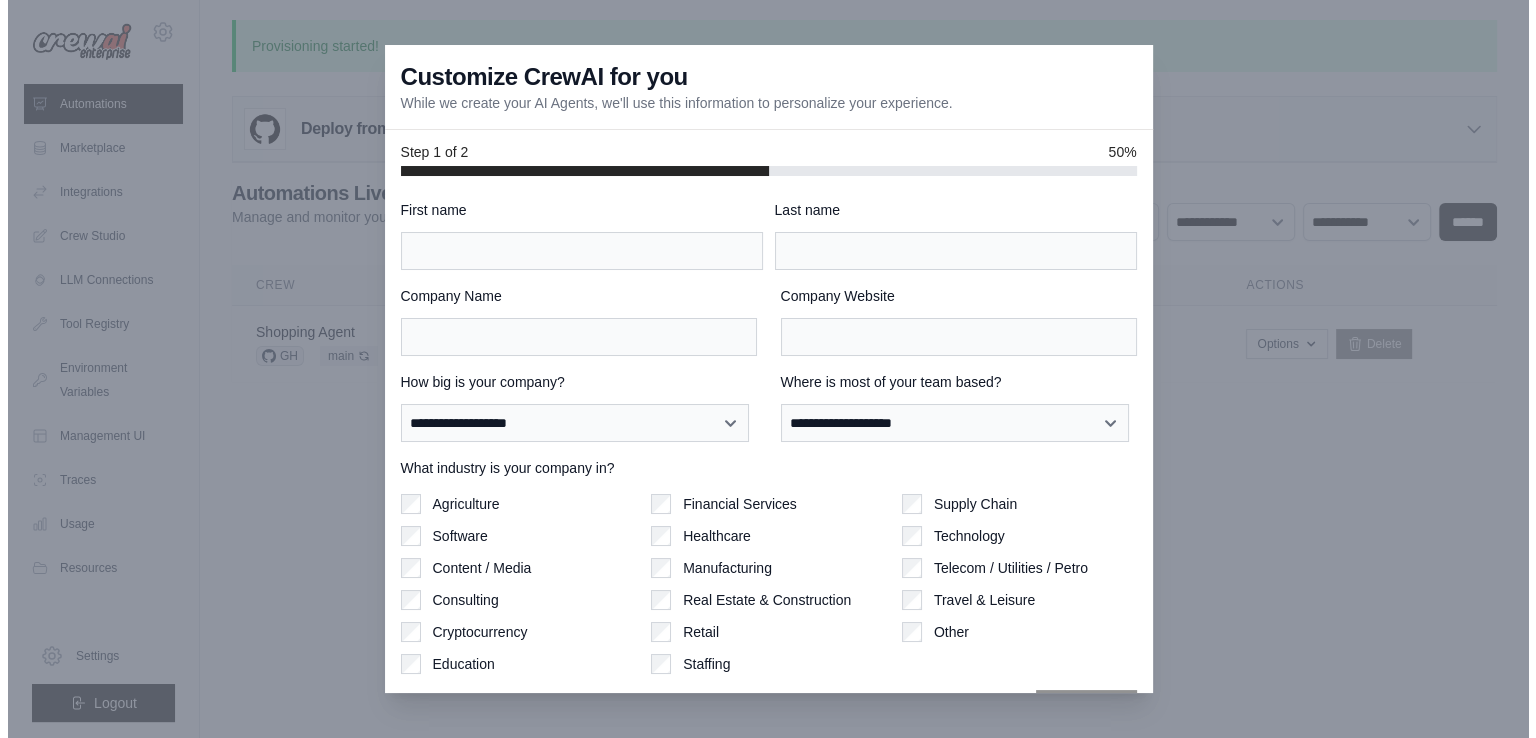 scroll, scrollTop: 0, scrollLeft: 0, axis: both 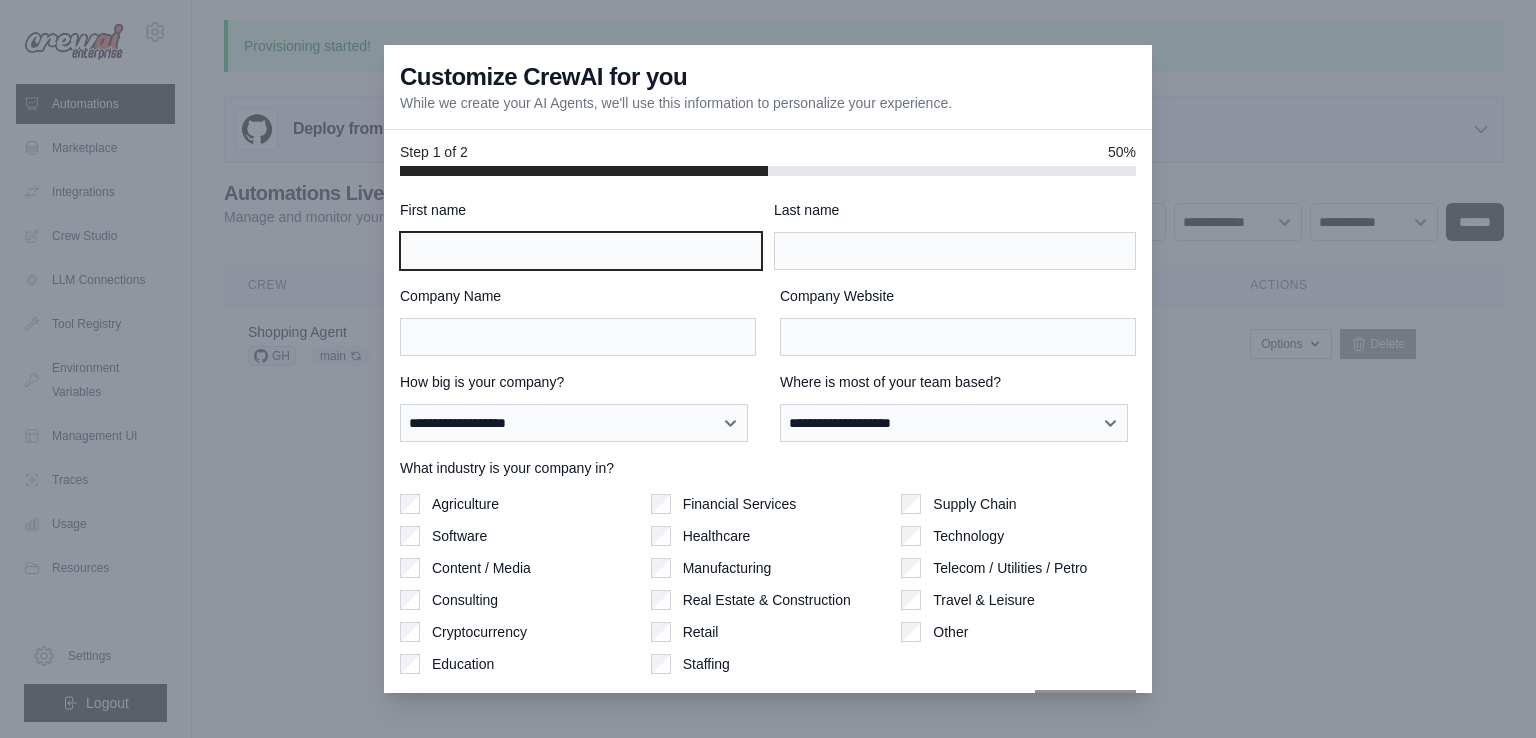 click on "First name" at bounding box center [581, 251] 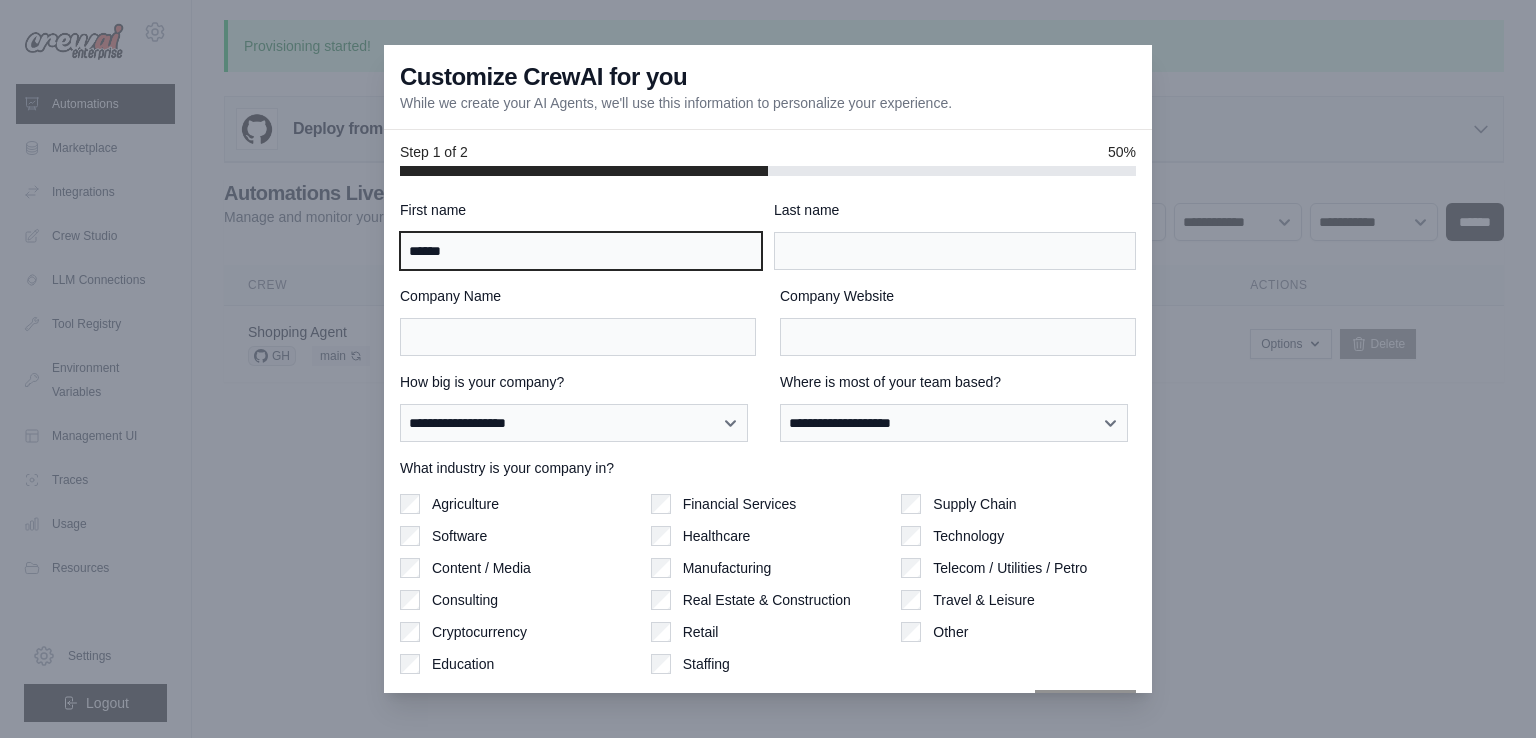 type on "******" 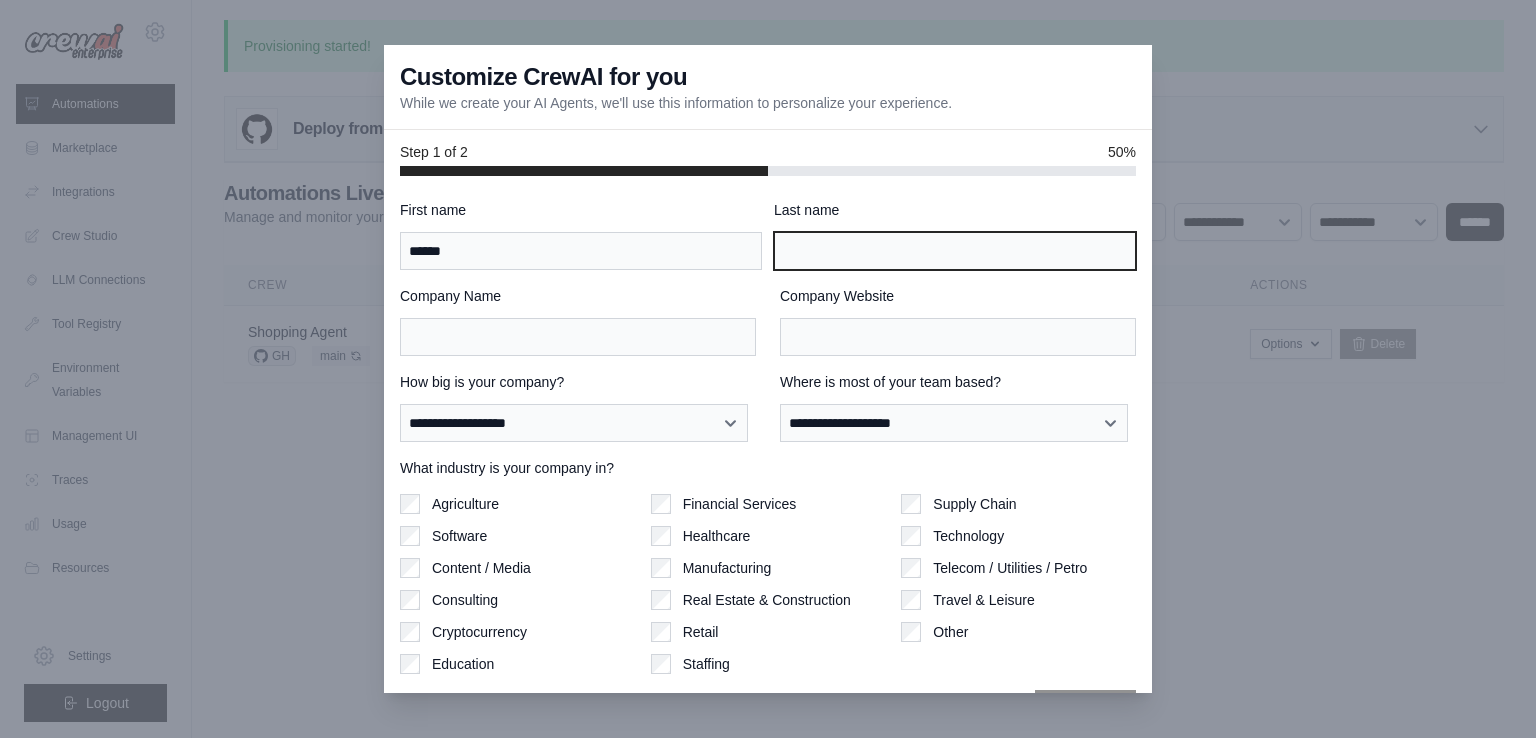 click on "Last name" at bounding box center (955, 251) 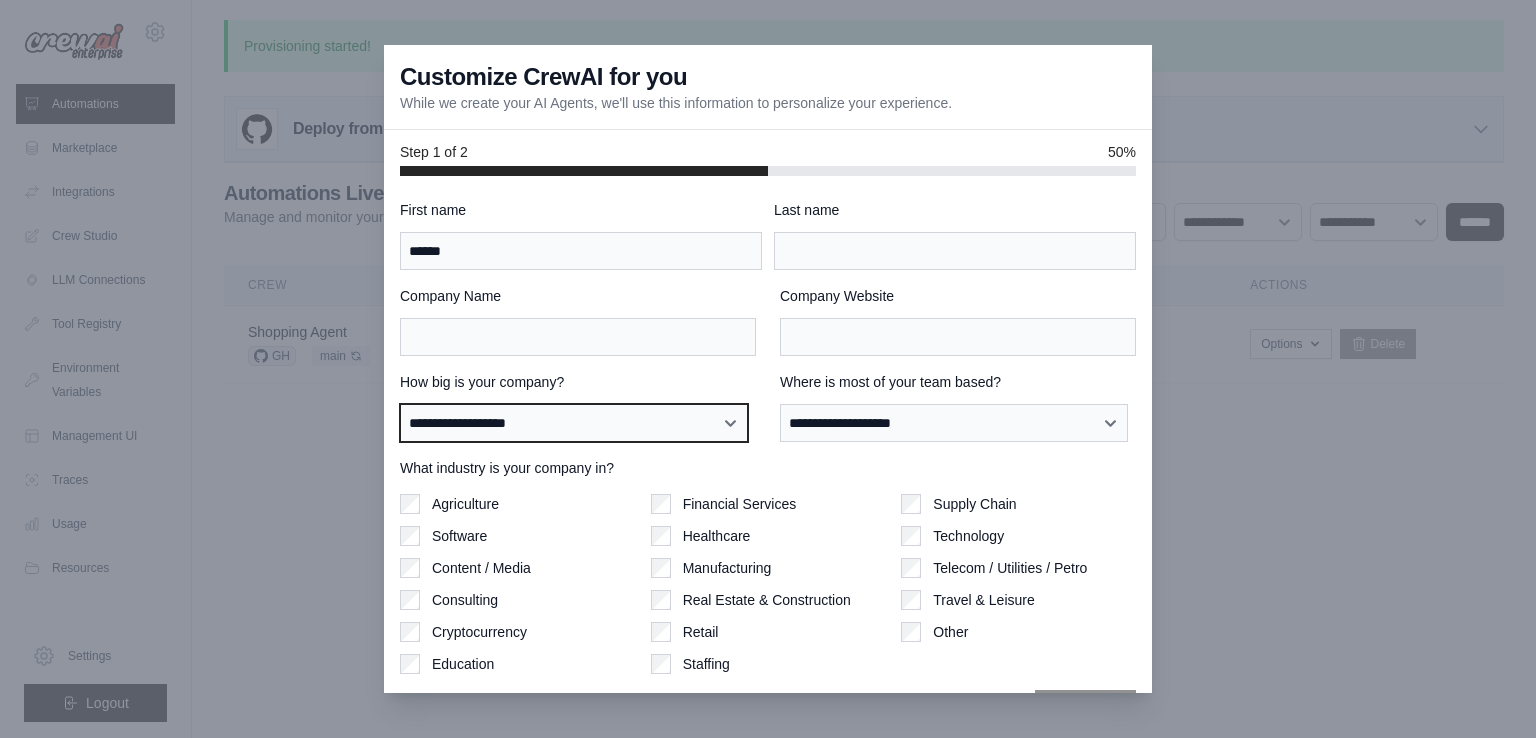 click on "**********" at bounding box center [574, 423] 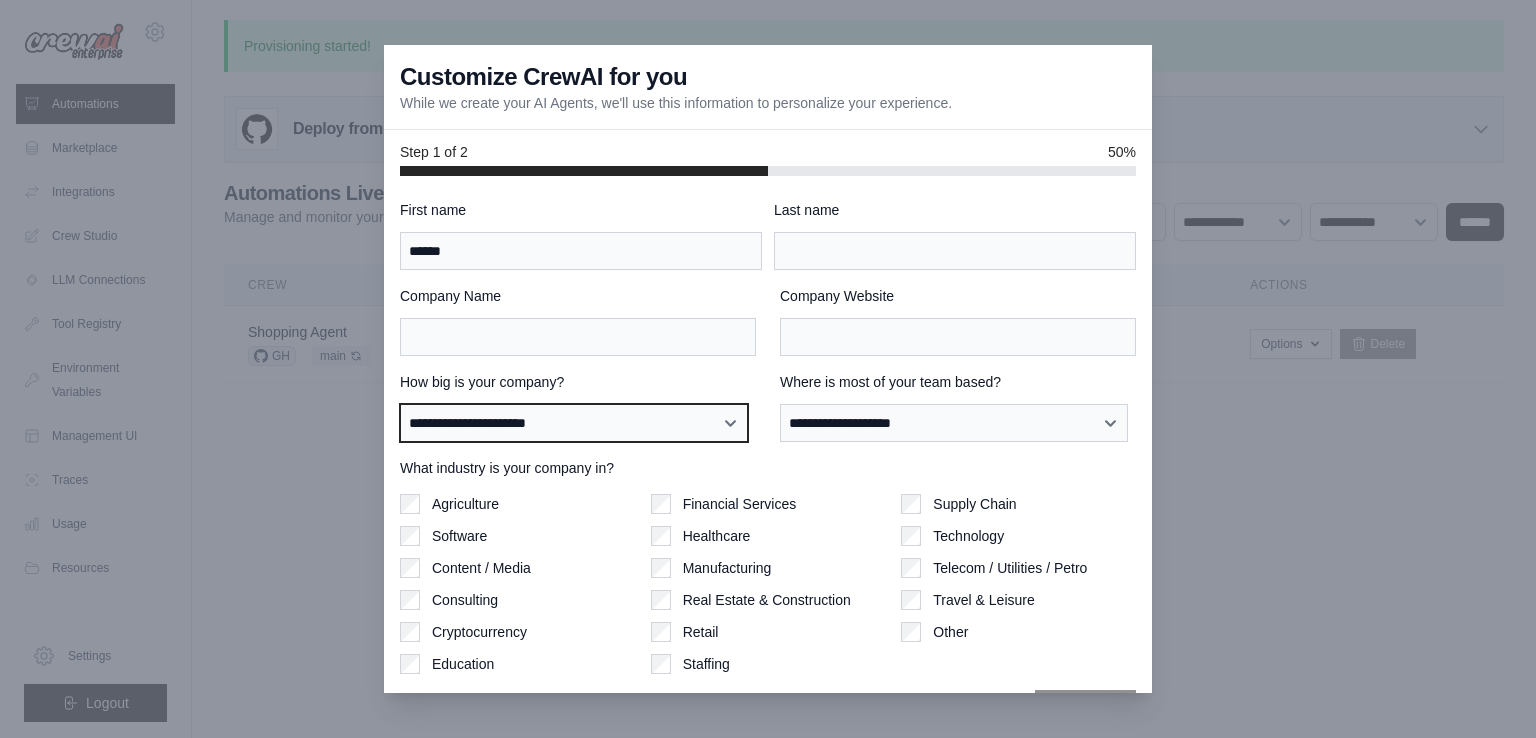 click on "**********" at bounding box center (574, 423) 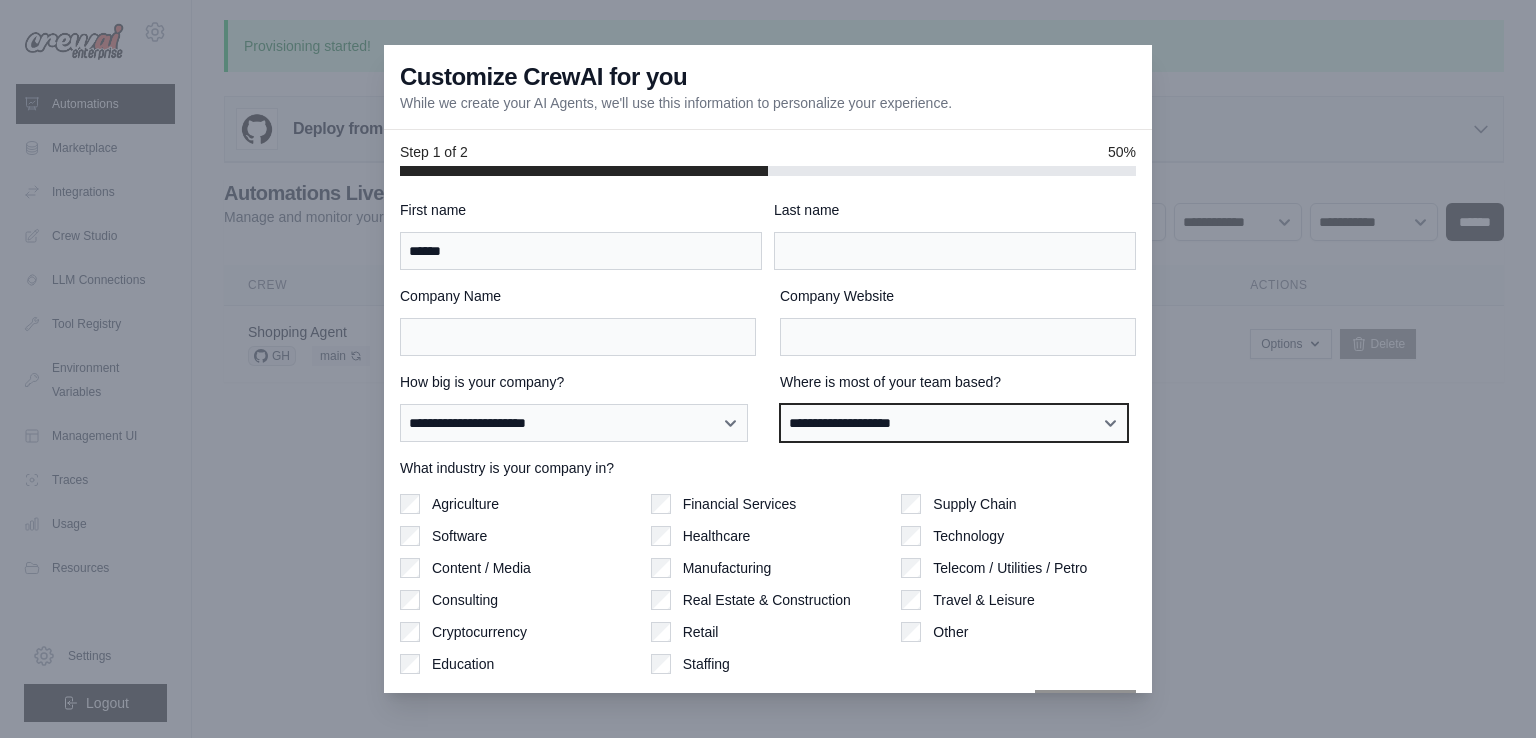 click on "**********" at bounding box center (954, 423) 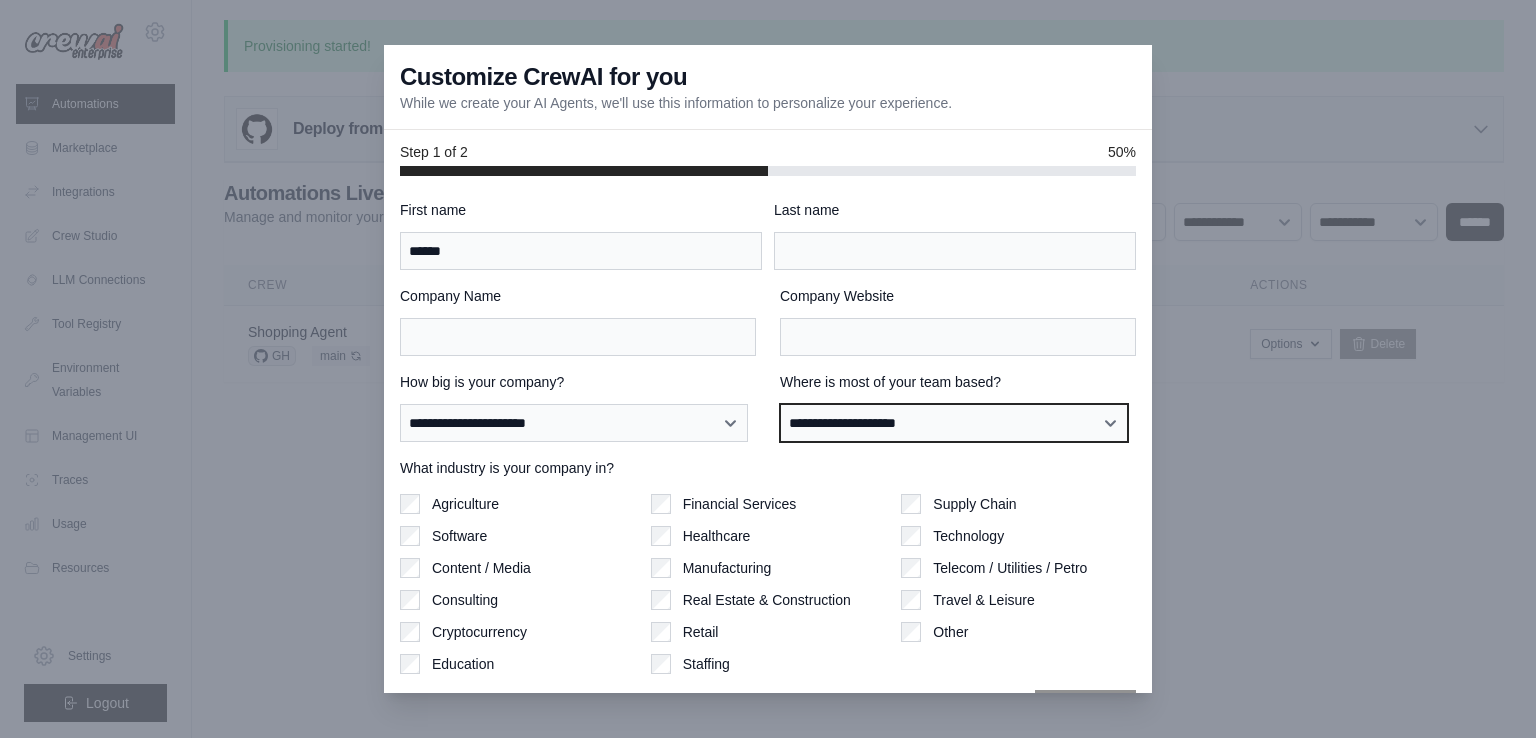 click on "**********" at bounding box center [954, 423] 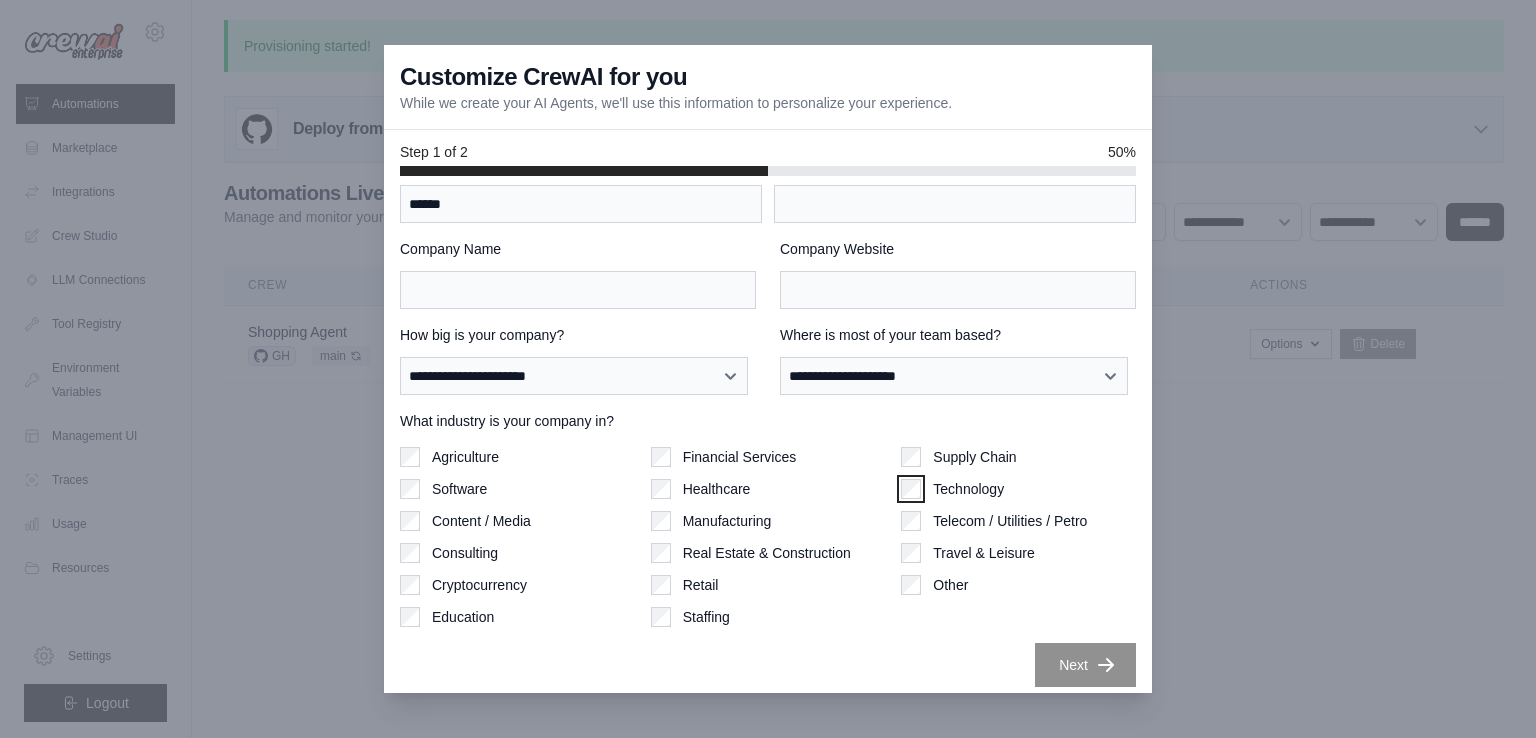 scroll, scrollTop: 33, scrollLeft: 0, axis: vertical 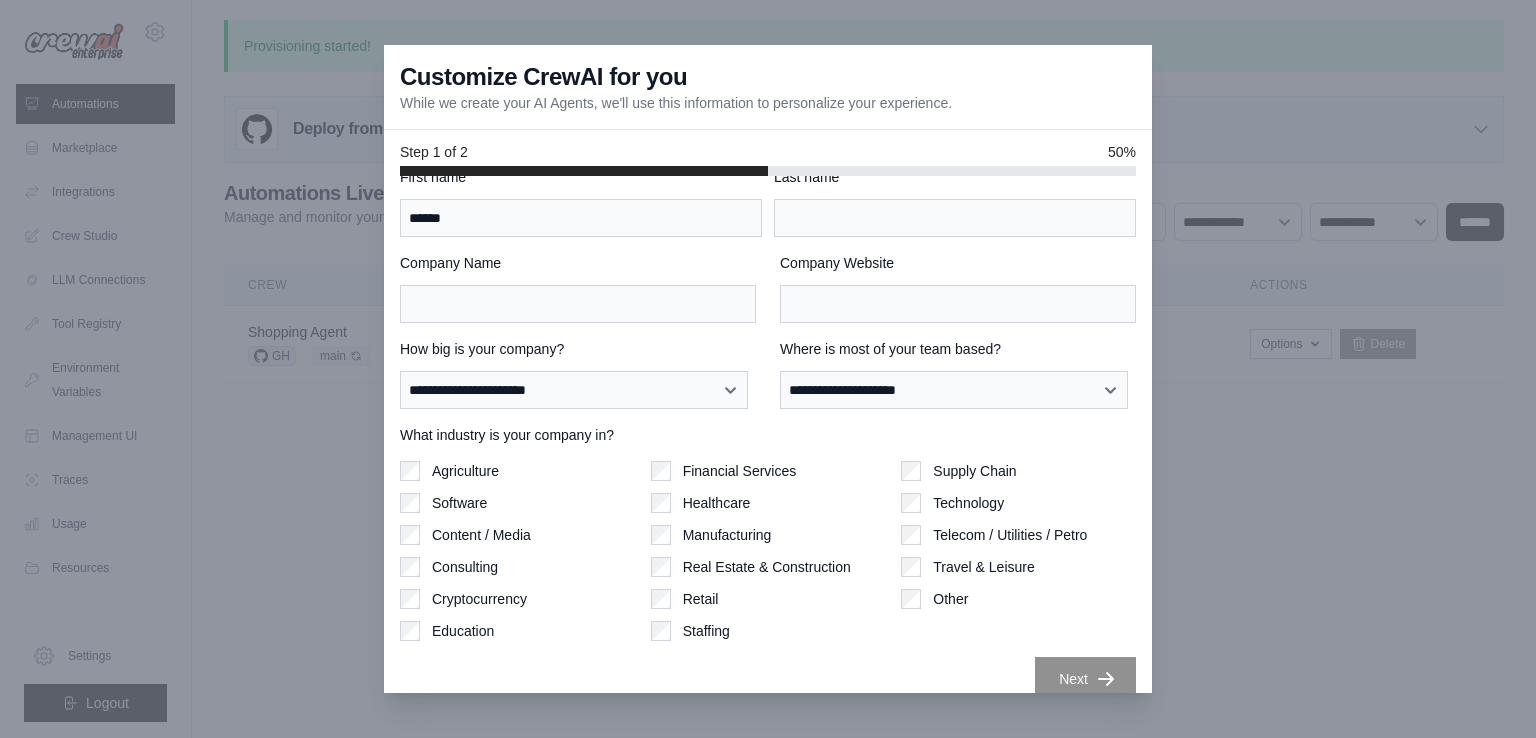 click on "**********" at bounding box center [768, 434] 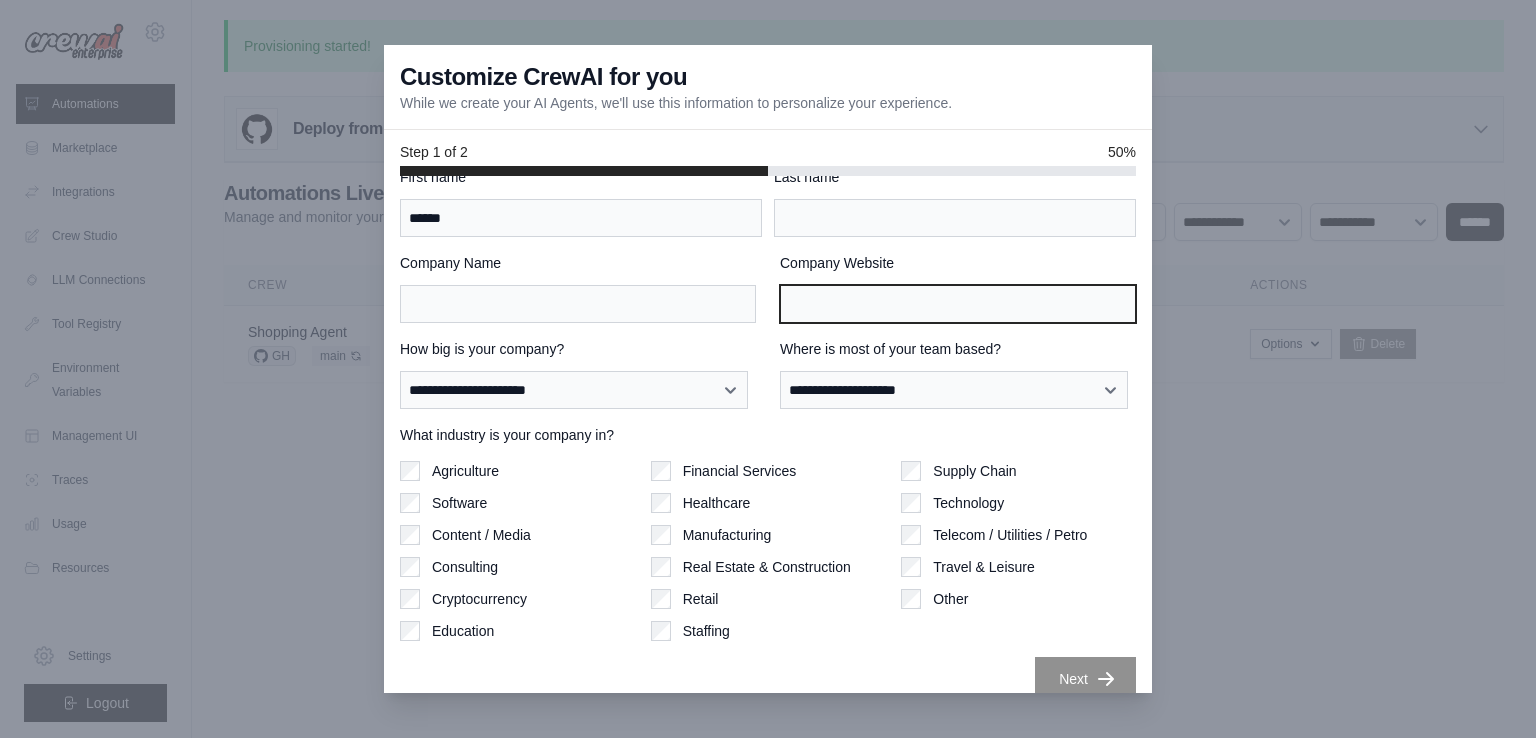 click on "Company Website" at bounding box center [958, 304] 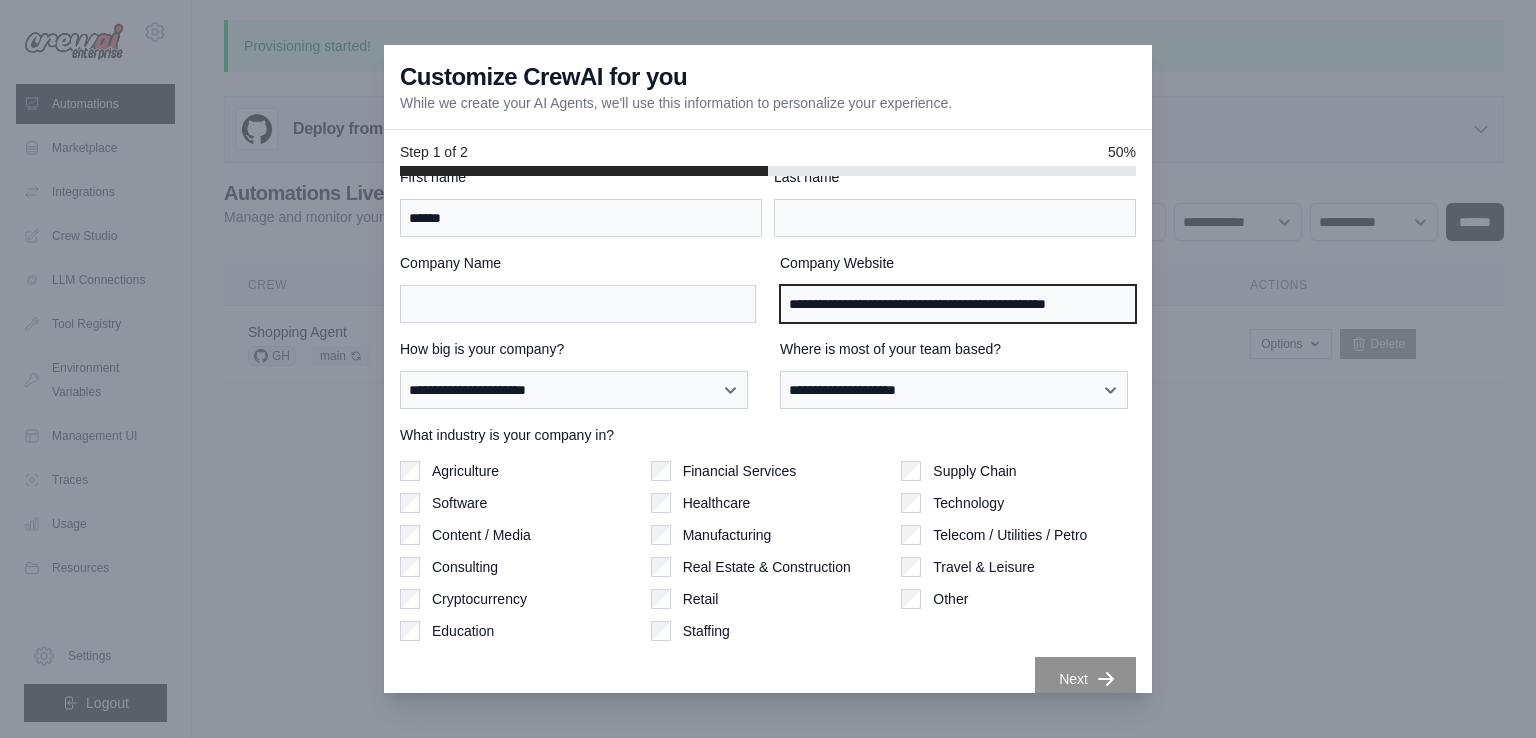 type on "**********" 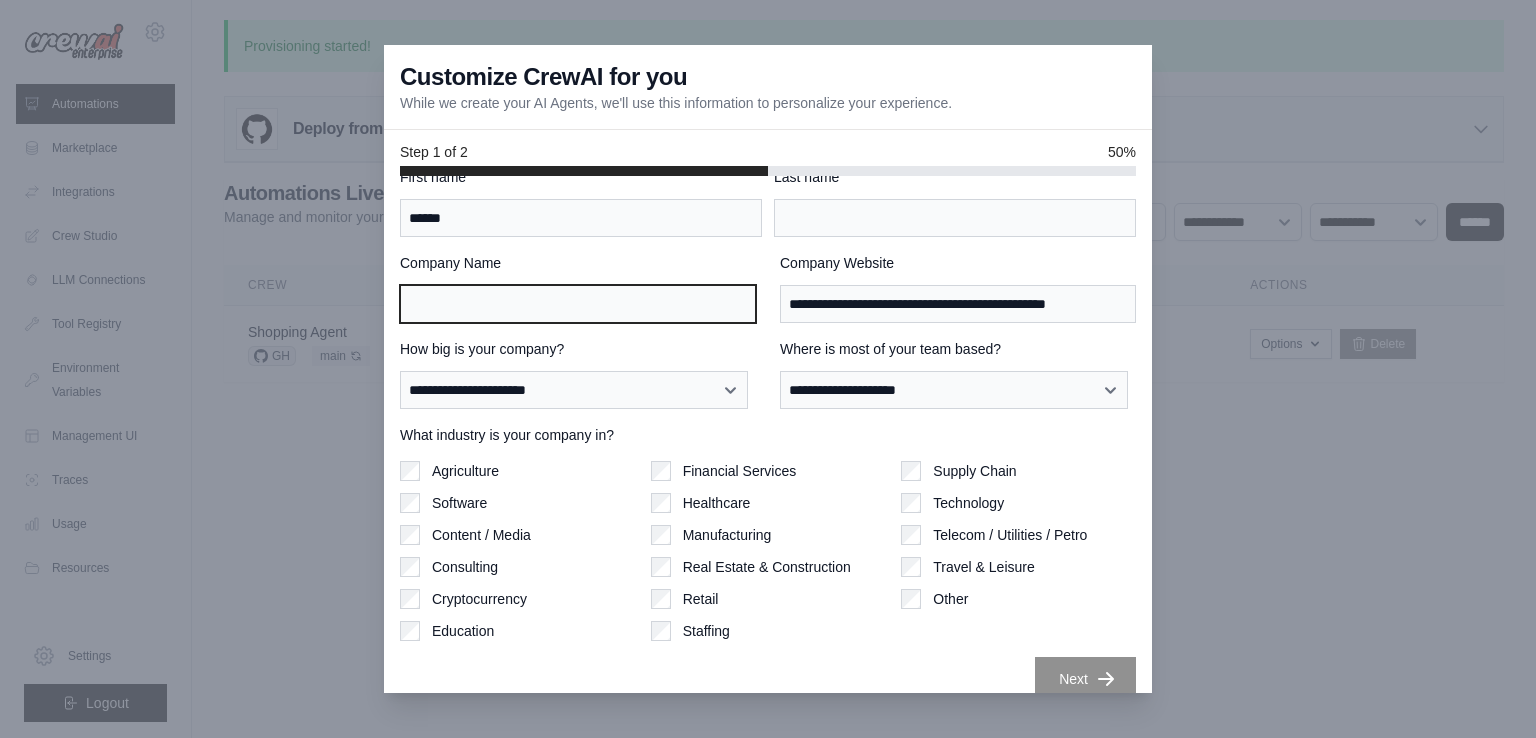 click on "Company Name" at bounding box center [578, 304] 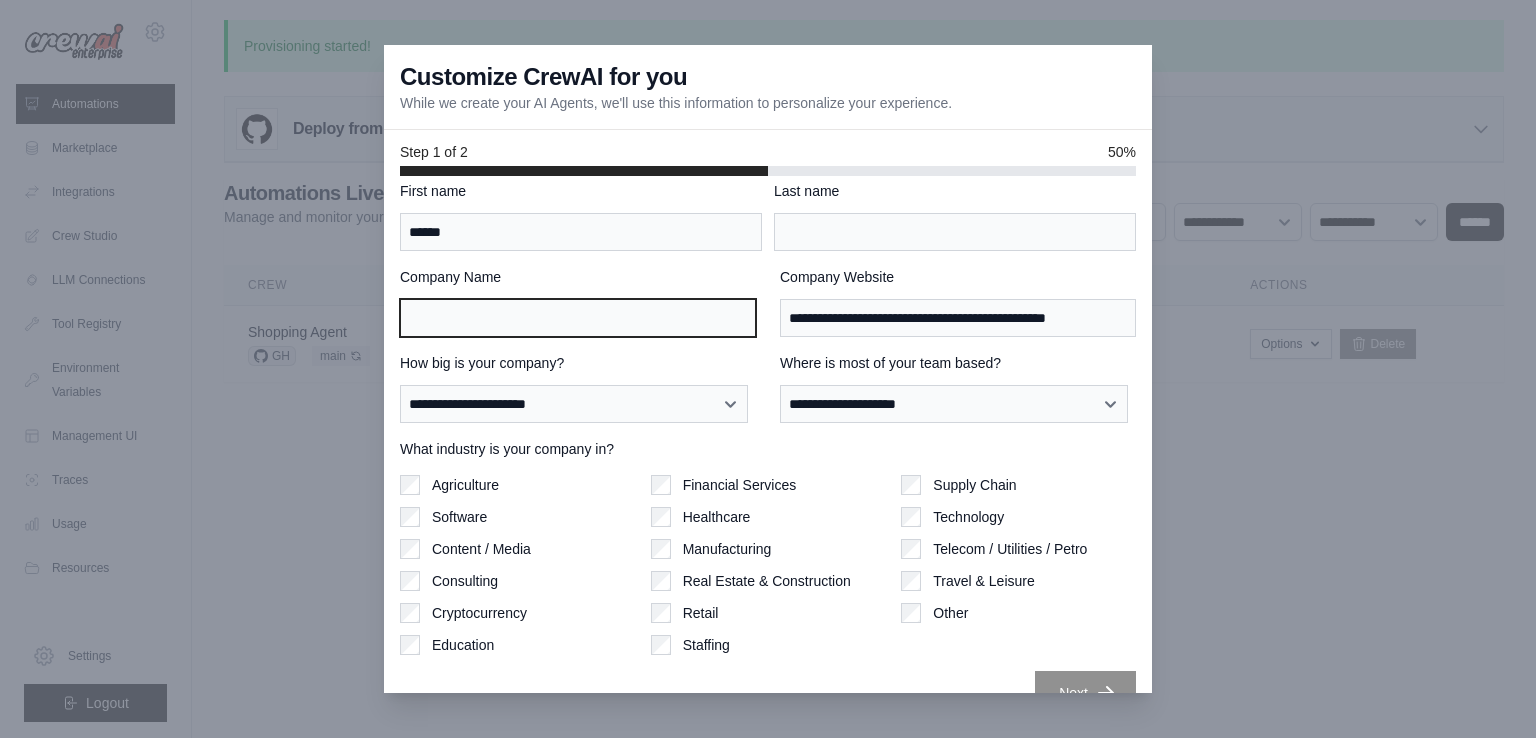 scroll, scrollTop: 0, scrollLeft: 0, axis: both 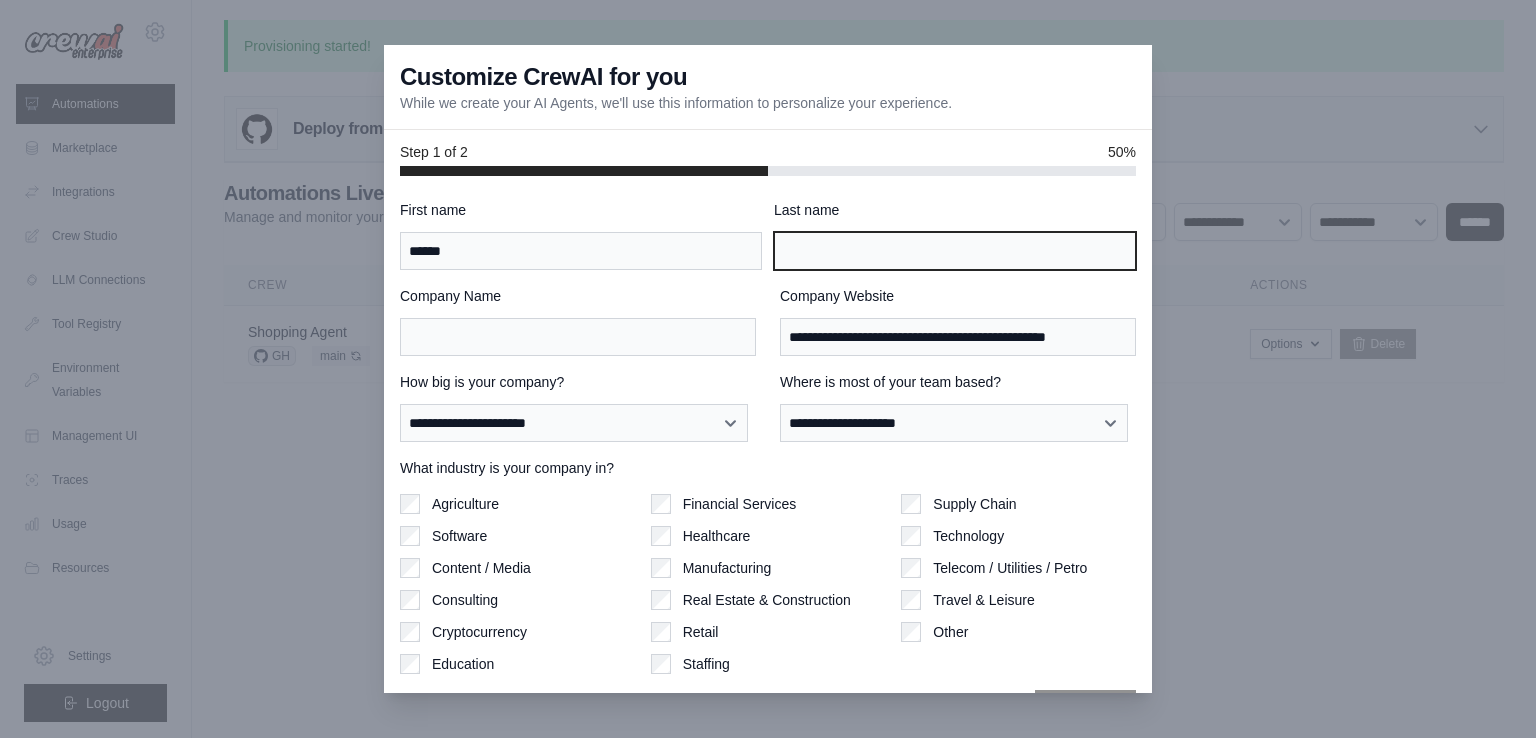 click on "Last name" at bounding box center [955, 251] 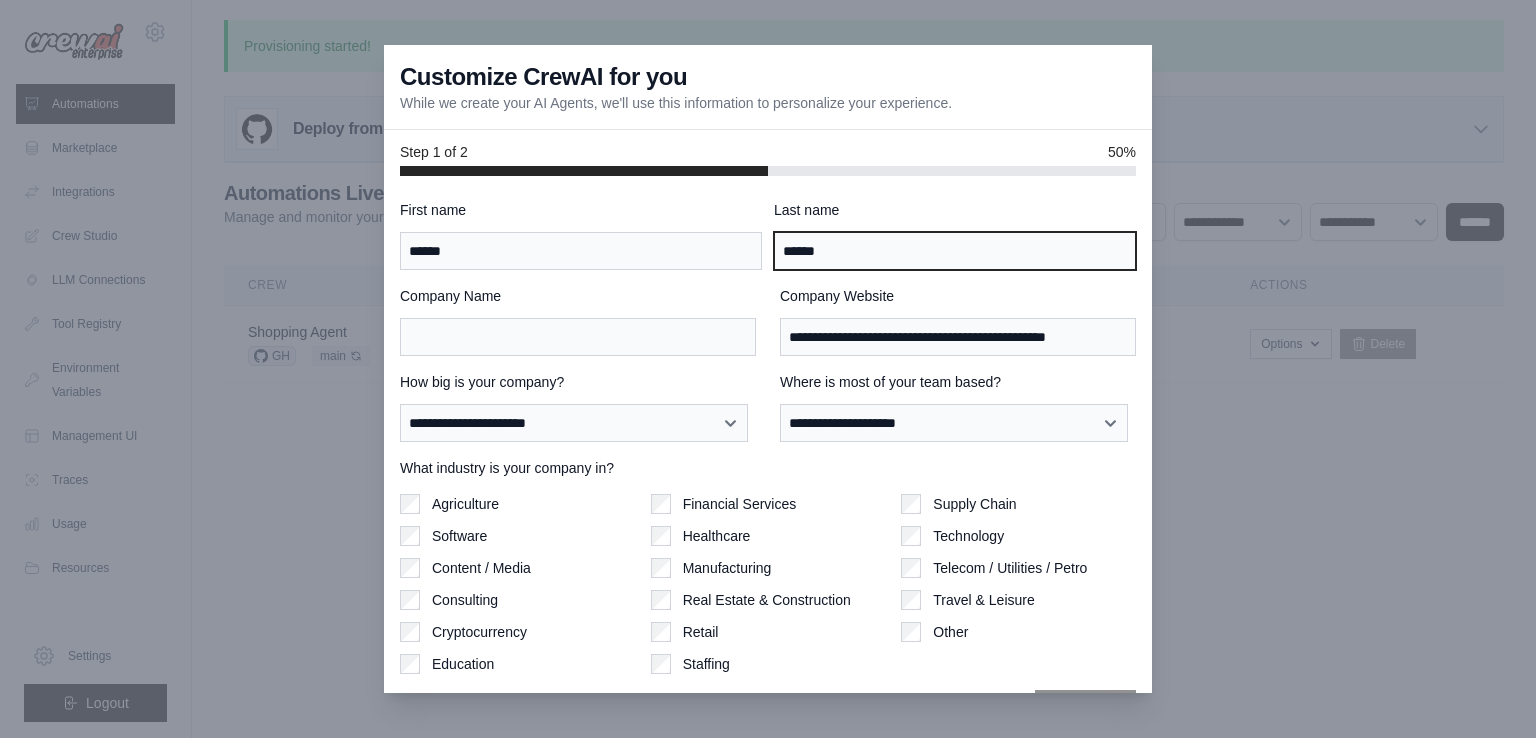 type on "******" 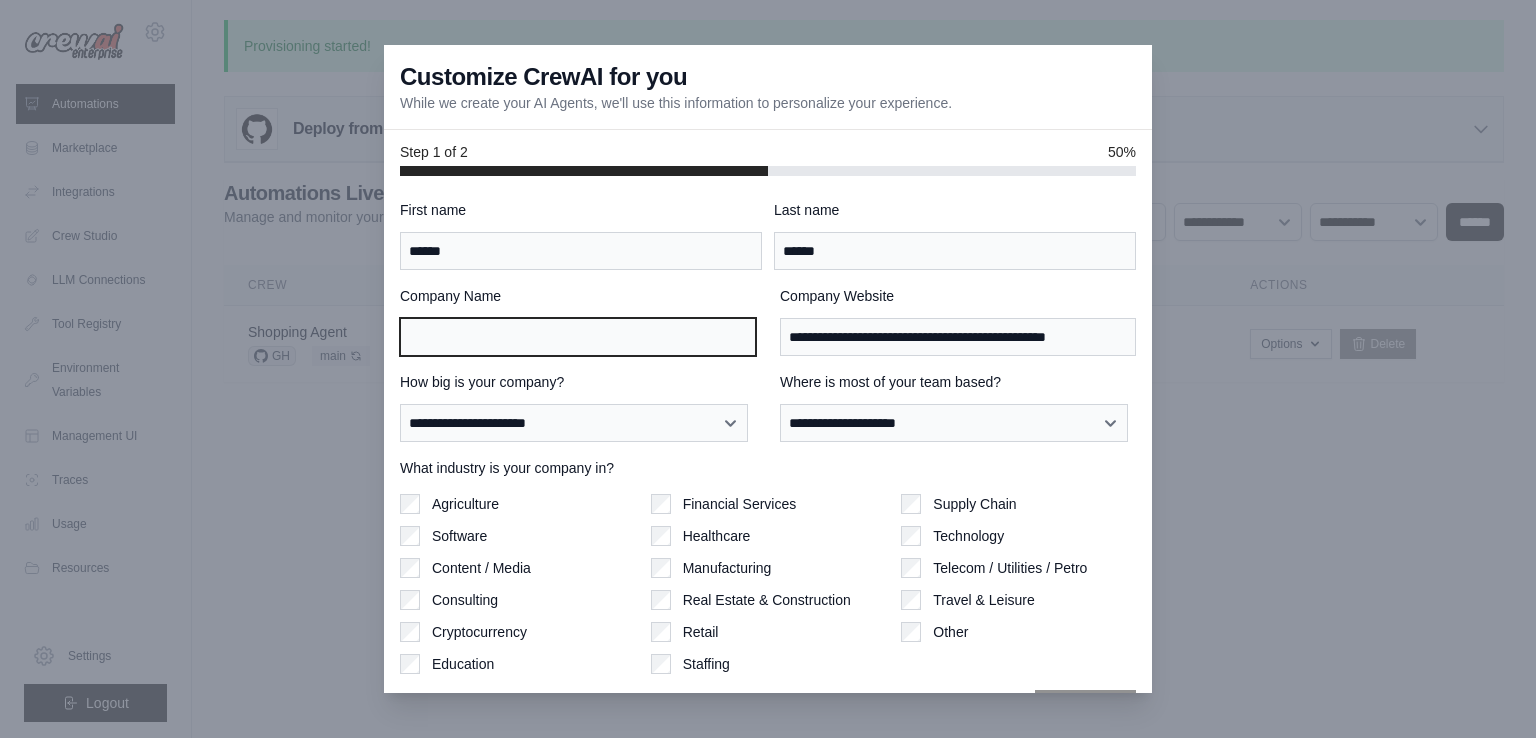 click on "Company Name" at bounding box center (578, 337) 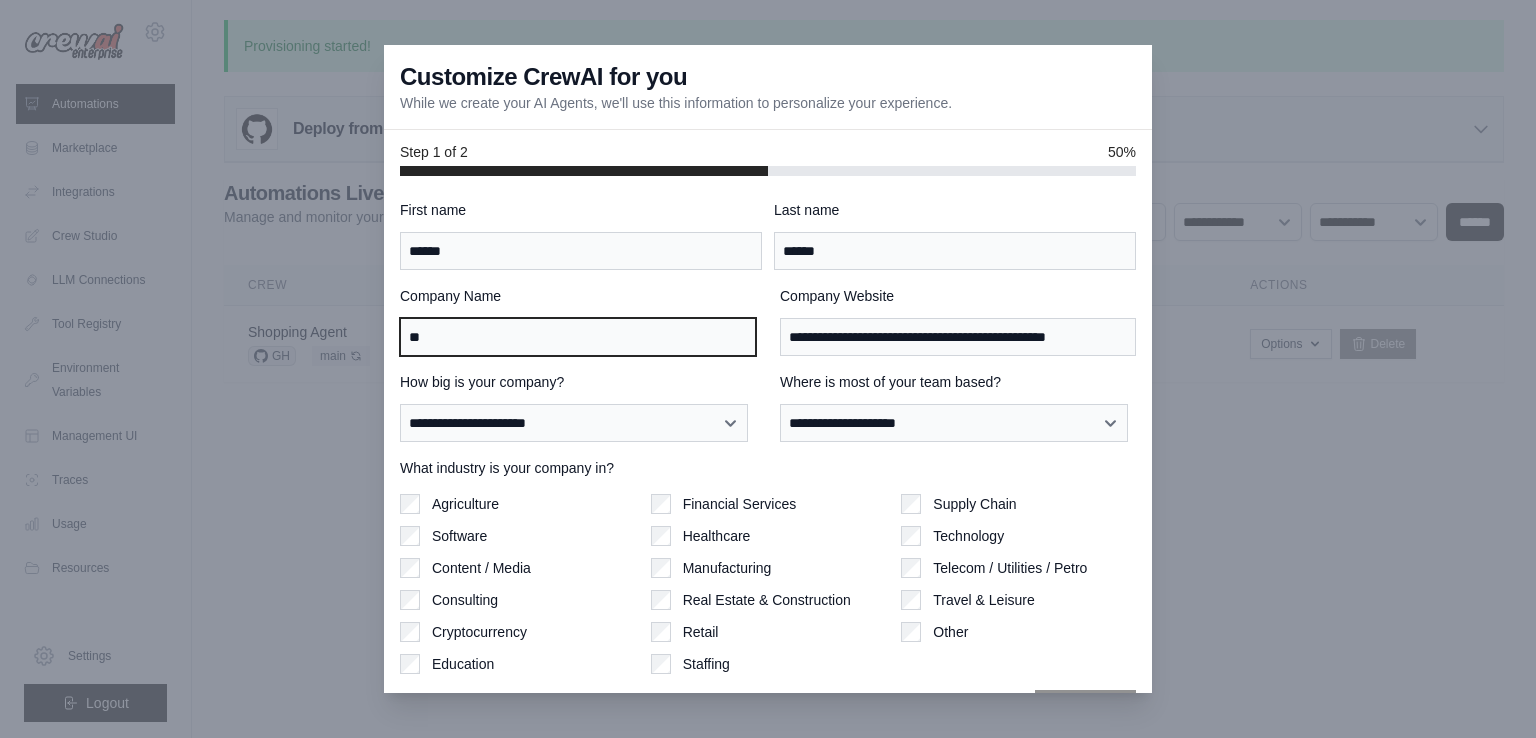 type on "*" 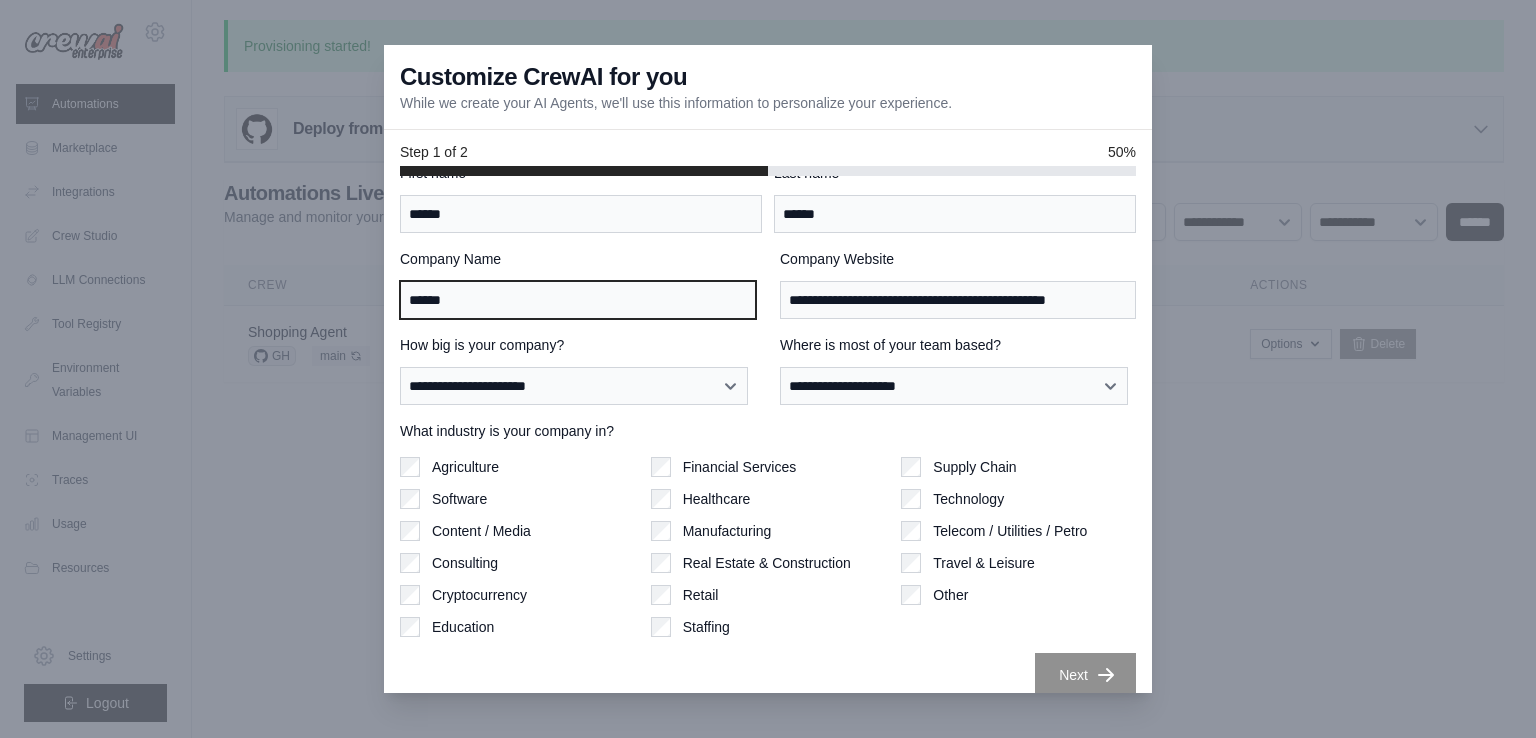 scroll, scrollTop: 56, scrollLeft: 0, axis: vertical 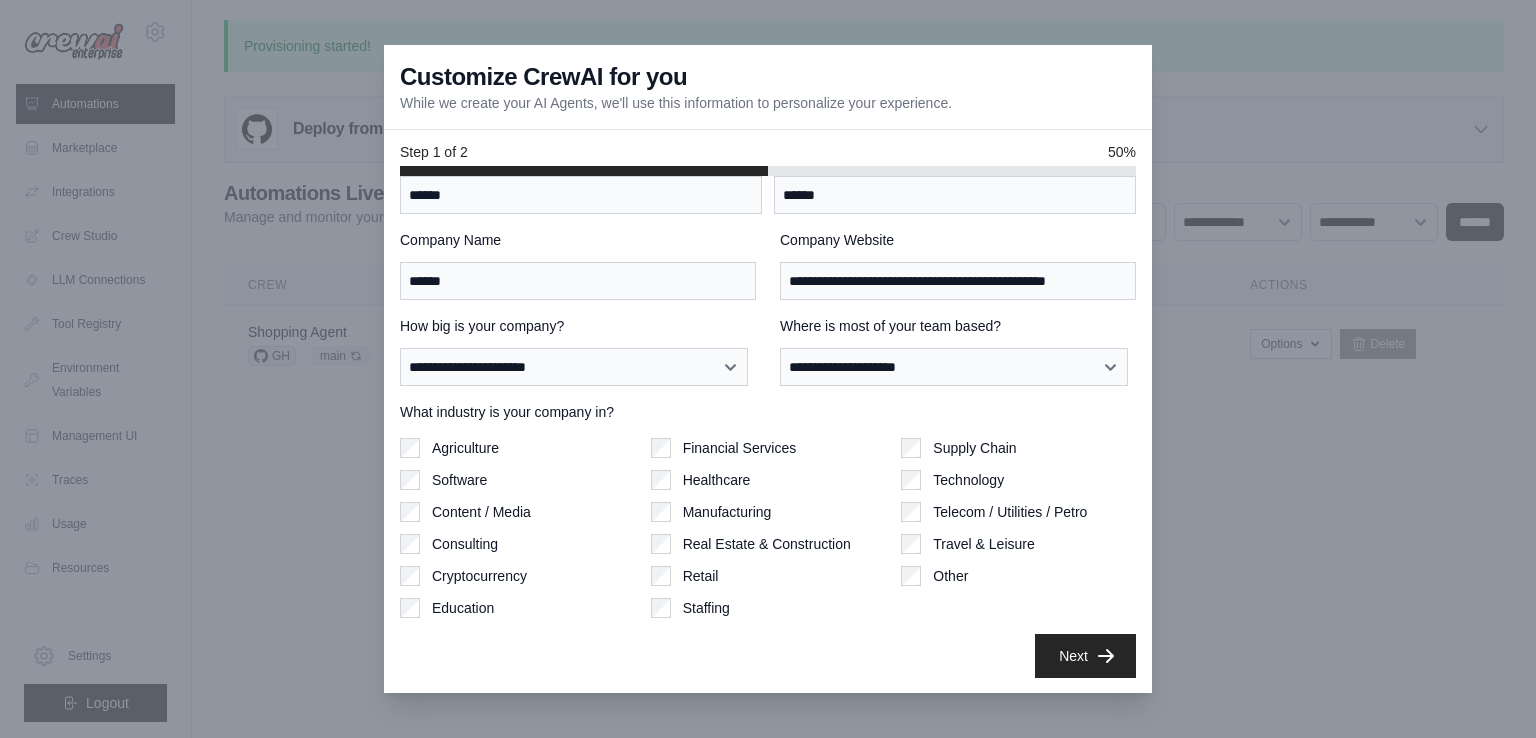 click on "Software" at bounding box center [517, 480] 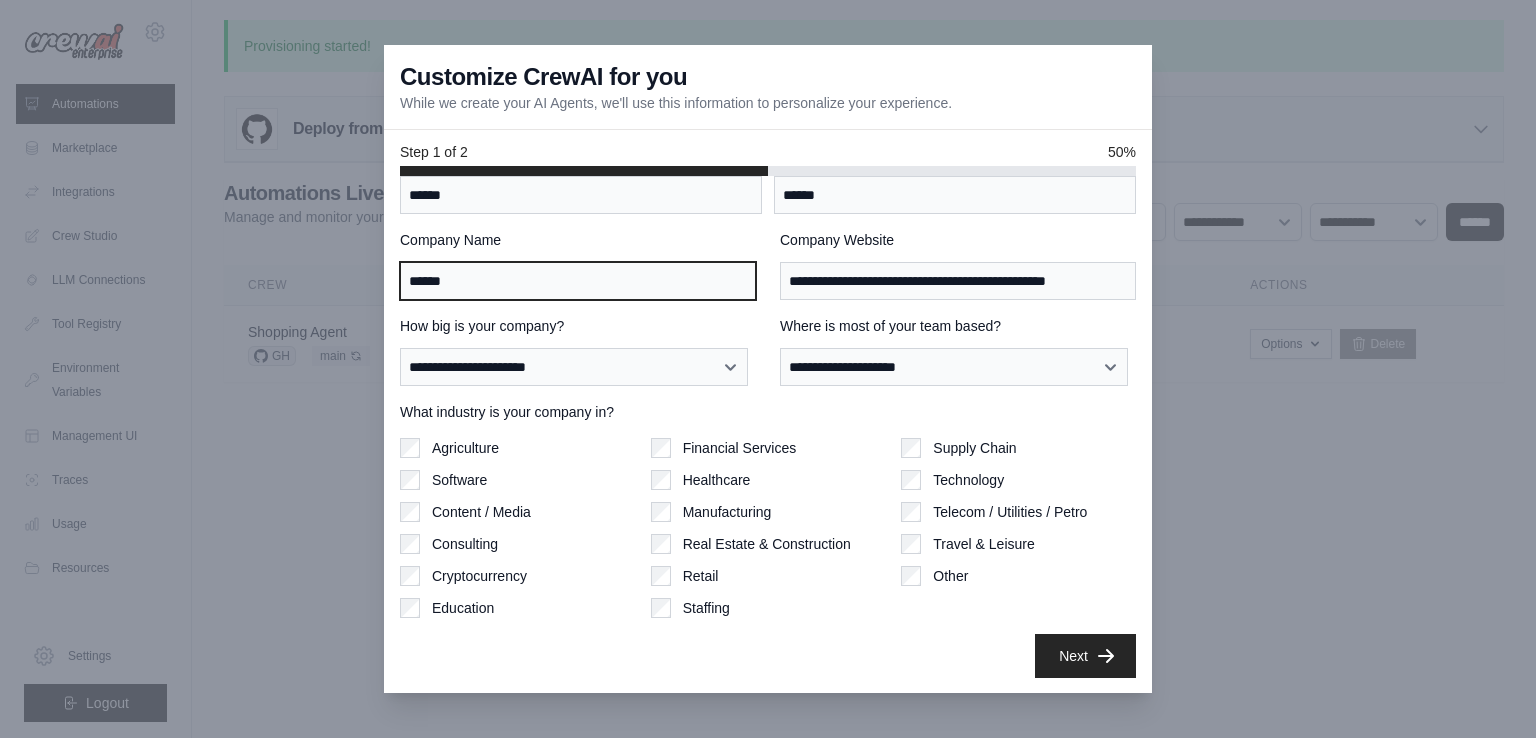 click on "******" at bounding box center [578, 281] 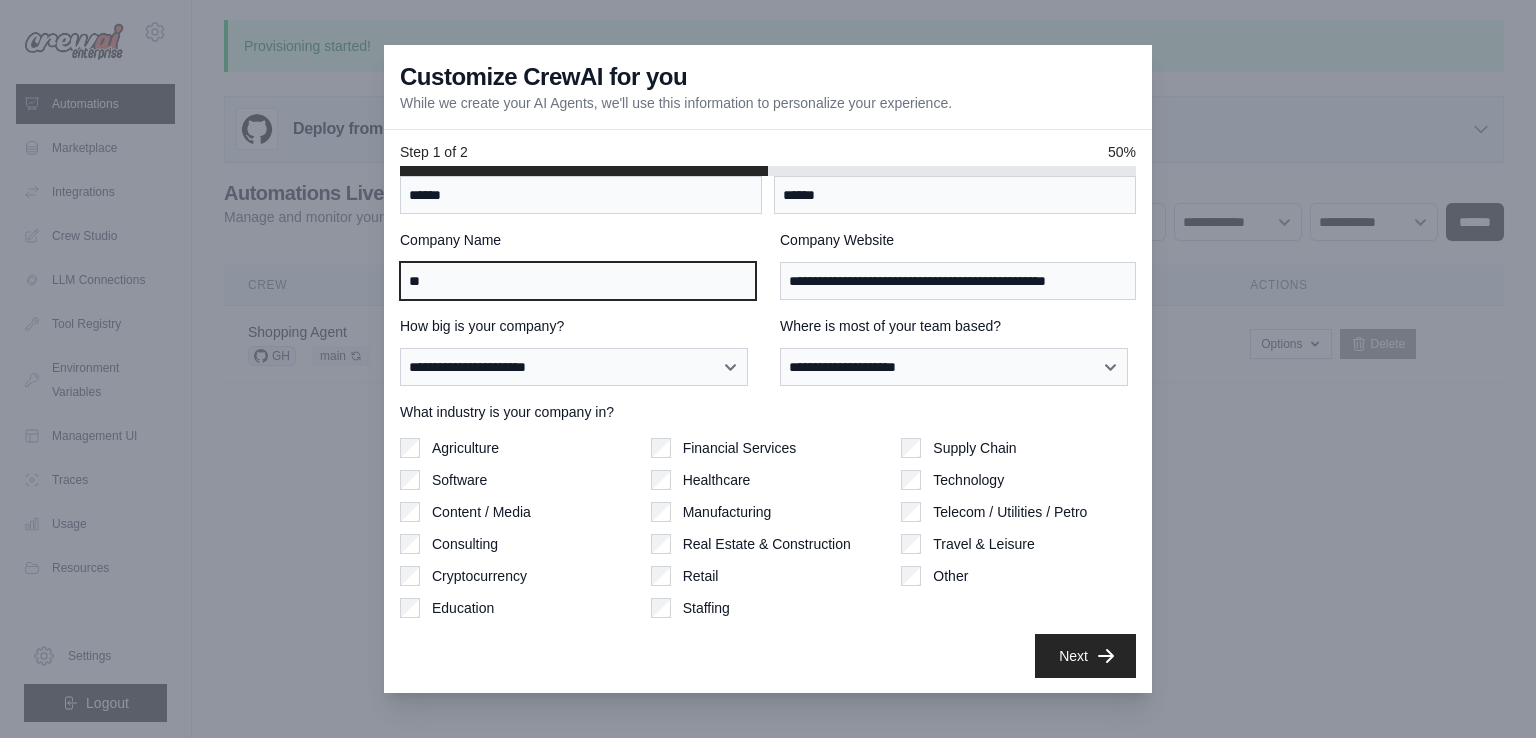 type on "*" 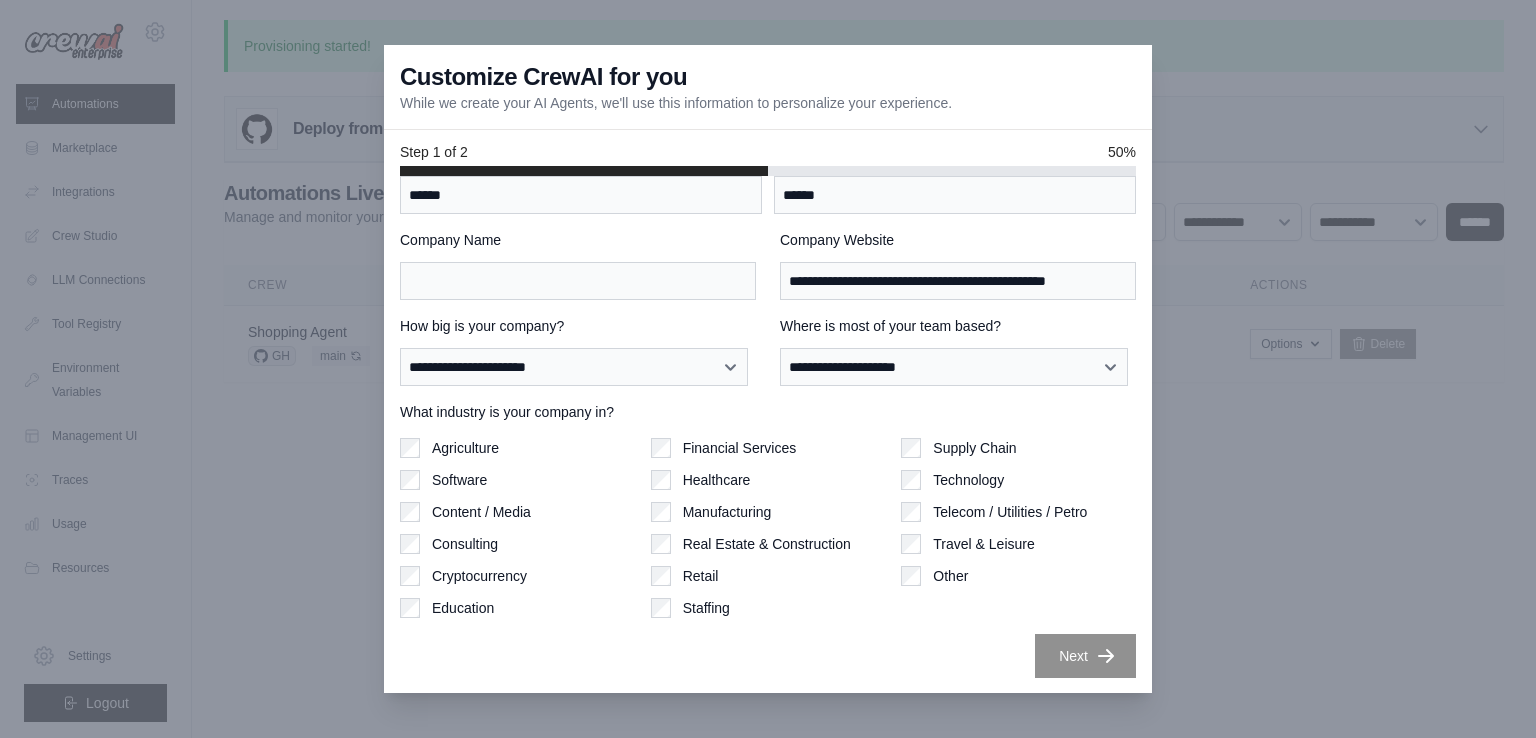 click on "Next" at bounding box center (768, 656) 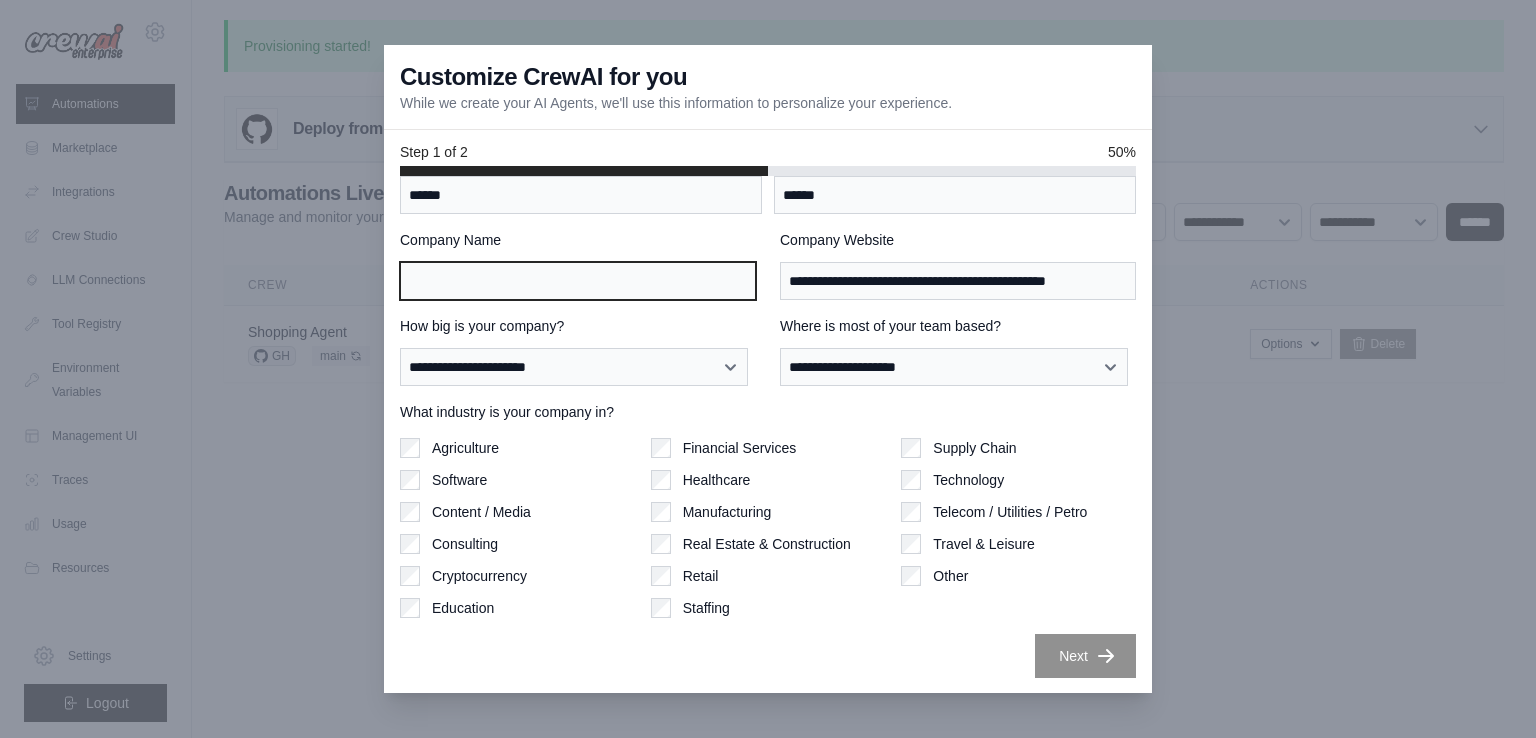 click on "Company Name" at bounding box center (578, 281) 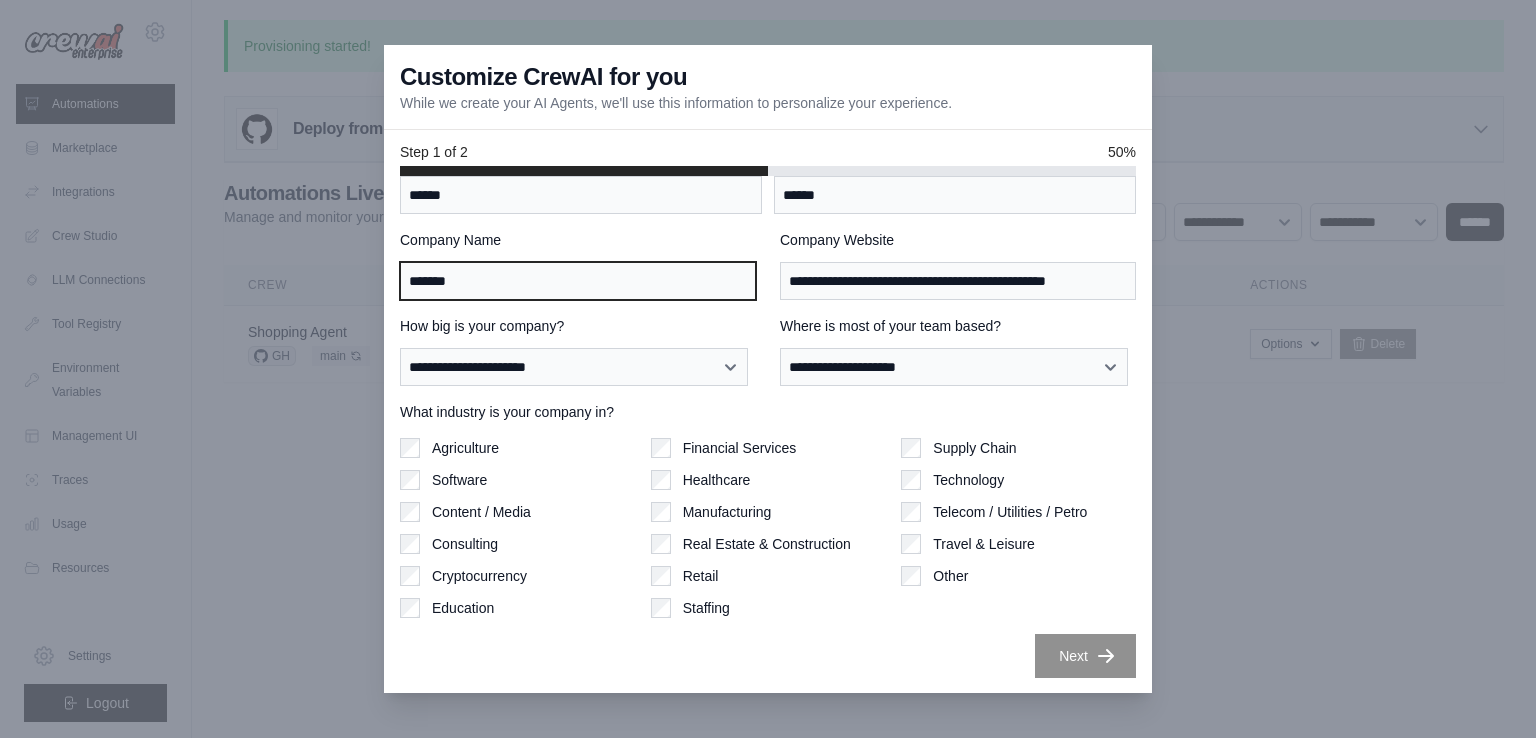 type on "*******" 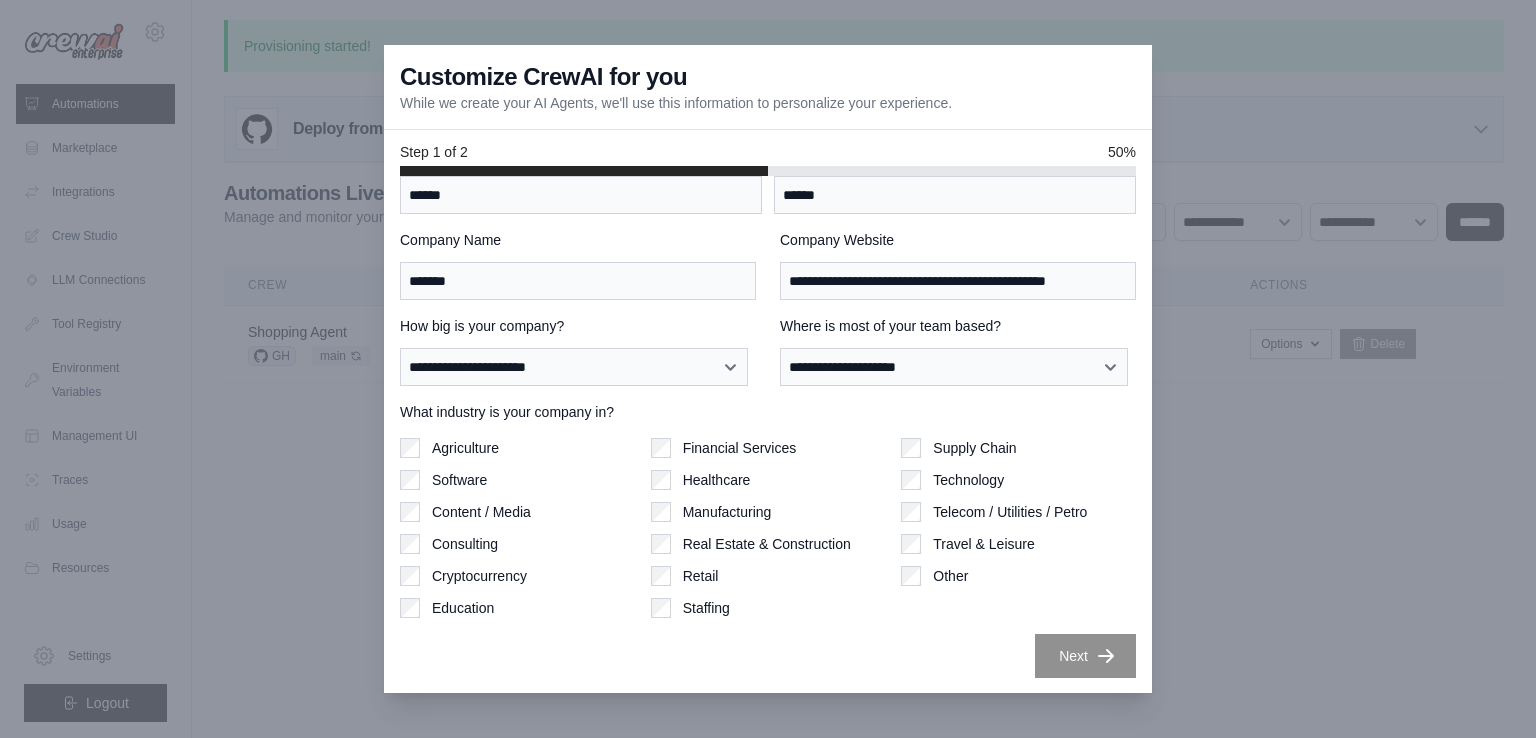 click on "Next" at bounding box center (768, 656) 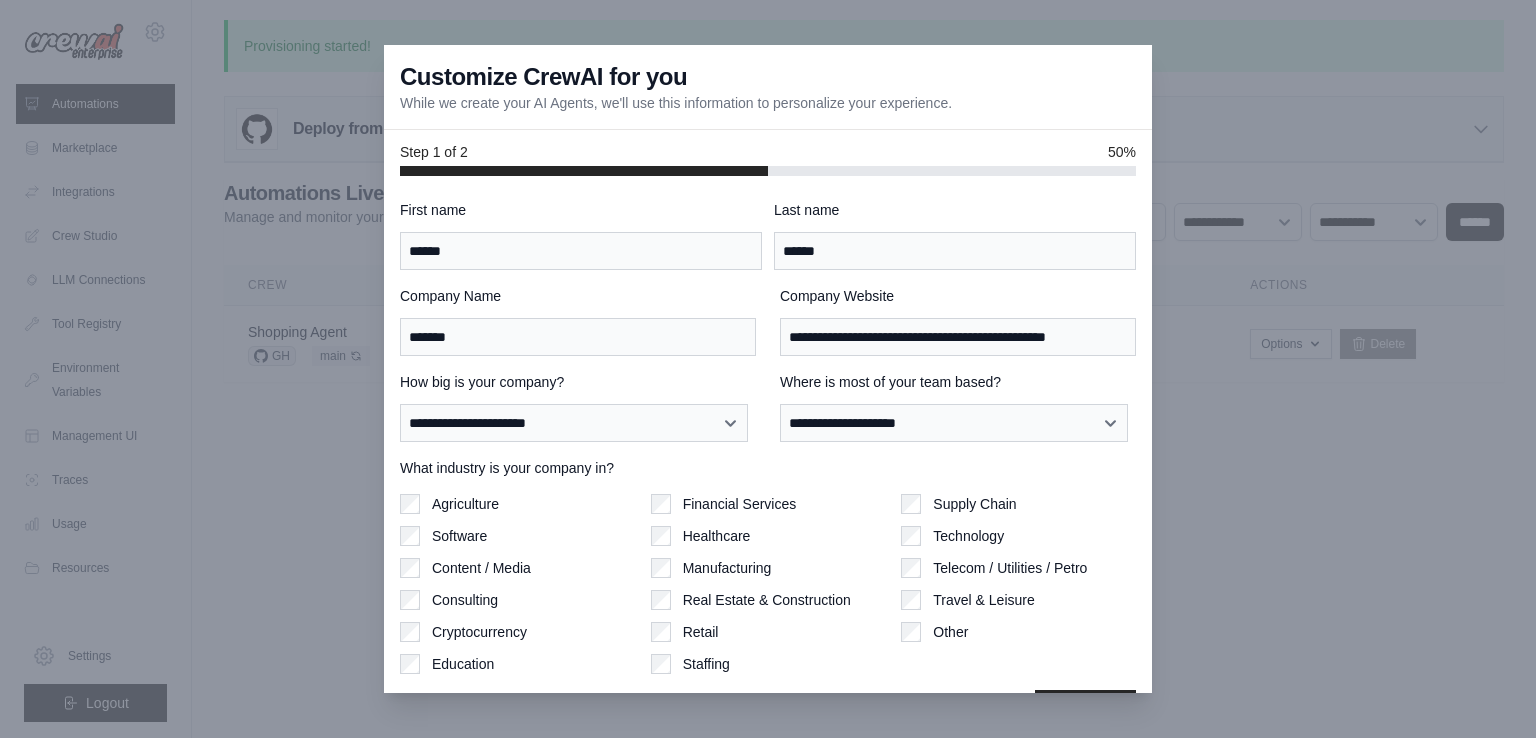 scroll, scrollTop: 56, scrollLeft: 0, axis: vertical 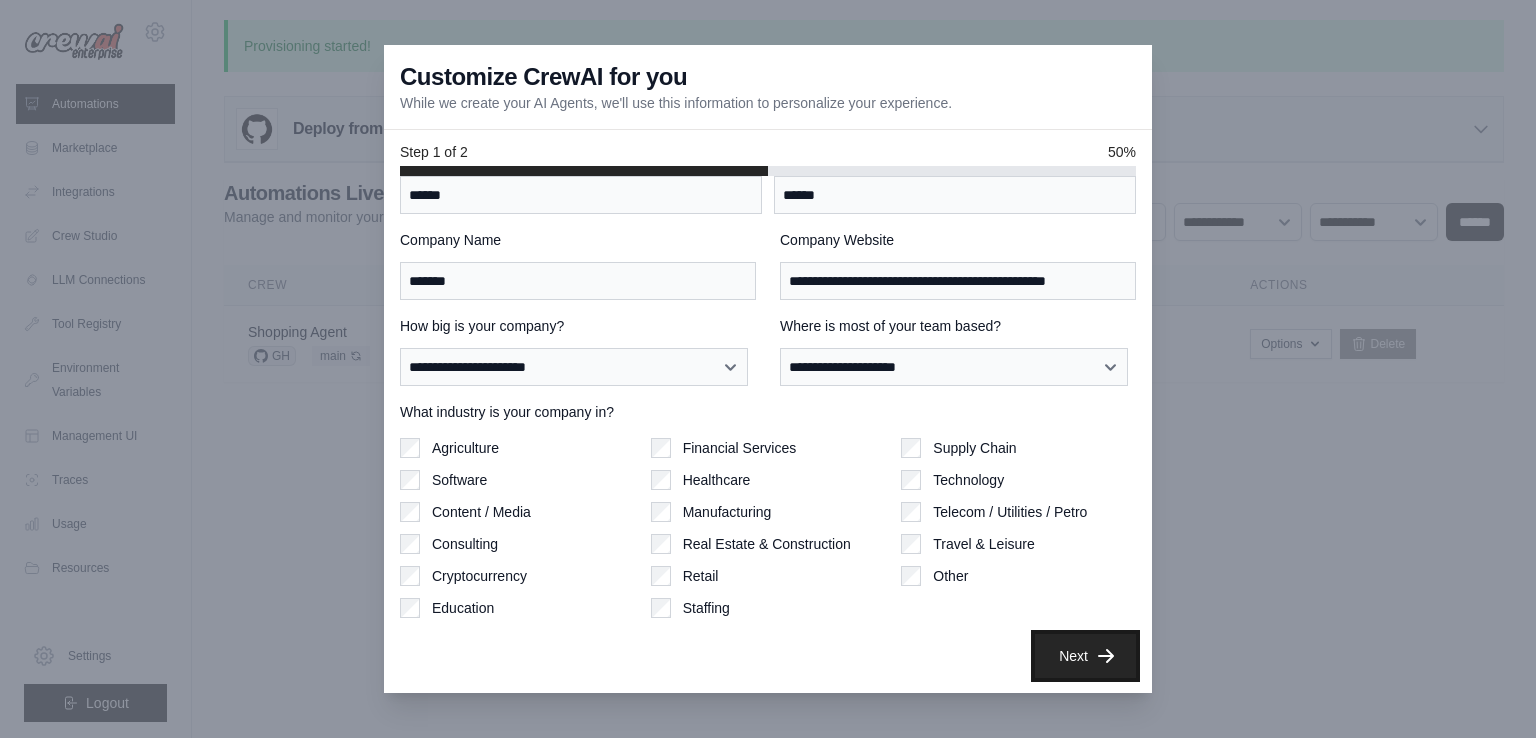 click on "Next" at bounding box center (1085, 656) 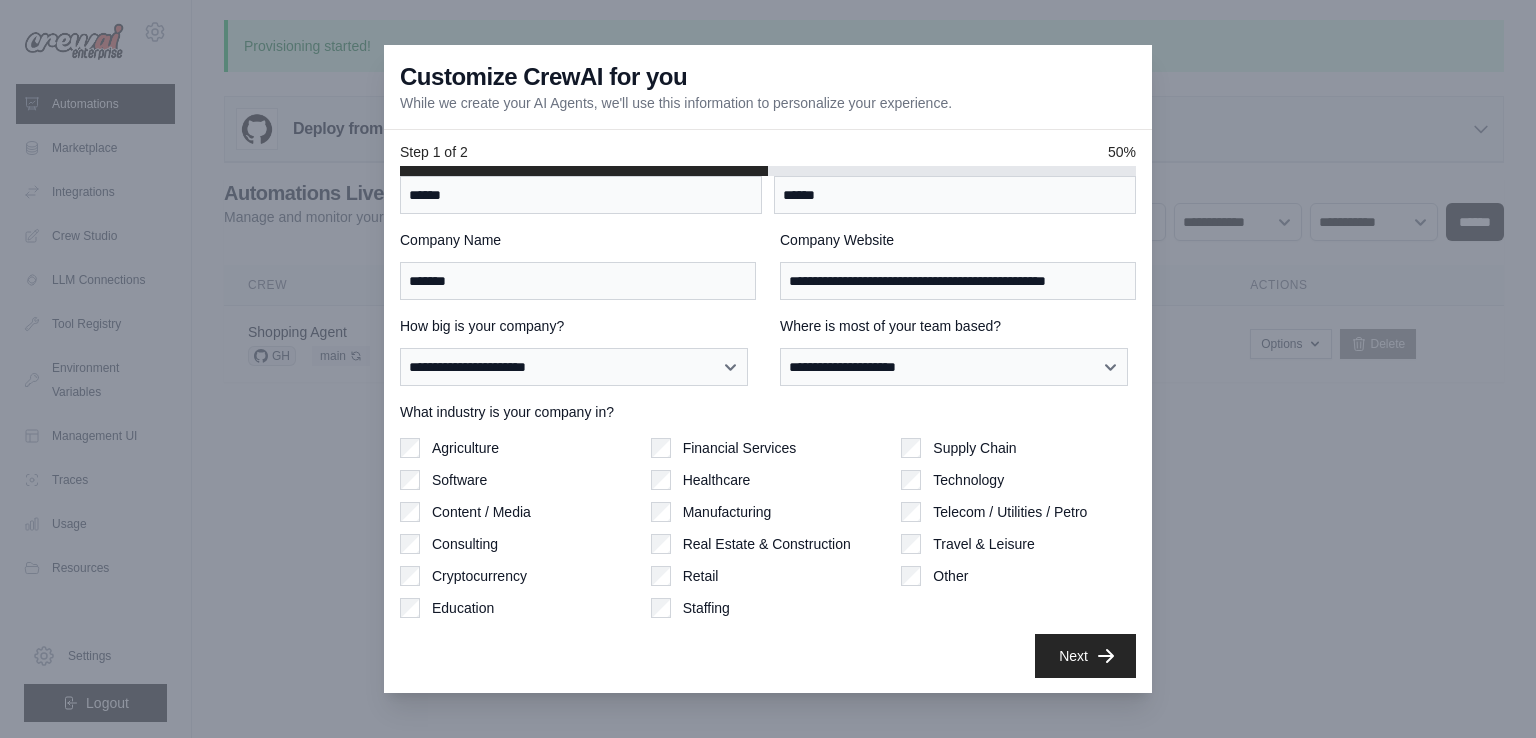scroll, scrollTop: 0, scrollLeft: 0, axis: both 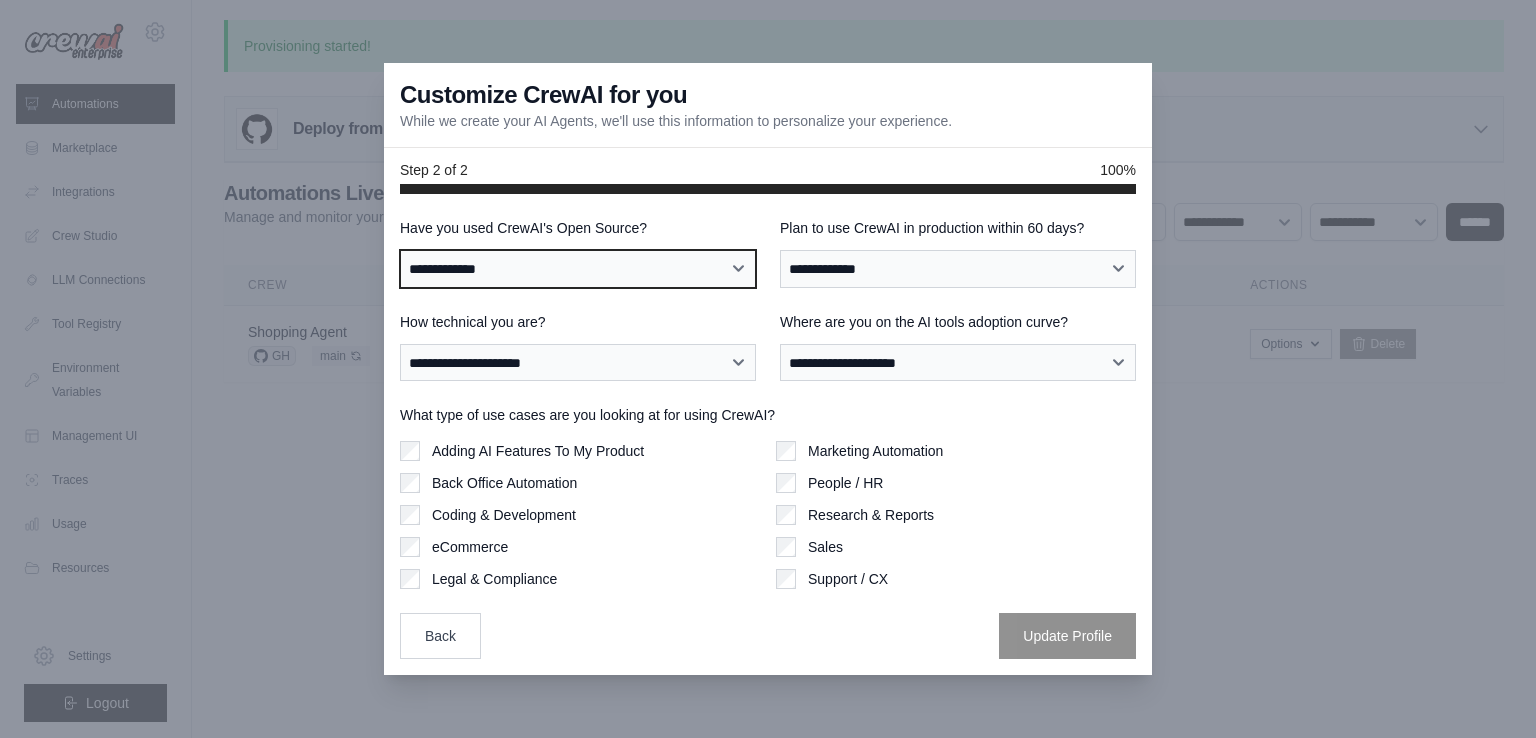 click on "**********" at bounding box center [578, 269] 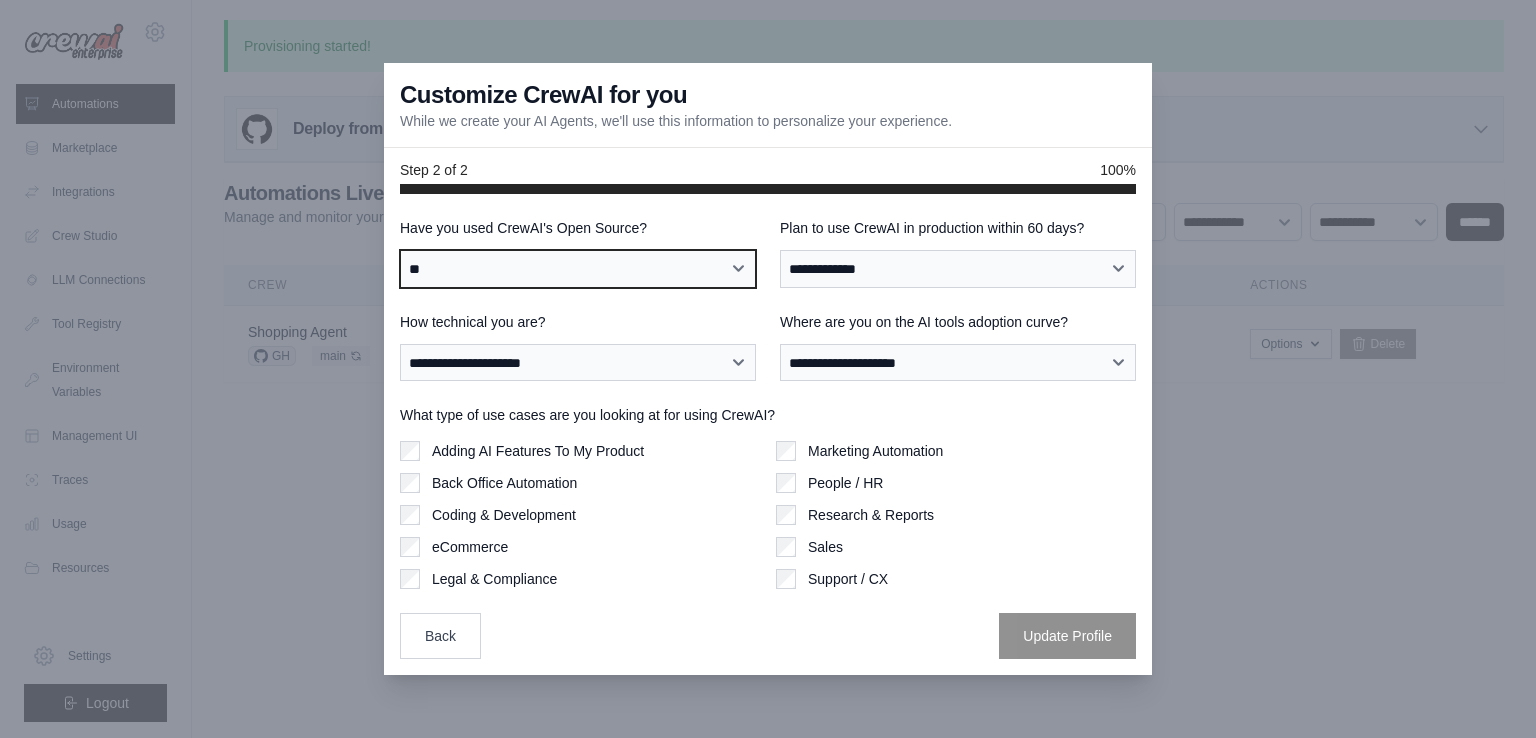 click on "**********" at bounding box center [578, 269] 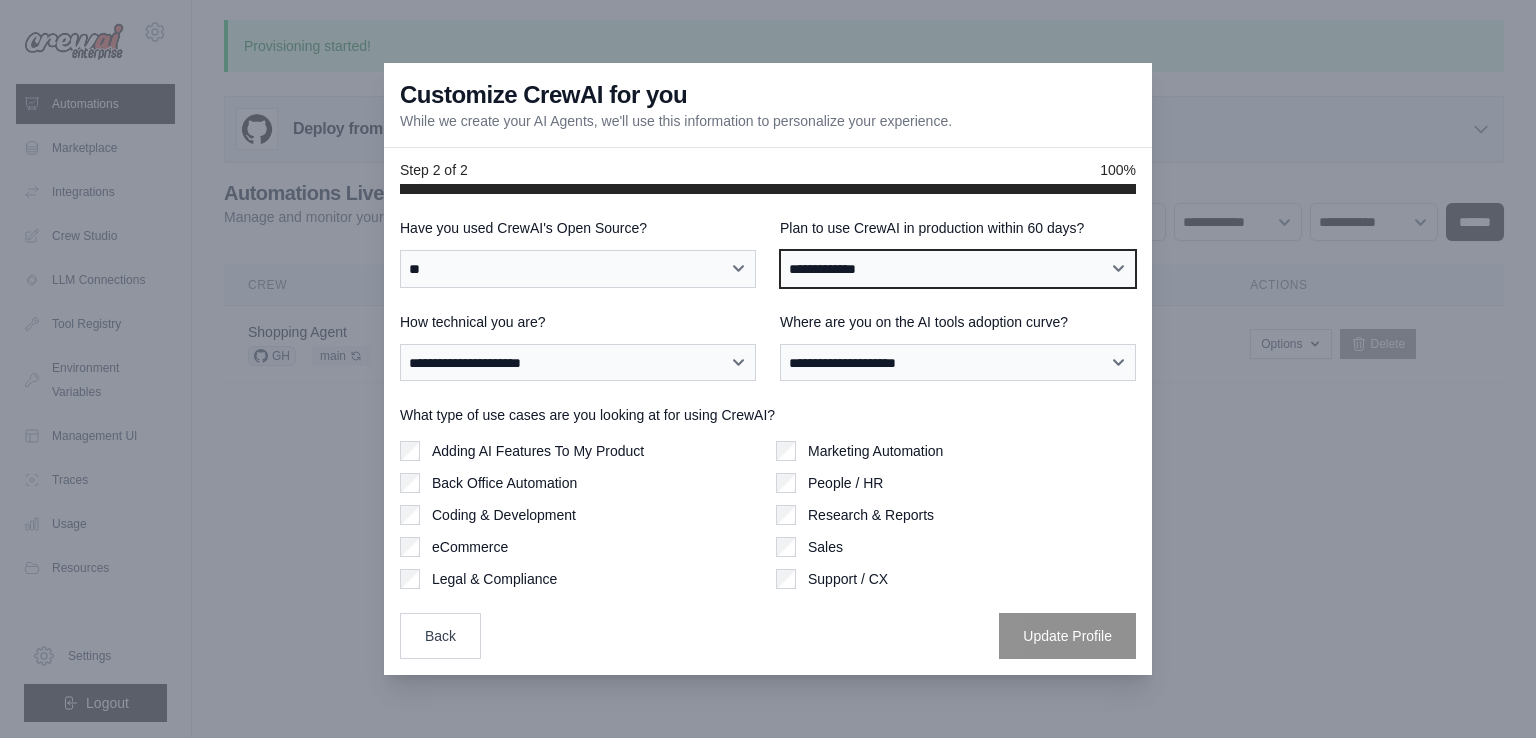 click on "**********" at bounding box center [958, 269] 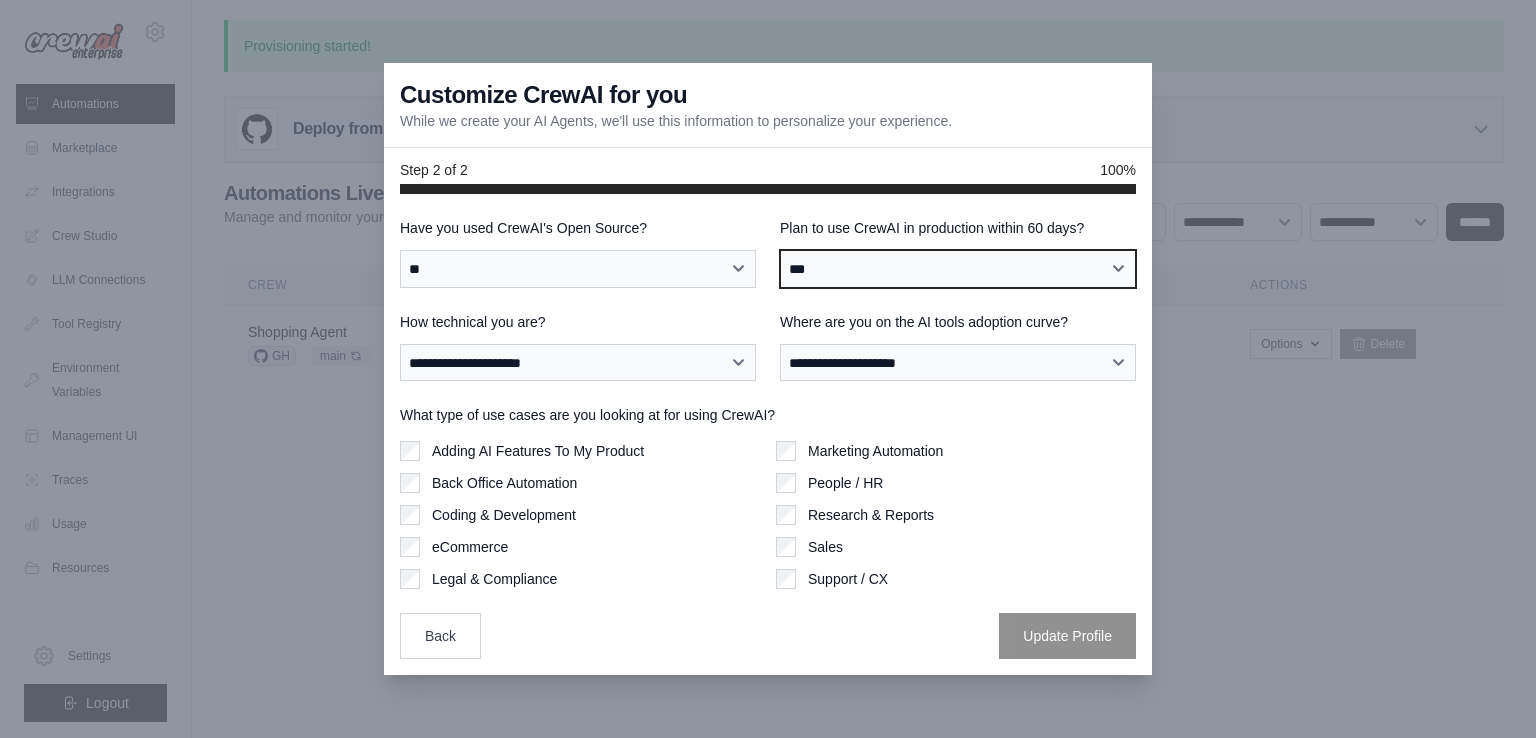 click on "**********" at bounding box center (958, 269) 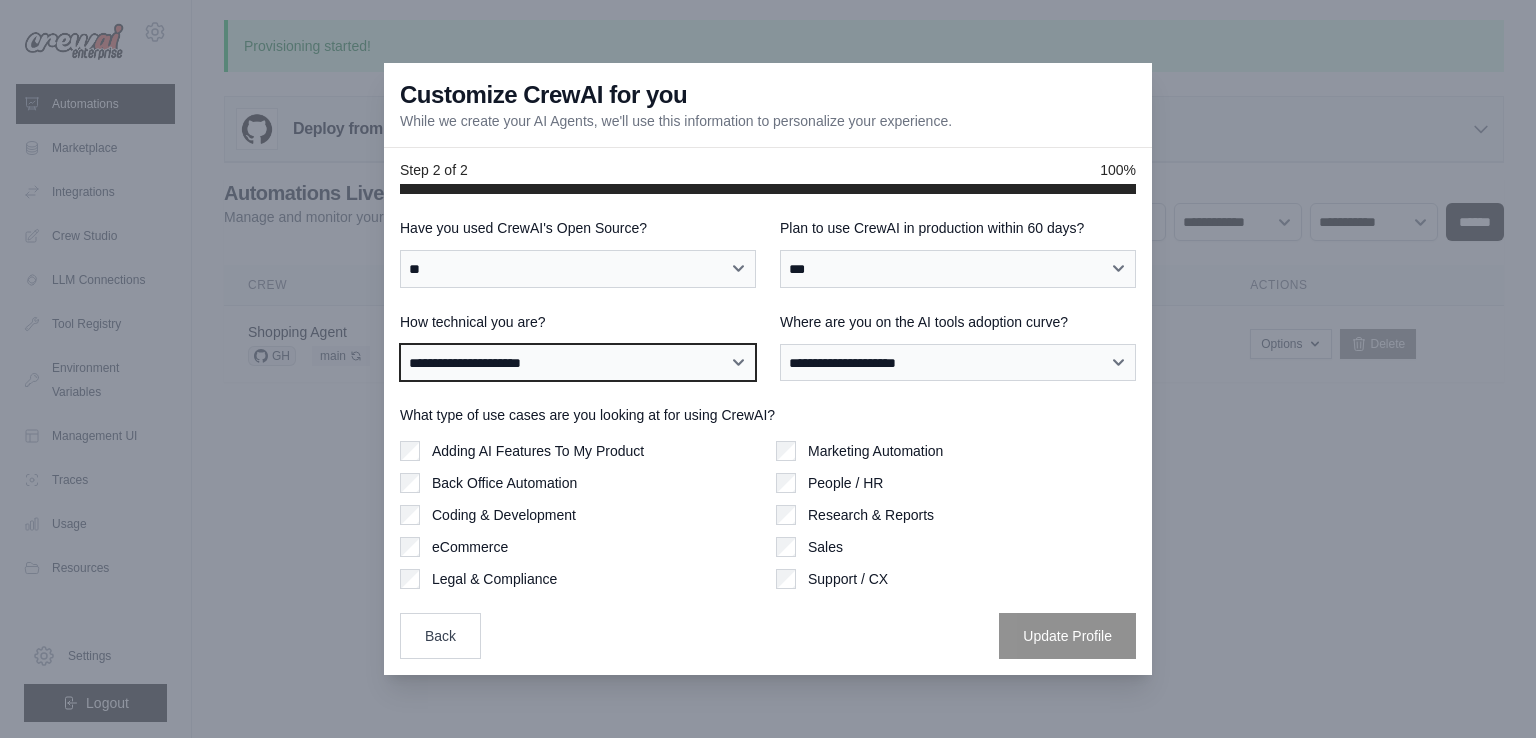 click on "**********" at bounding box center [578, 363] 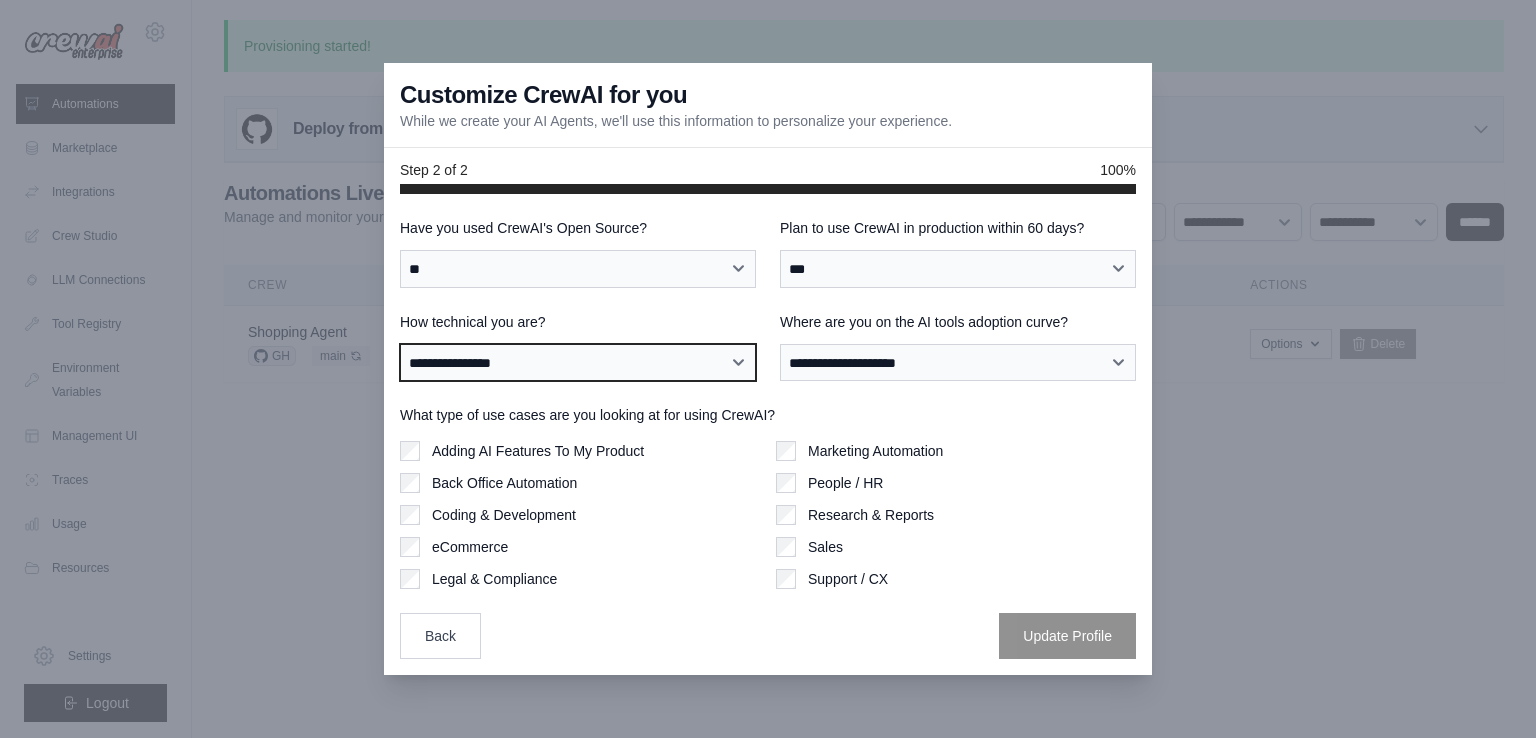click on "**********" at bounding box center (578, 363) 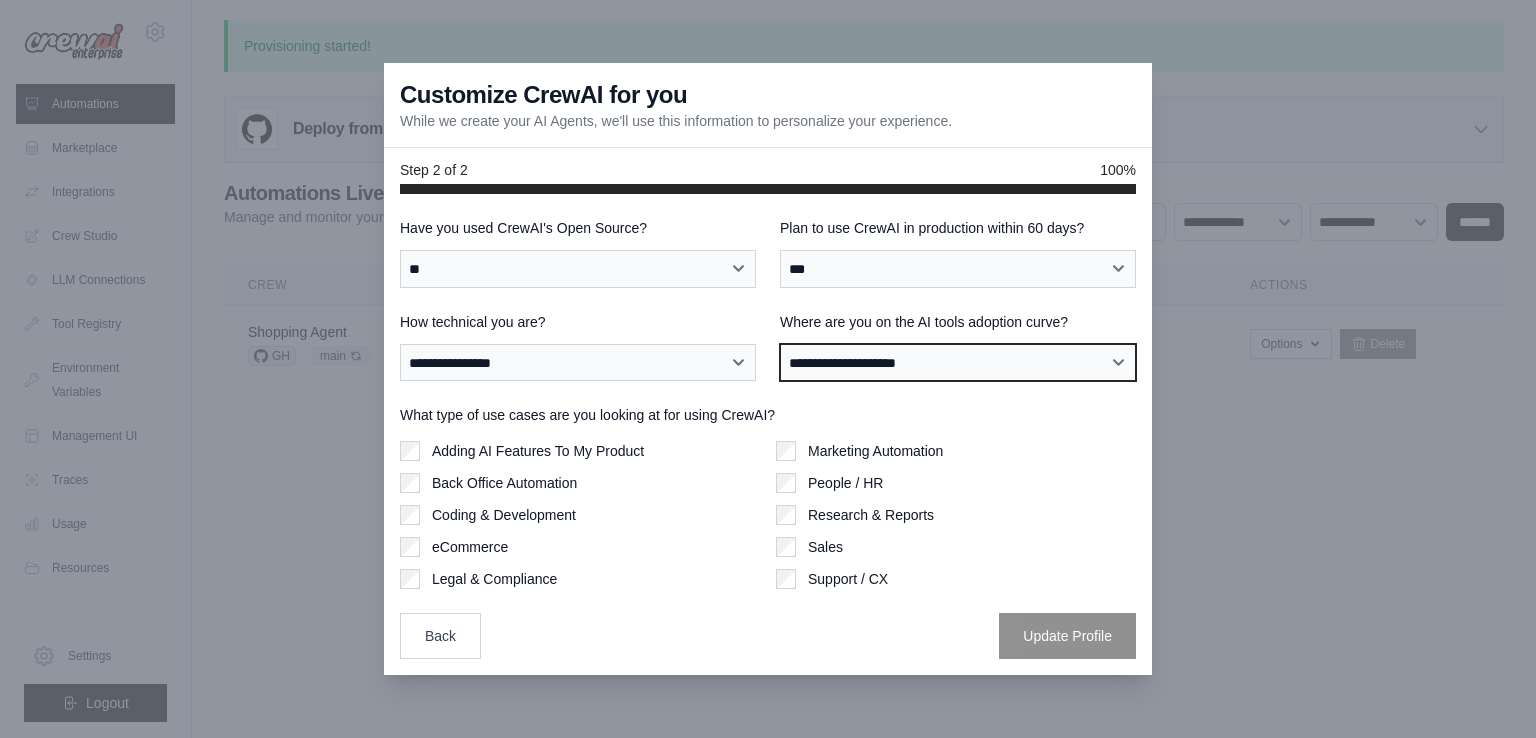 click on "**********" at bounding box center (958, 363) 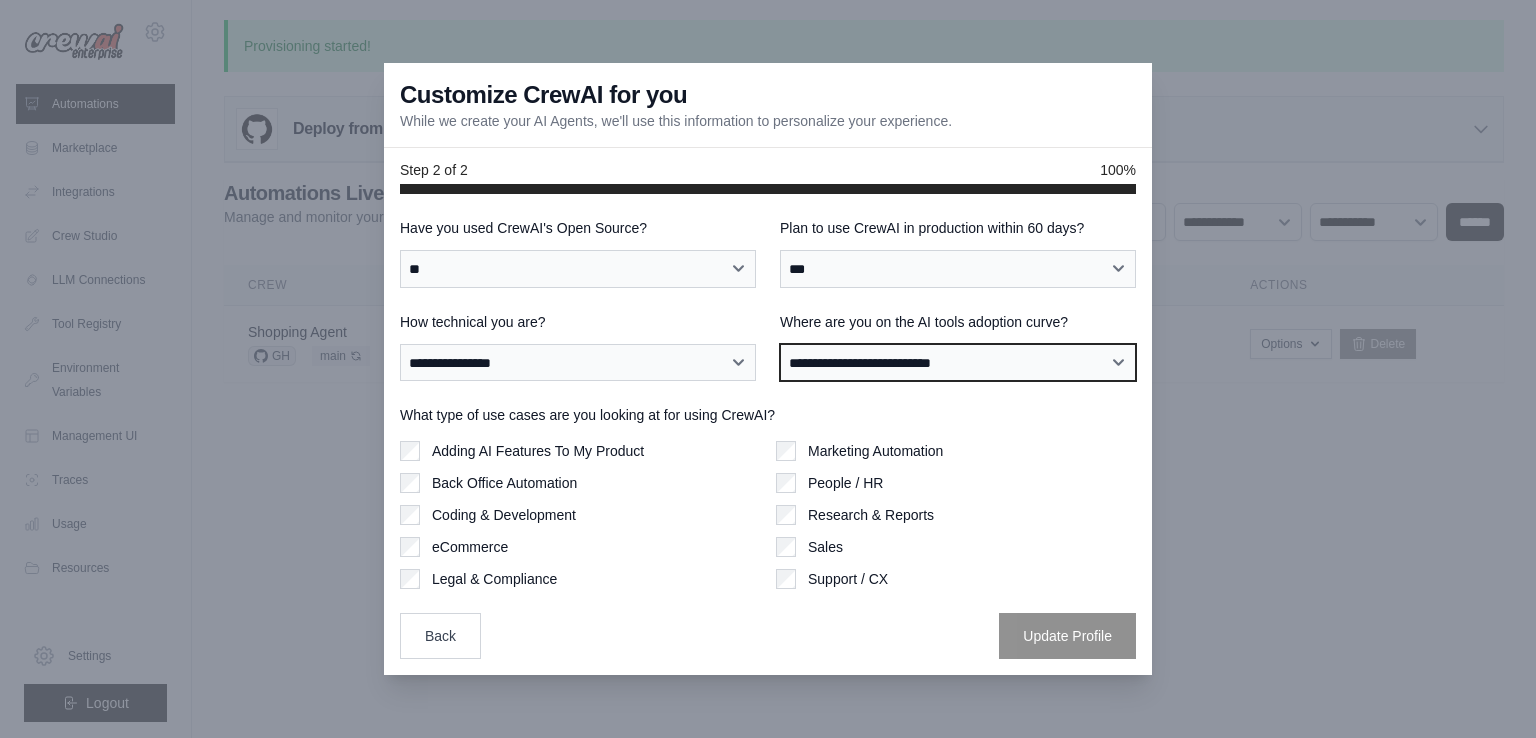click on "**********" at bounding box center (958, 363) 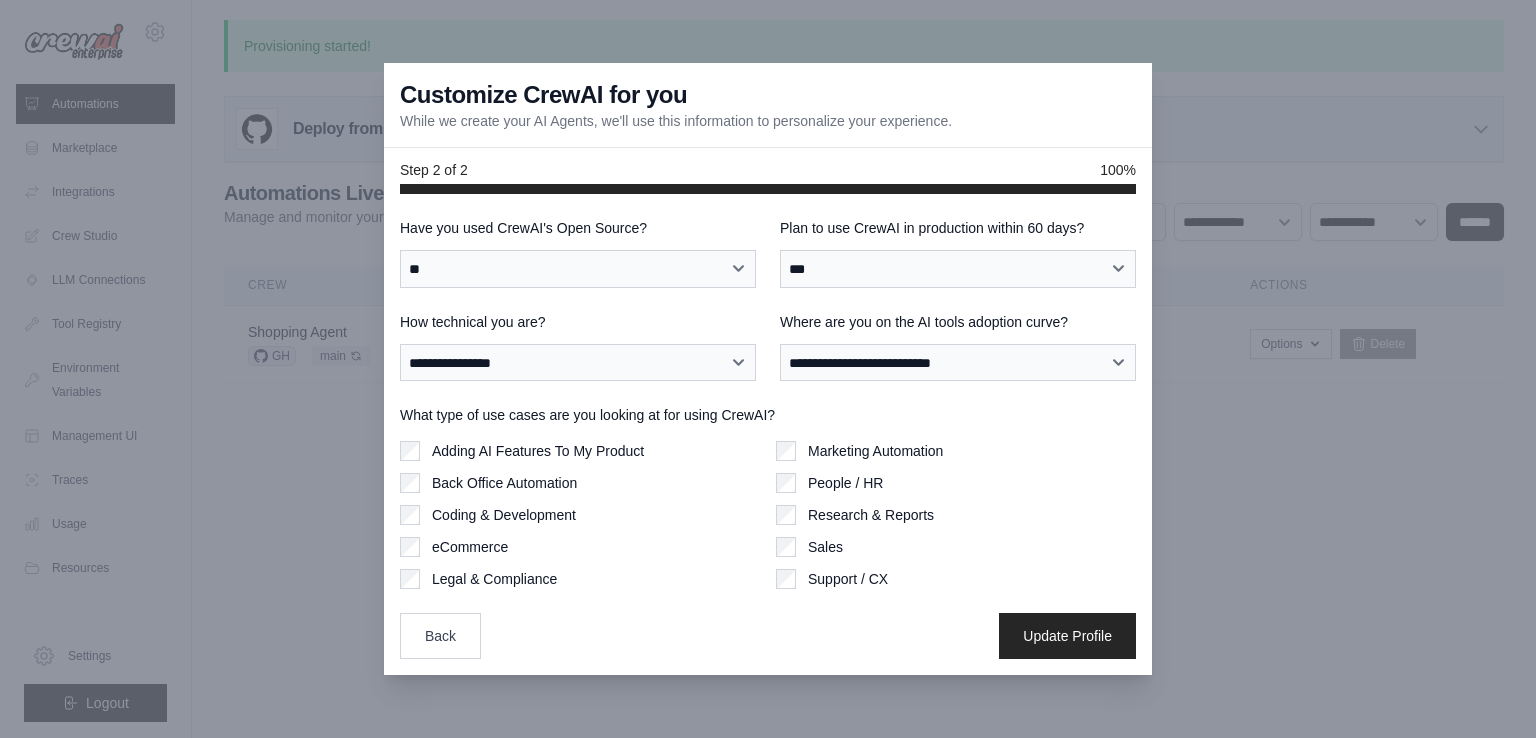 click on "Support / CX" at bounding box center (956, 579) 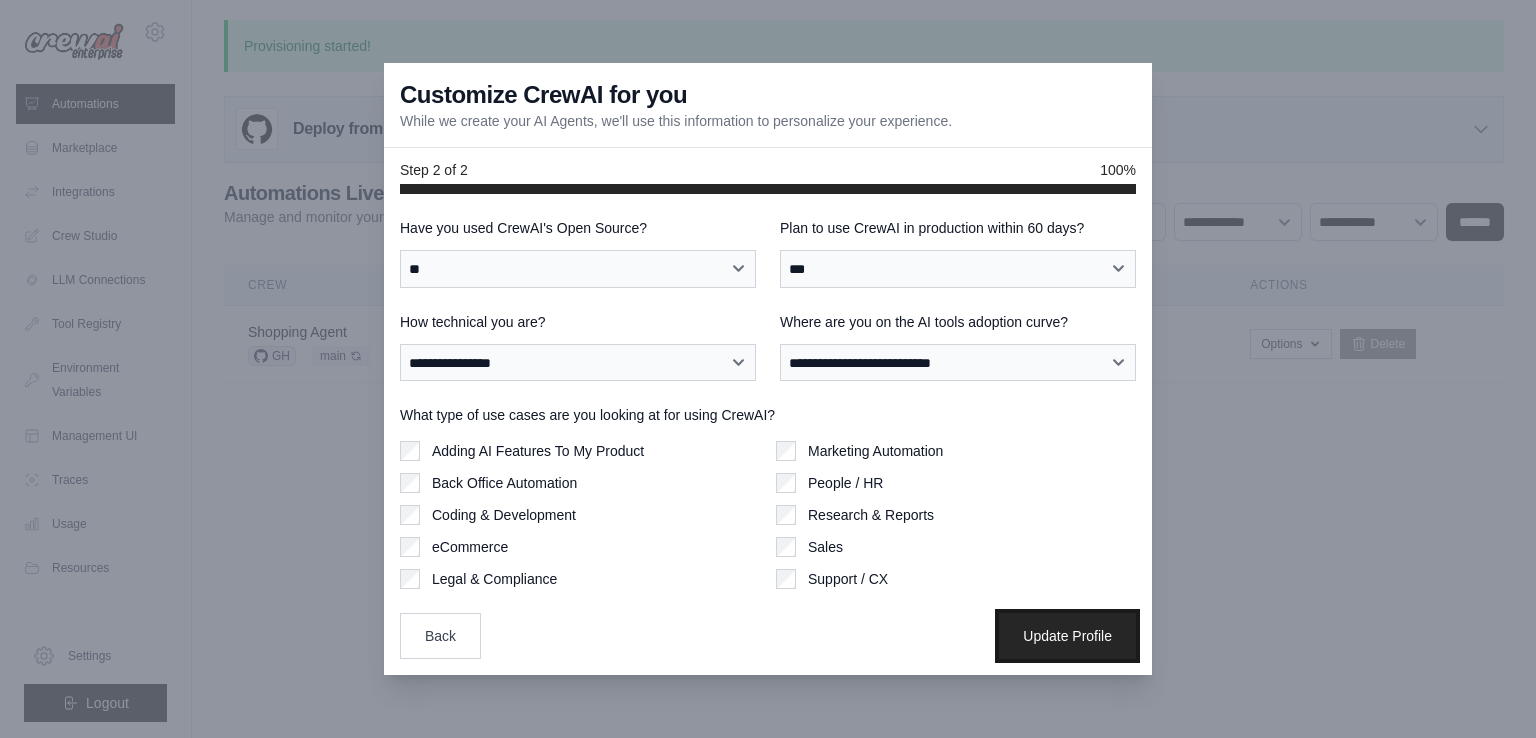 click on "Update Profile" at bounding box center [1067, 636] 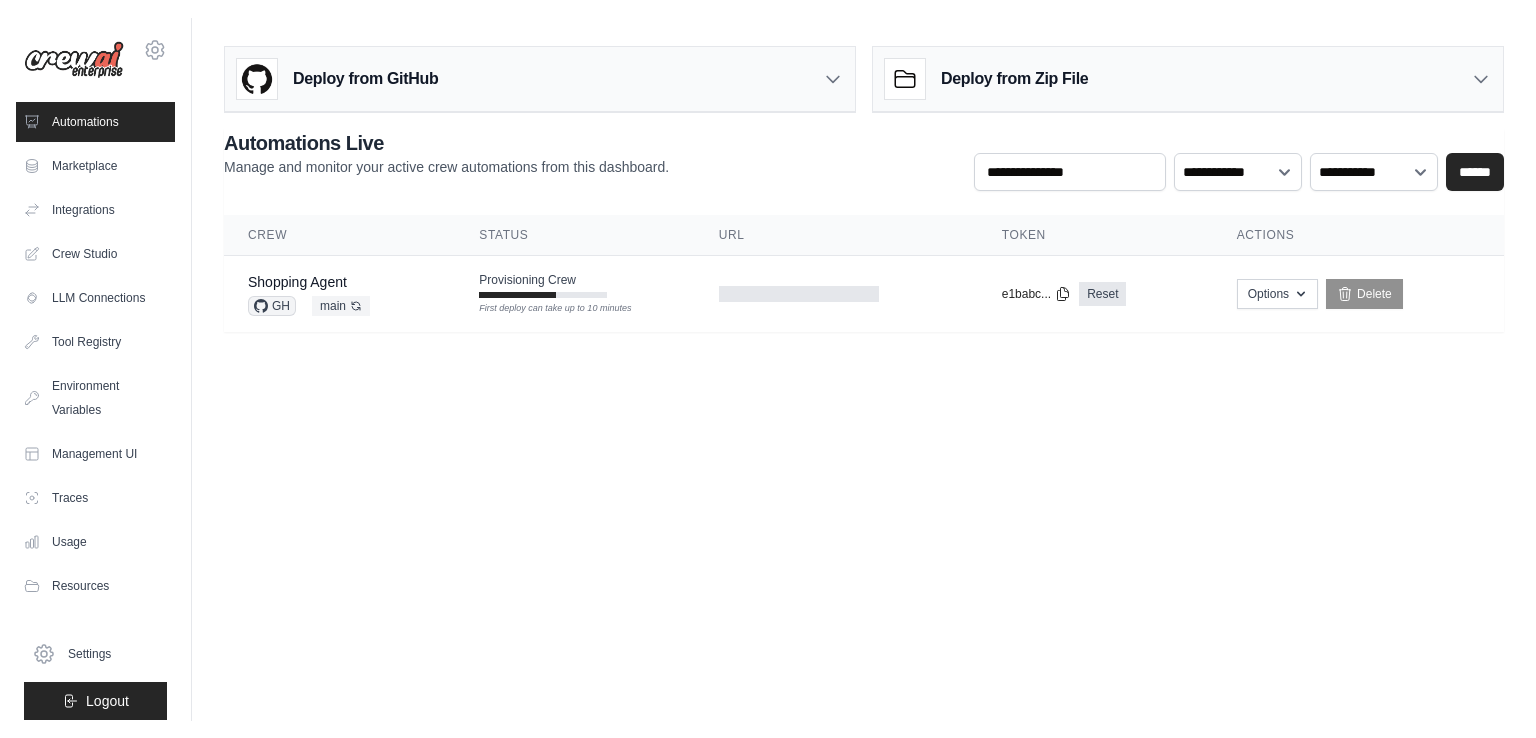 scroll, scrollTop: 0, scrollLeft: 0, axis: both 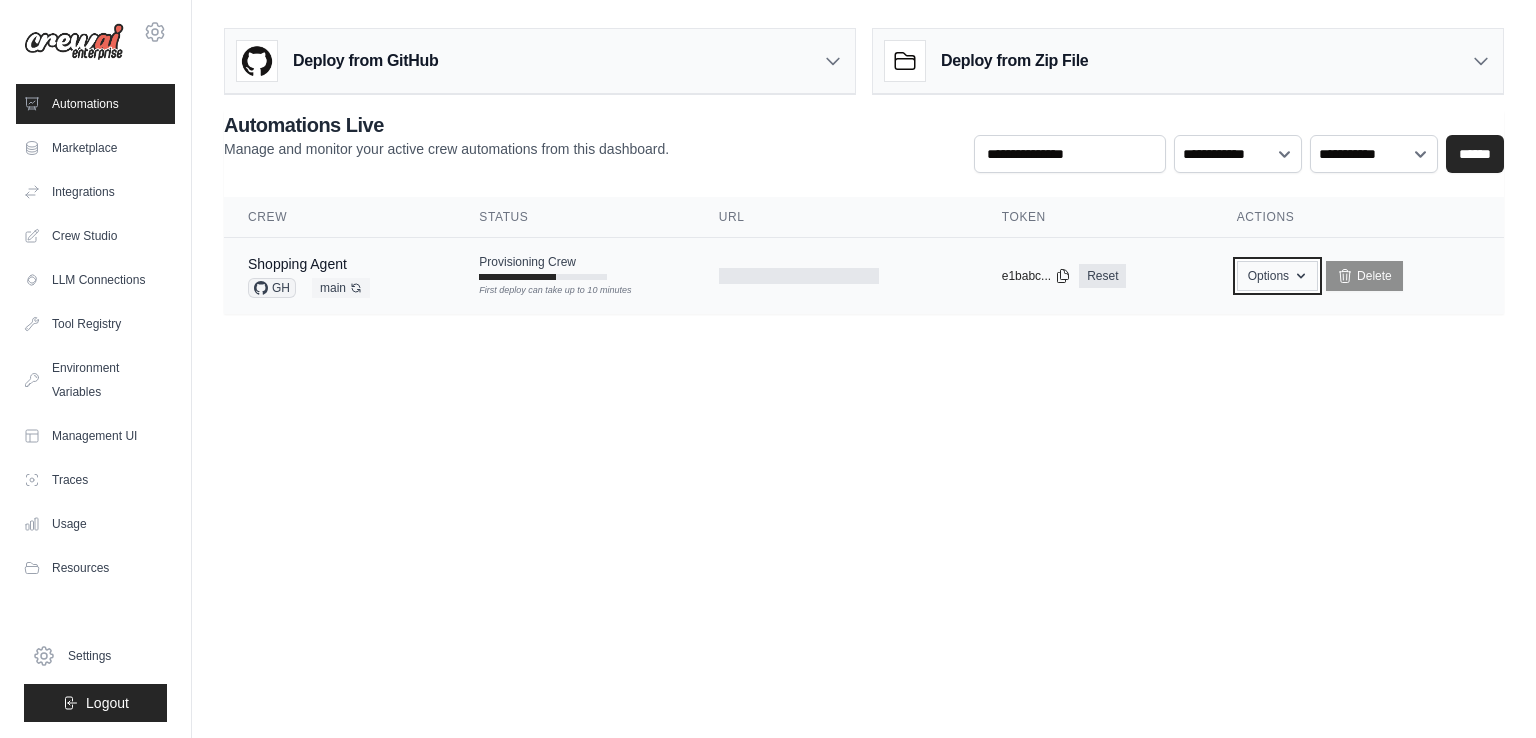 click on "Options" at bounding box center (1277, 276) 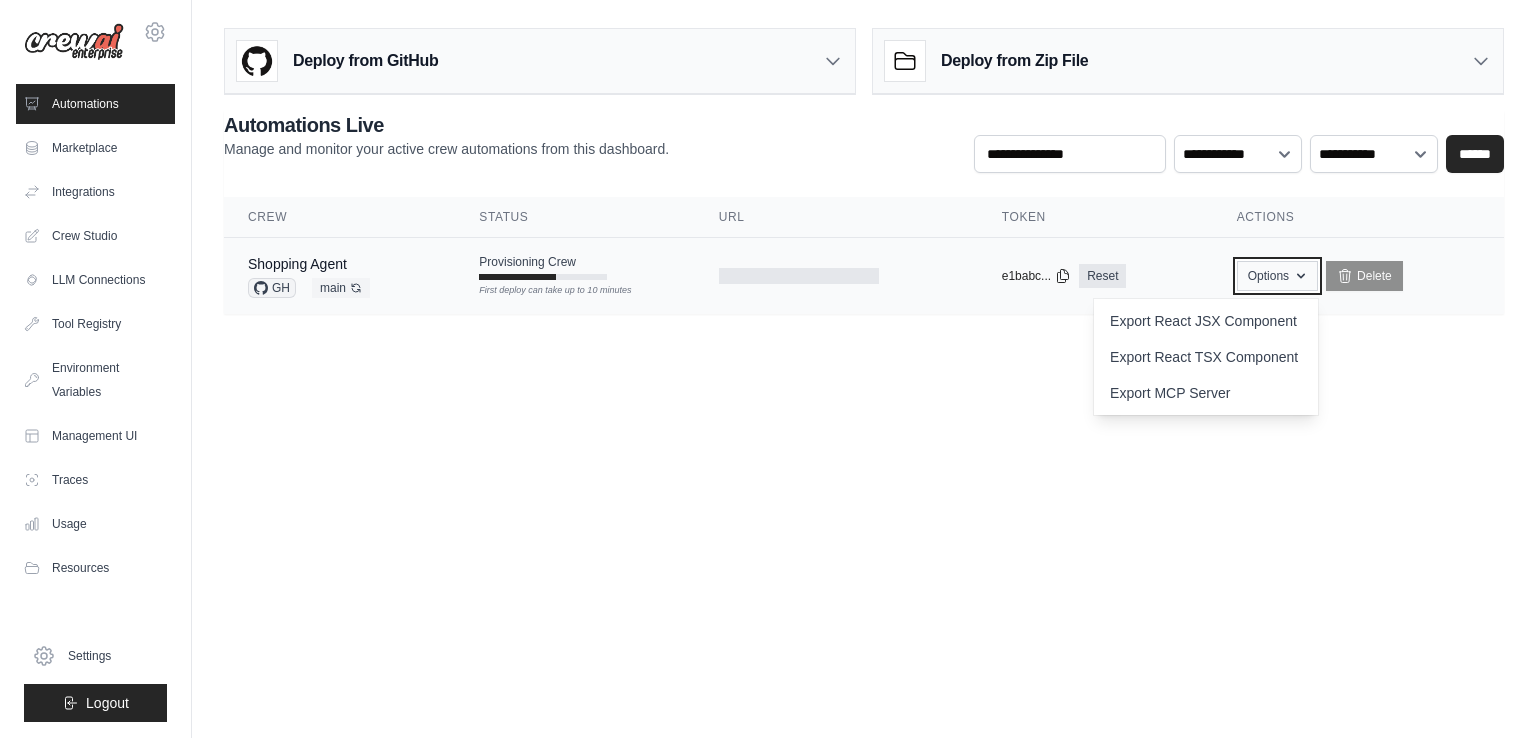 click on "Options" at bounding box center (1277, 276) 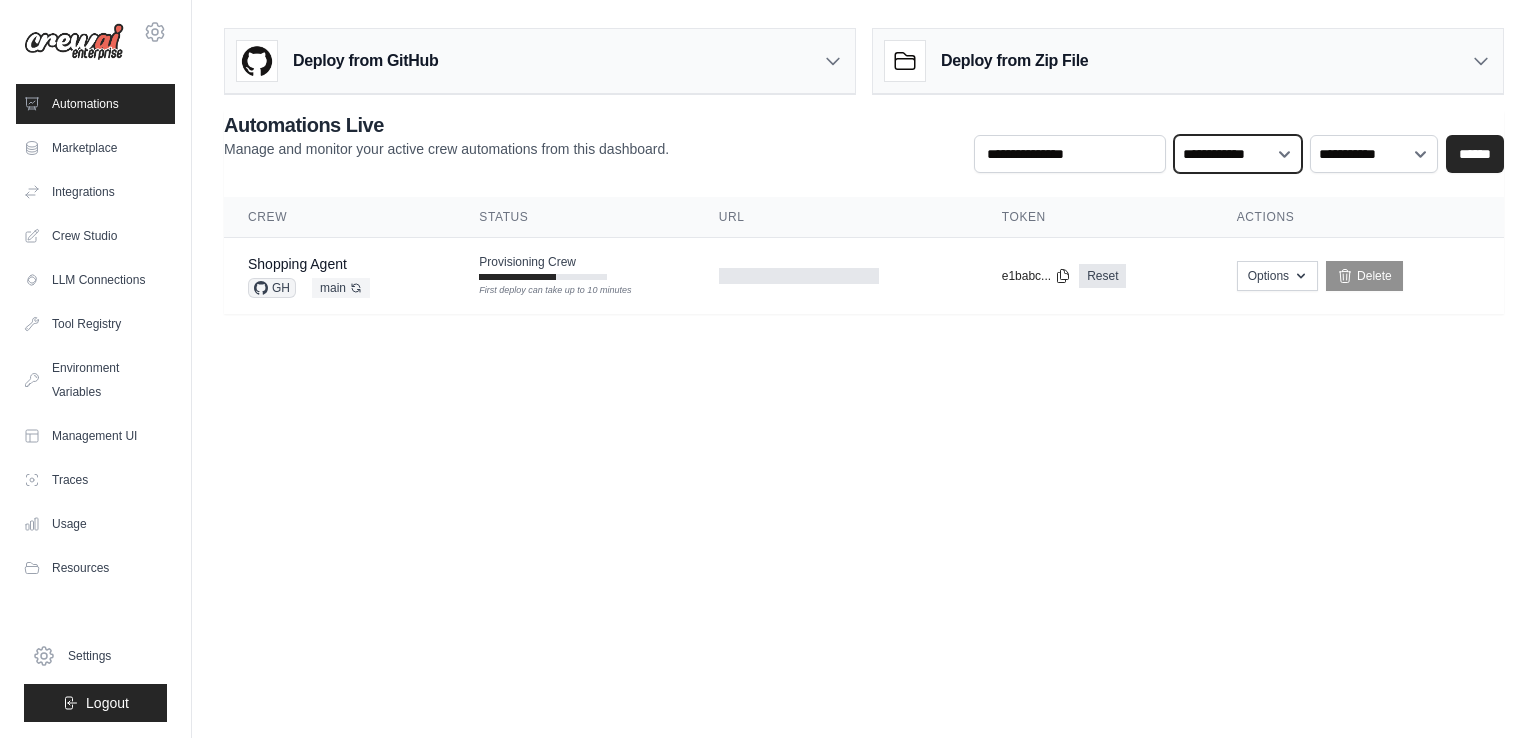 click on "**********" at bounding box center (1238, 154) 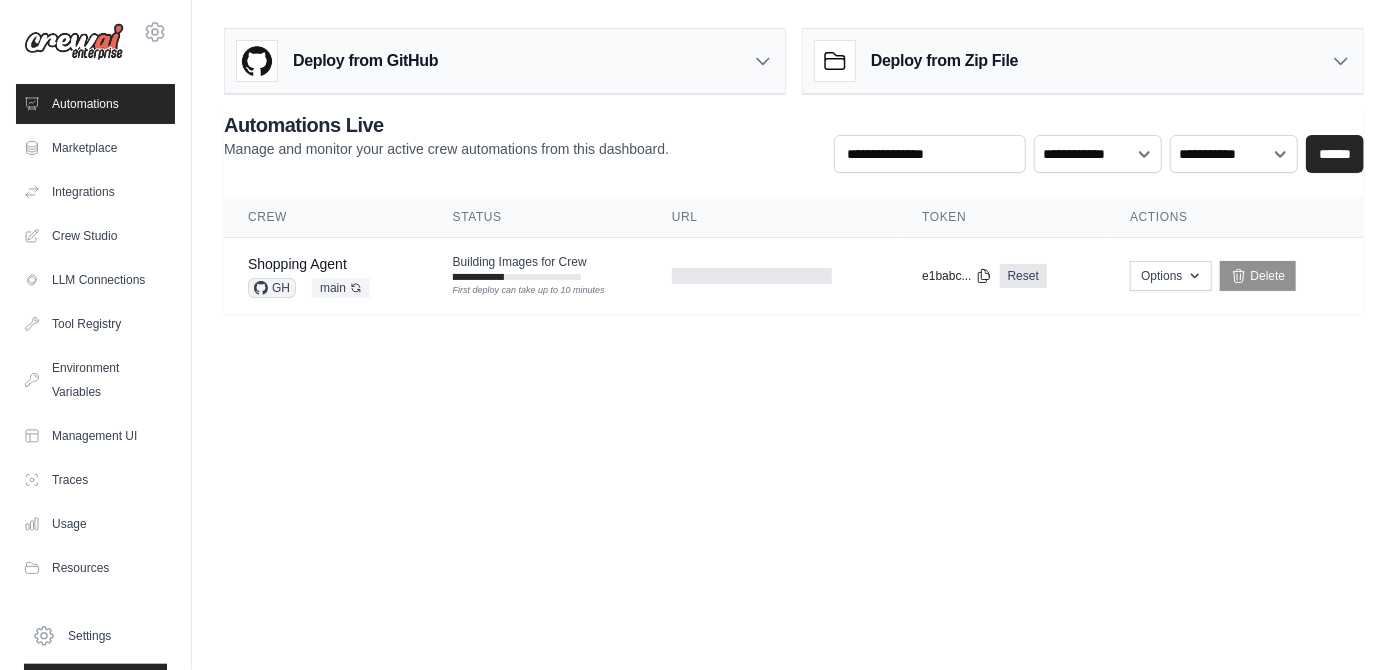 click on "**********" at bounding box center (794, 212) 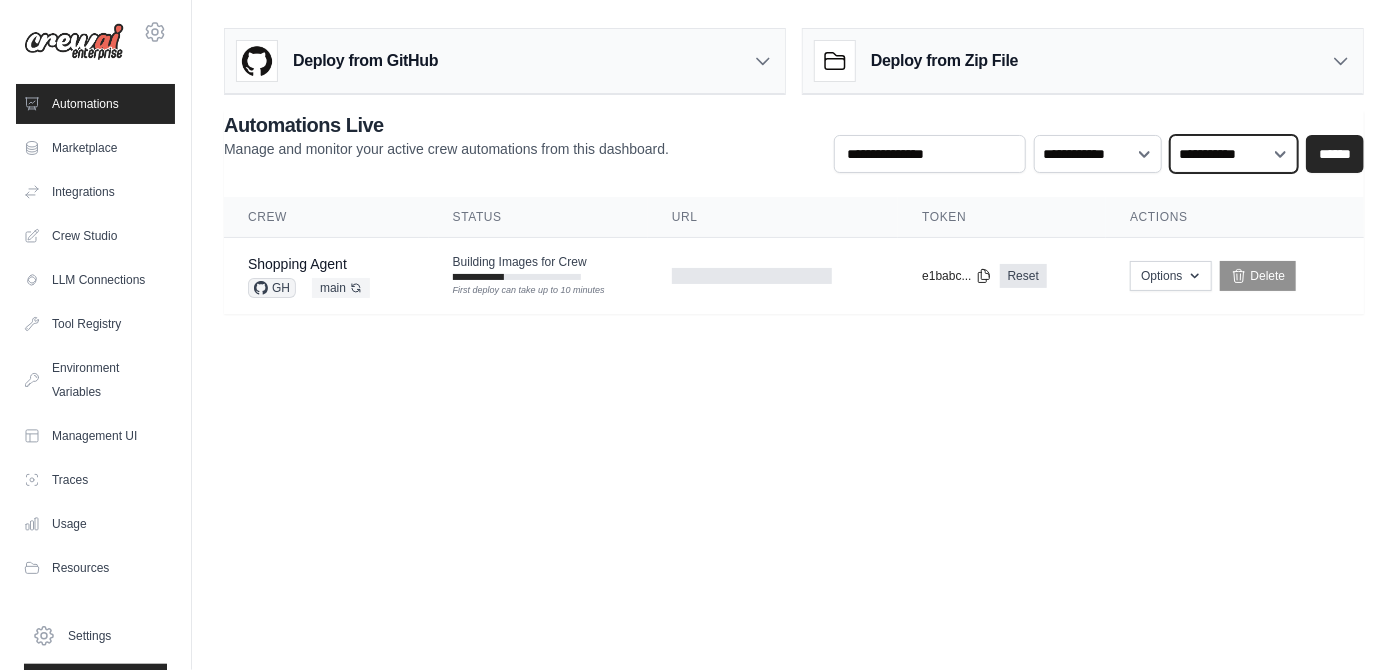 click on "**********" at bounding box center [1234, 153] 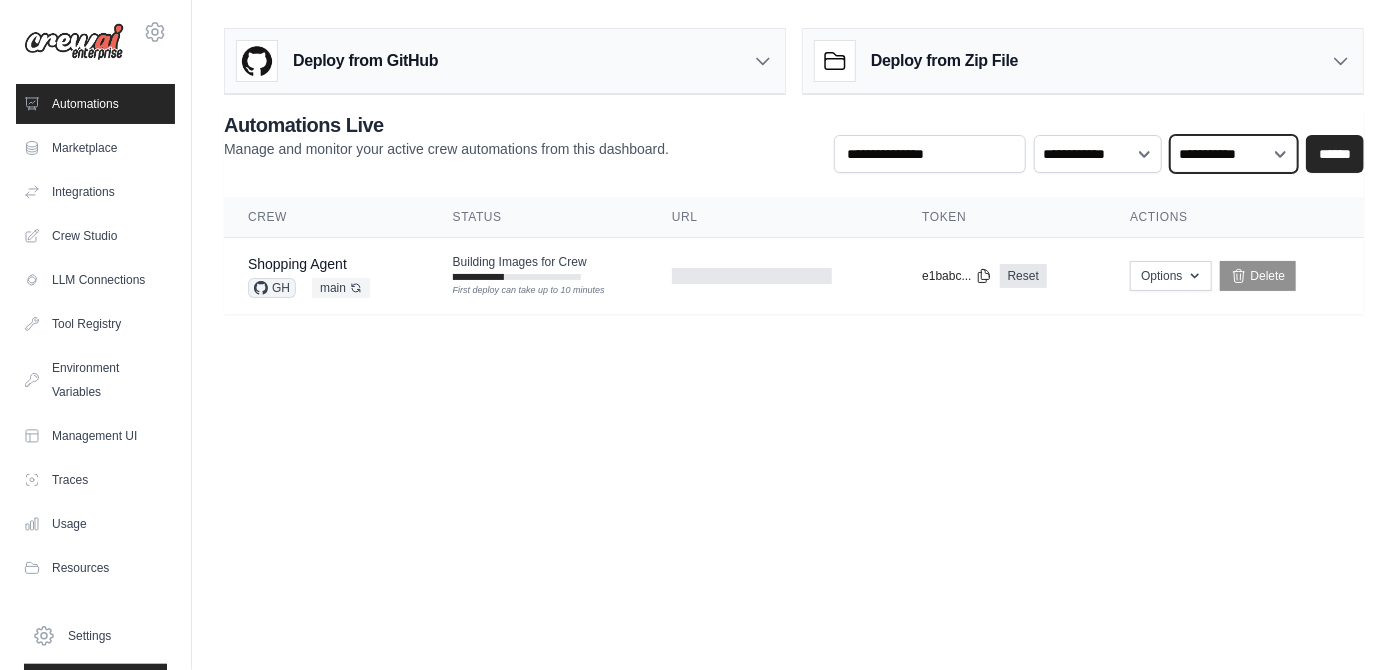 click on "**********" at bounding box center [1234, 153] 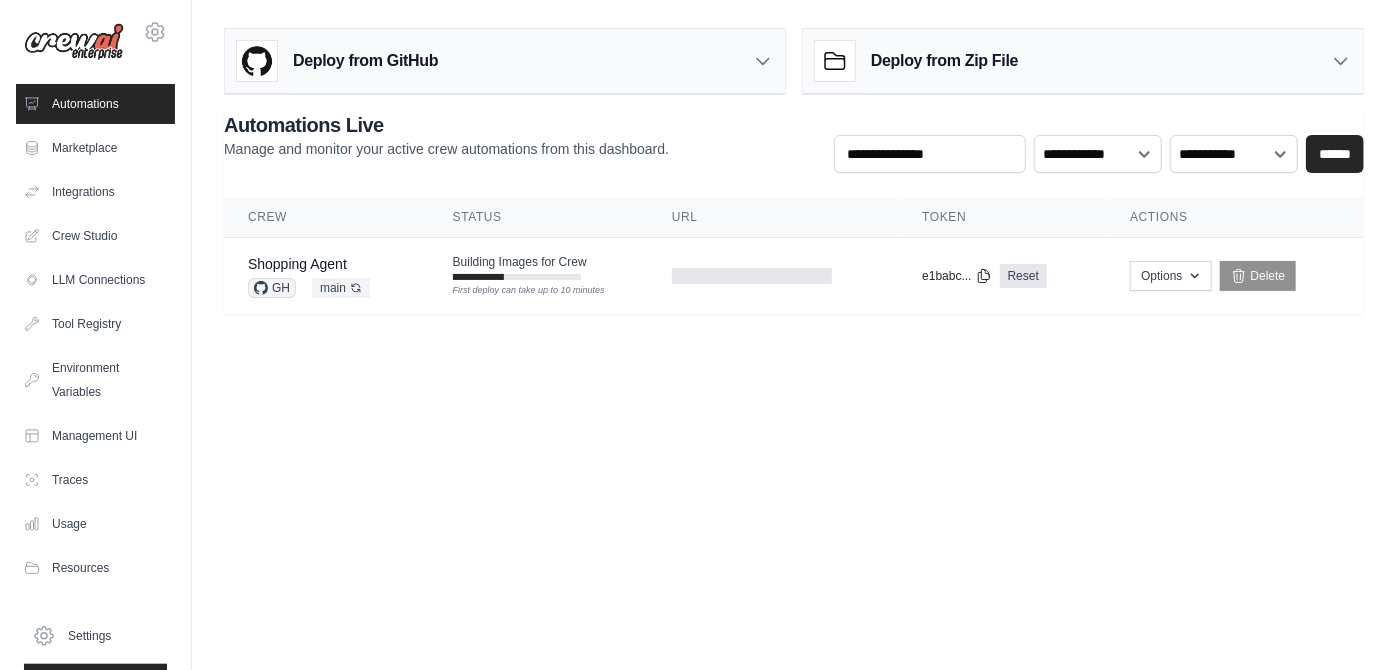 click on "faizanfaisal6634@gmail.com
Settings
Automations
Marketplace
Integrations" at bounding box center [698, 335] 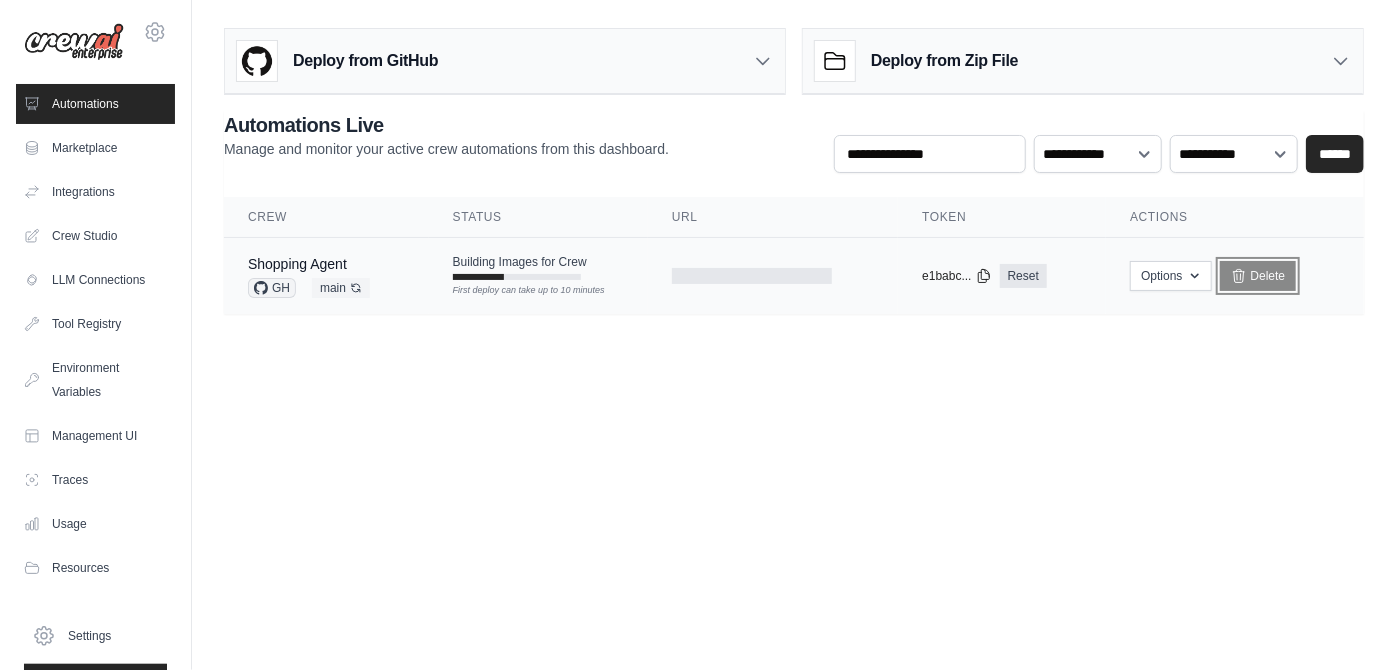 click on "Delete" at bounding box center (1258, 276) 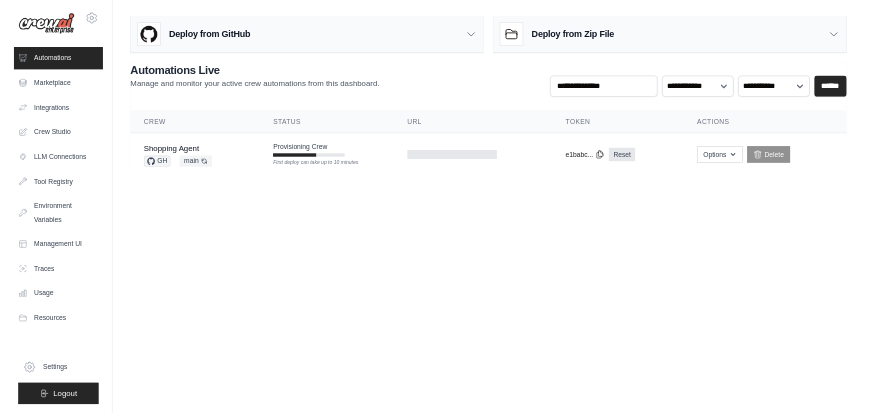 scroll, scrollTop: 0, scrollLeft: 0, axis: both 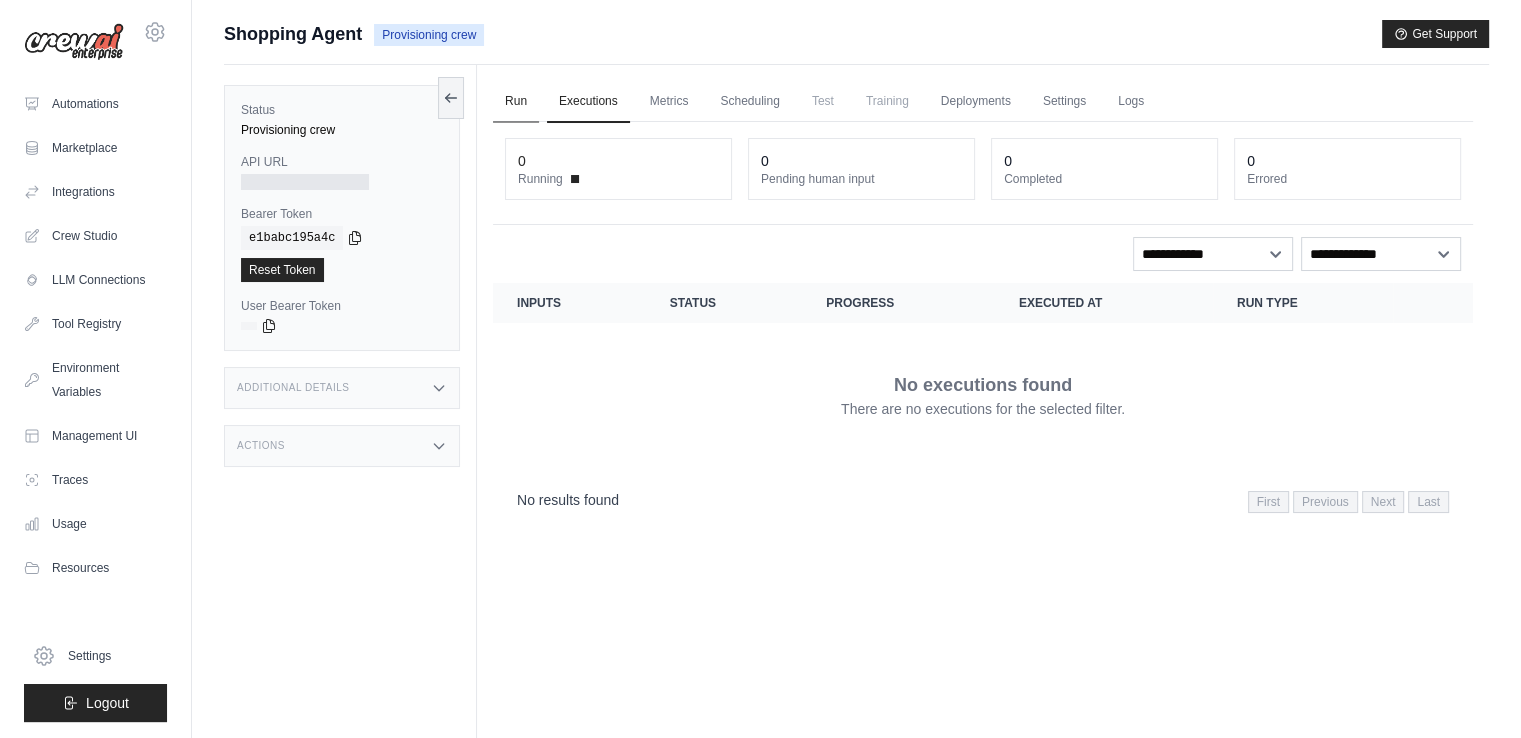 click on "Run" at bounding box center (516, 102) 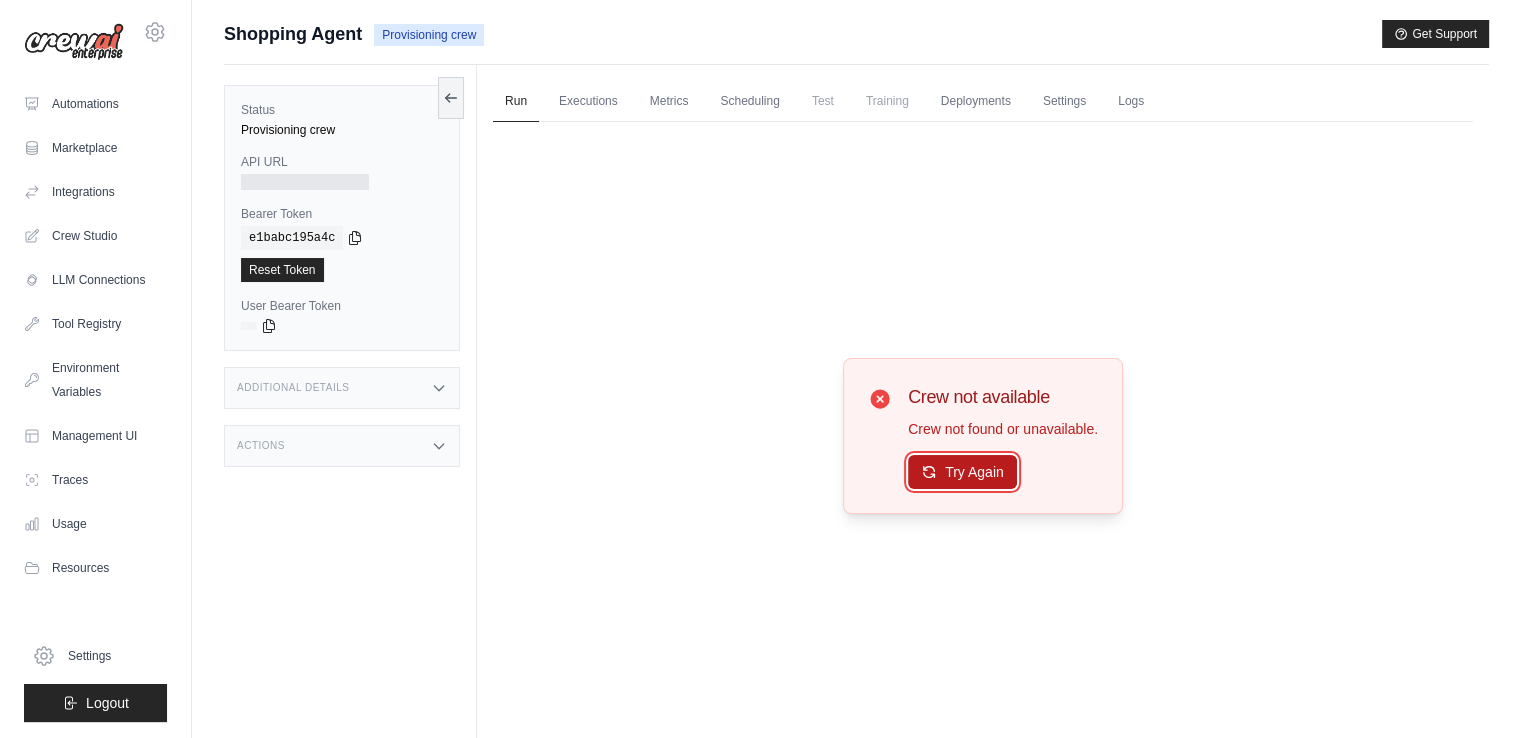 click on "Try Again" at bounding box center (962, 472) 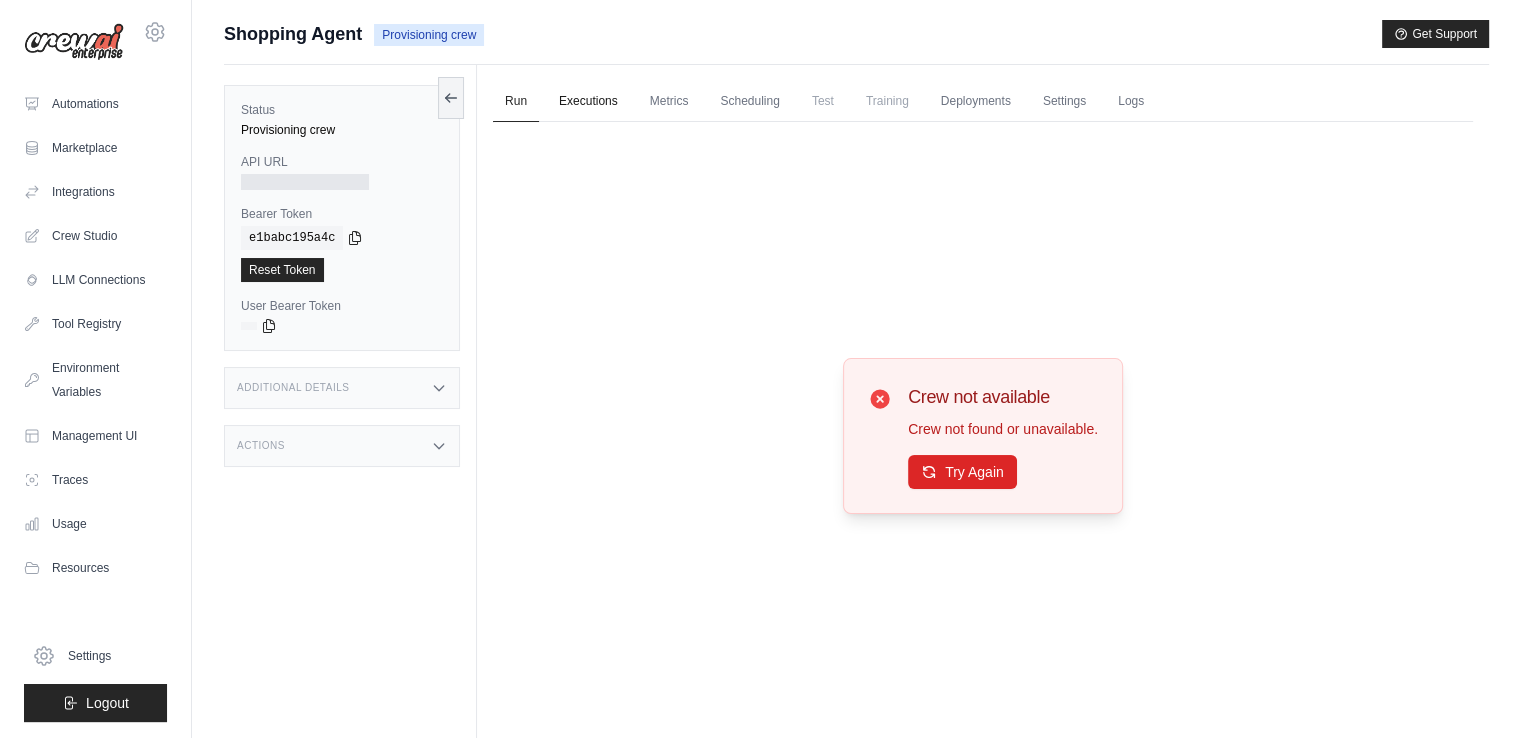 click on "Executions" at bounding box center (588, 102) 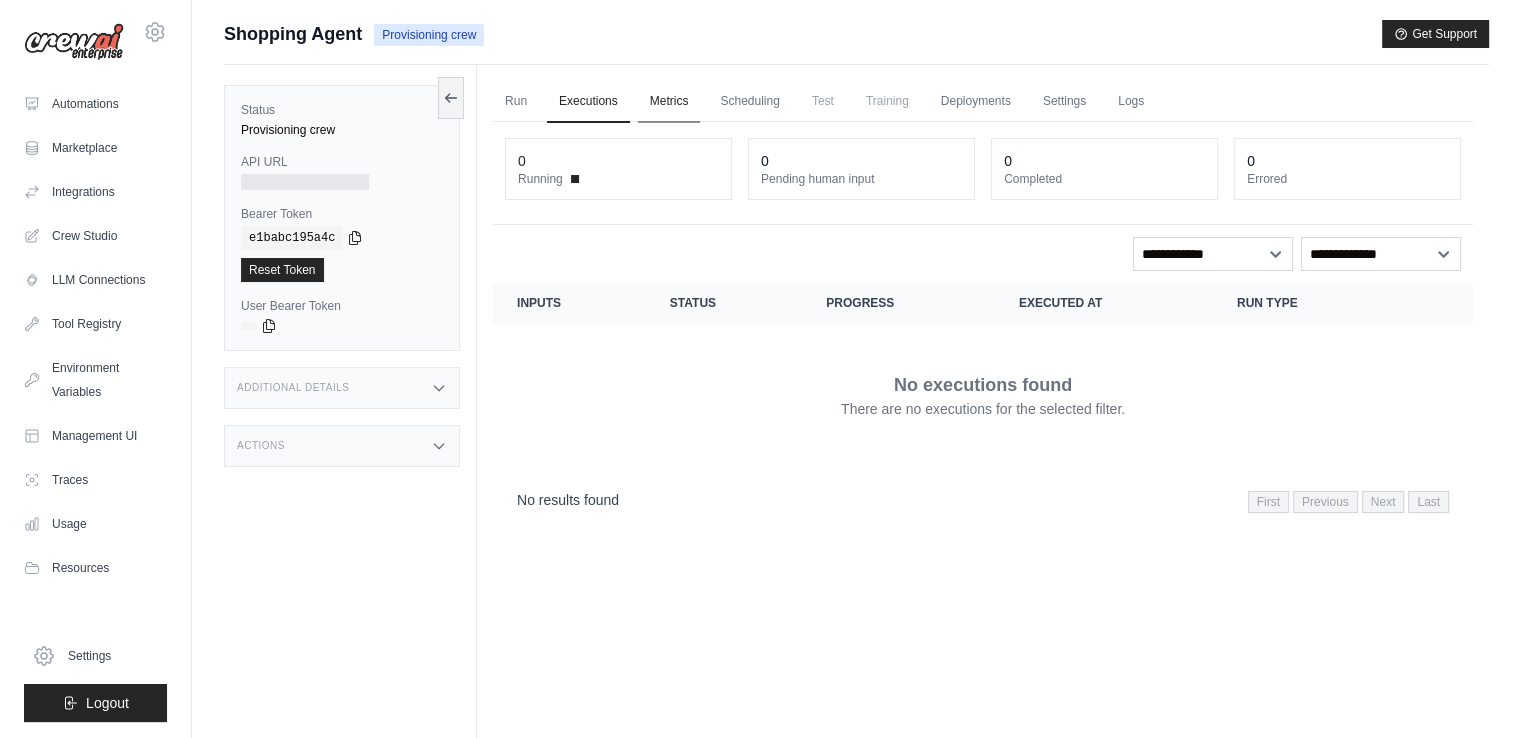 click on "Metrics" at bounding box center [669, 102] 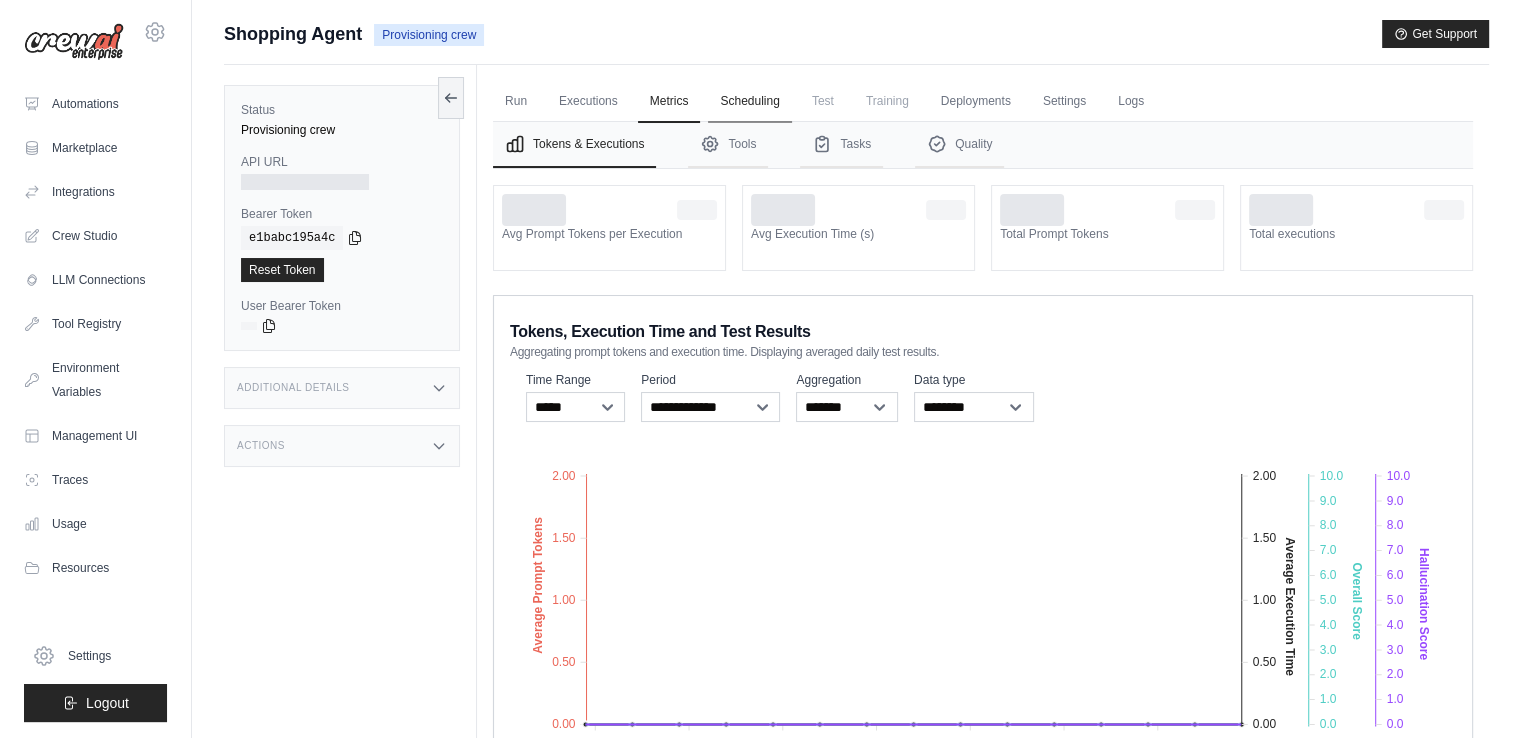 click on "Scheduling" at bounding box center (749, 102) 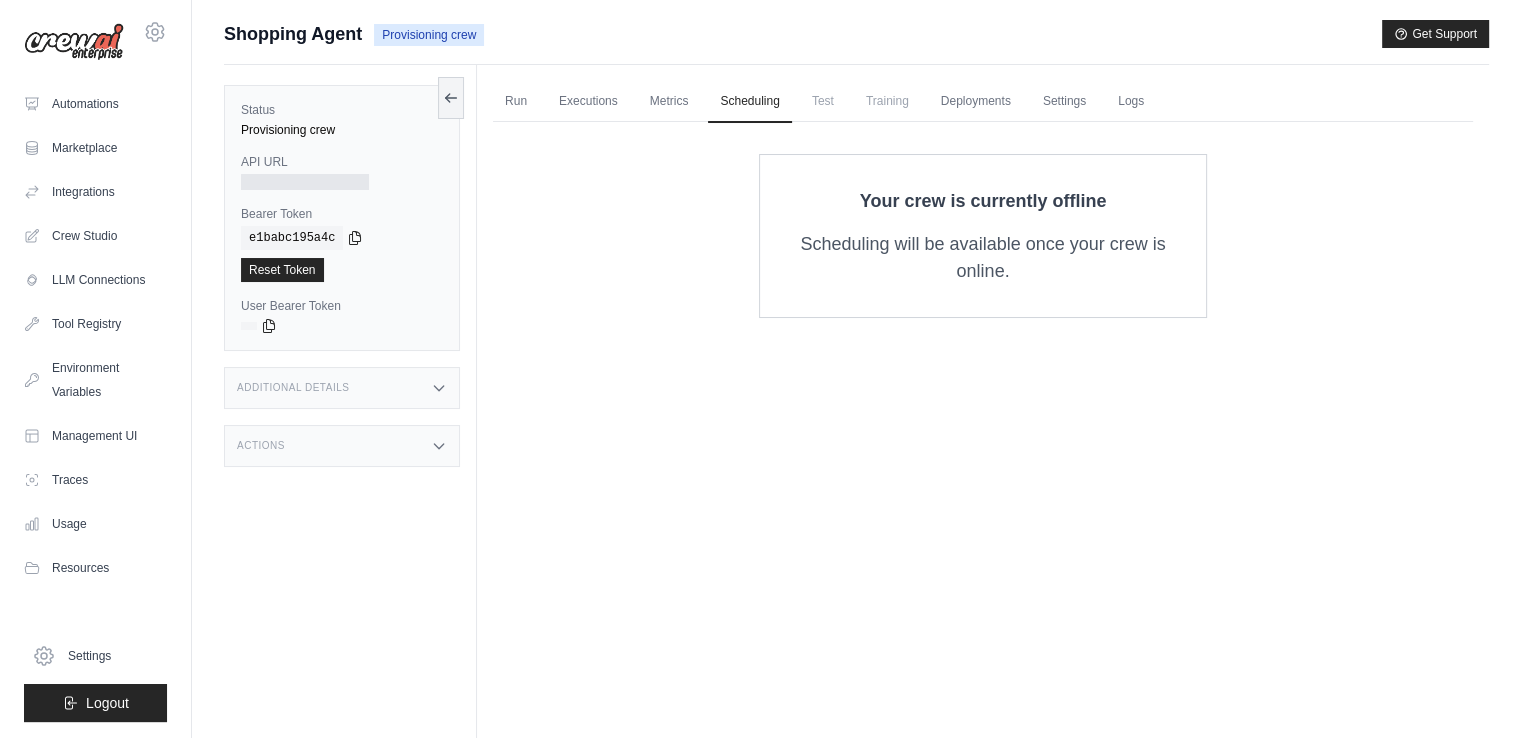 click on "Test" at bounding box center (823, 101) 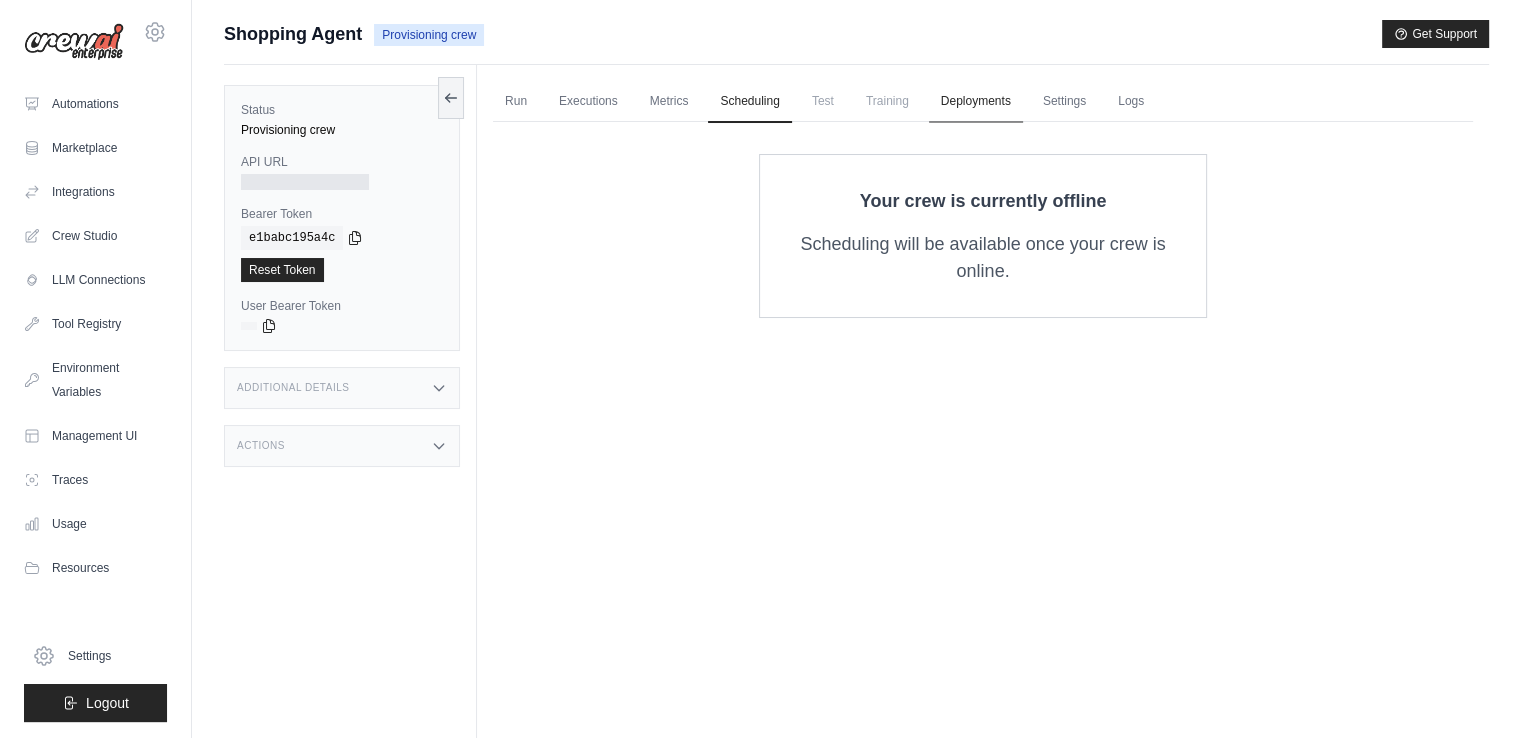click on "Deployments" at bounding box center [976, 102] 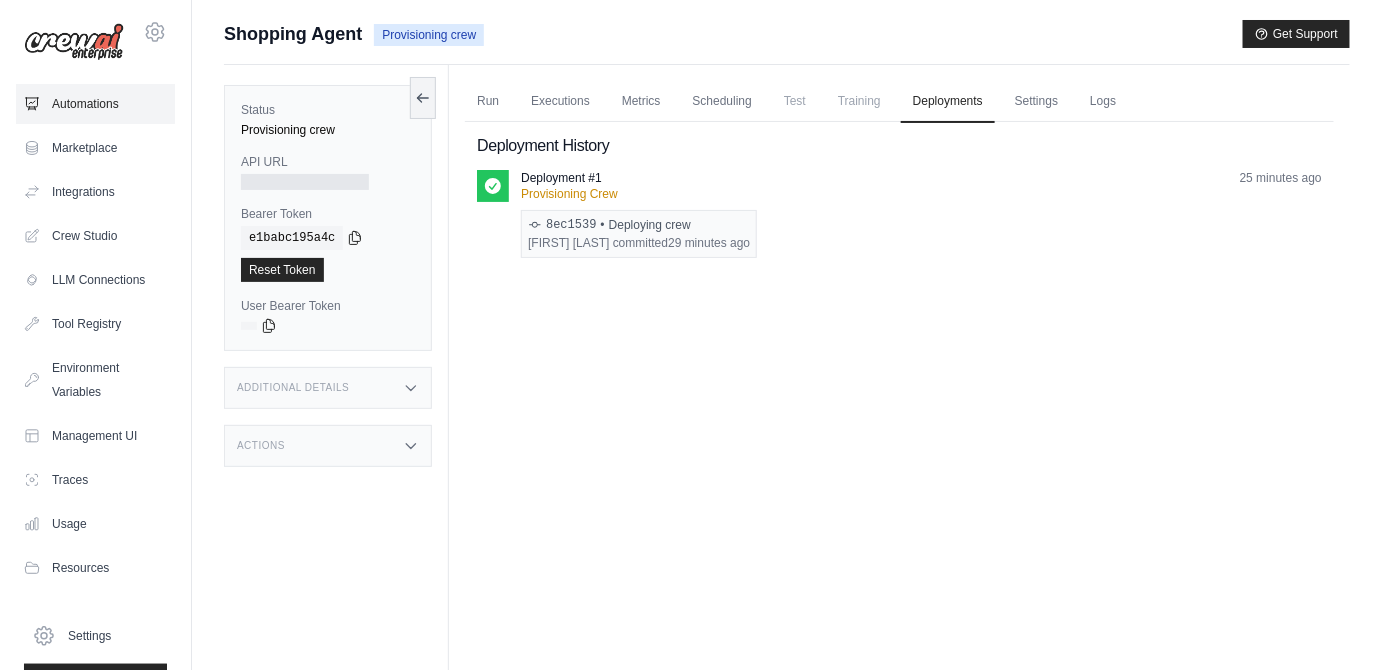 click on "Automations" at bounding box center [95, 104] 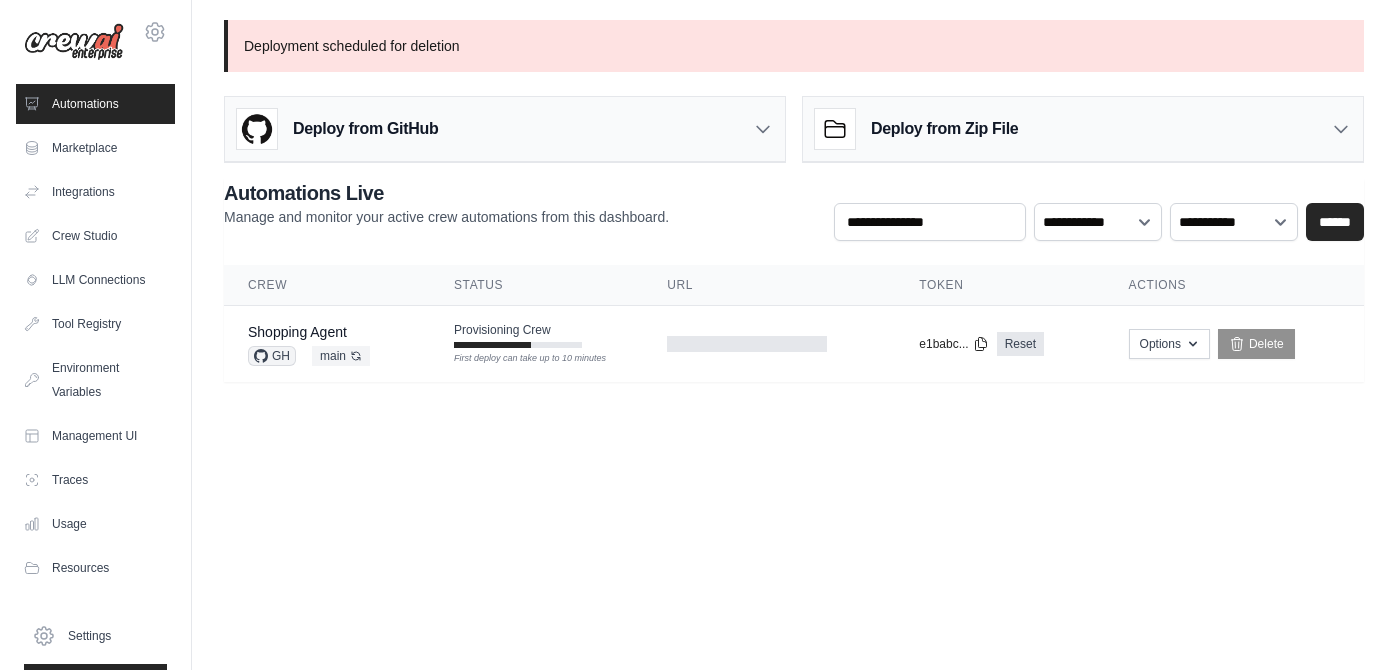 scroll, scrollTop: 0, scrollLeft: 0, axis: both 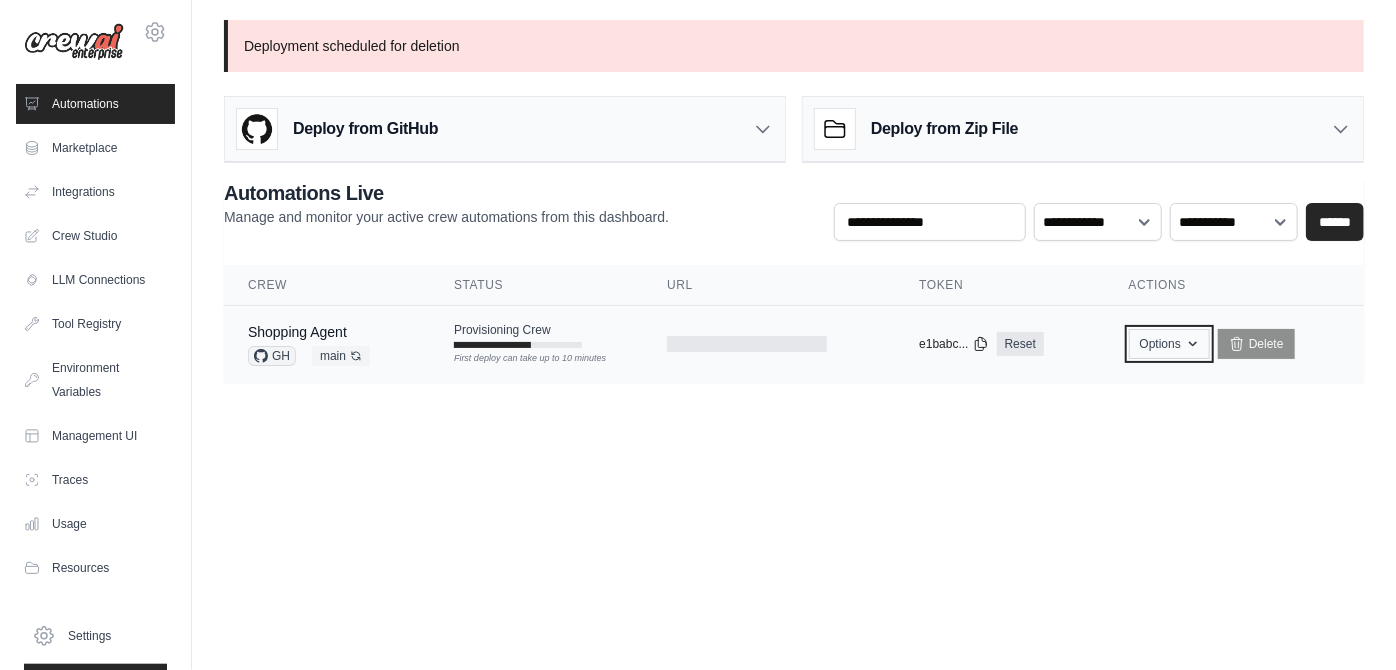 click 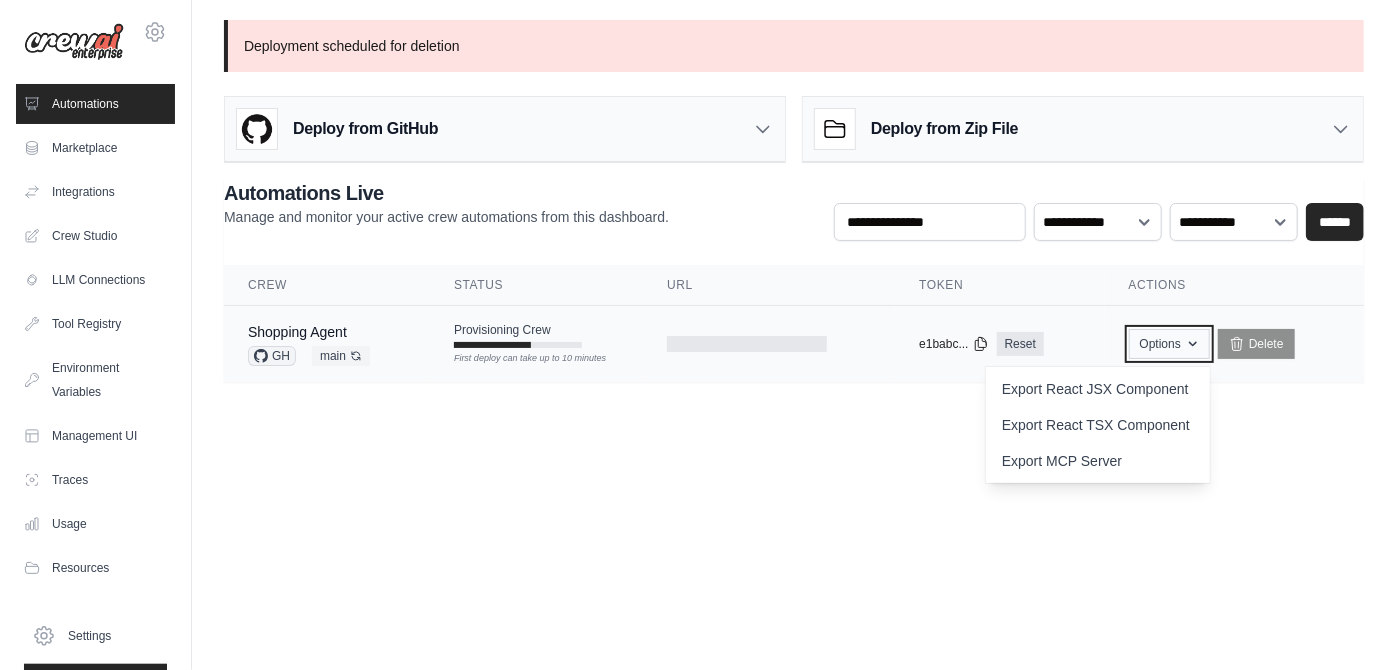 click 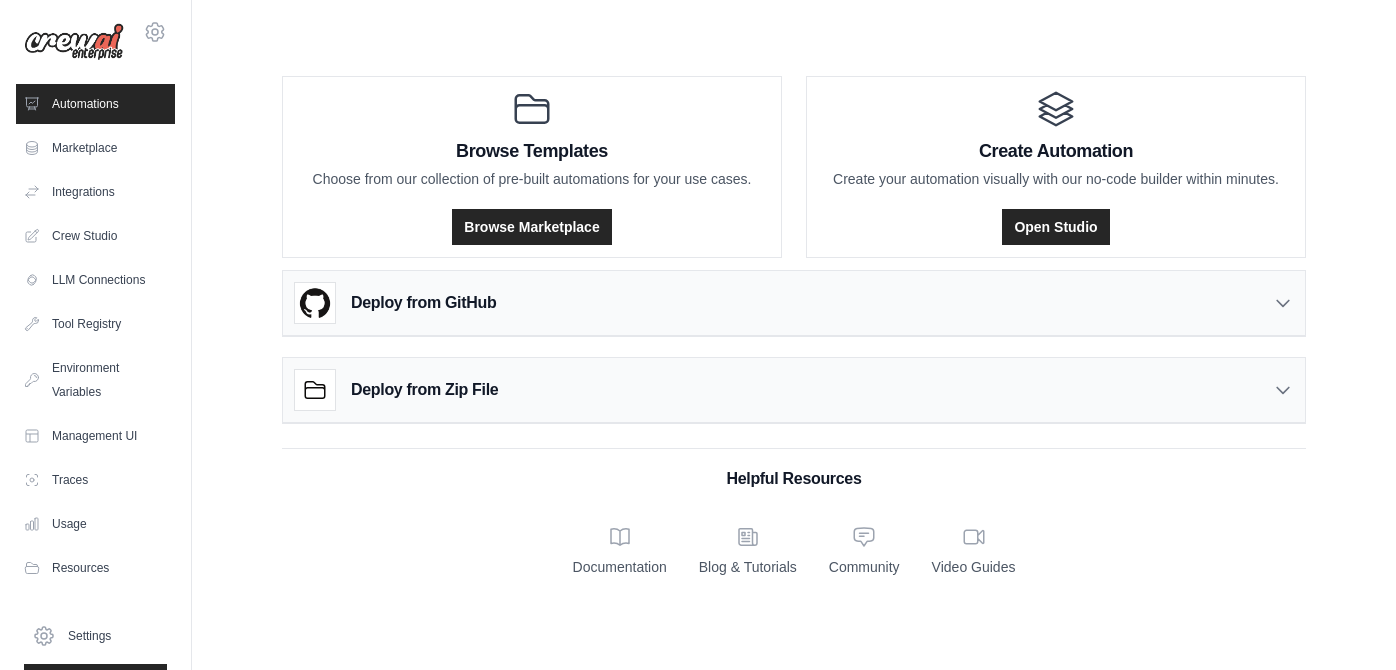 scroll, scrollTop: 0, scrollLeft: 0, axis: both 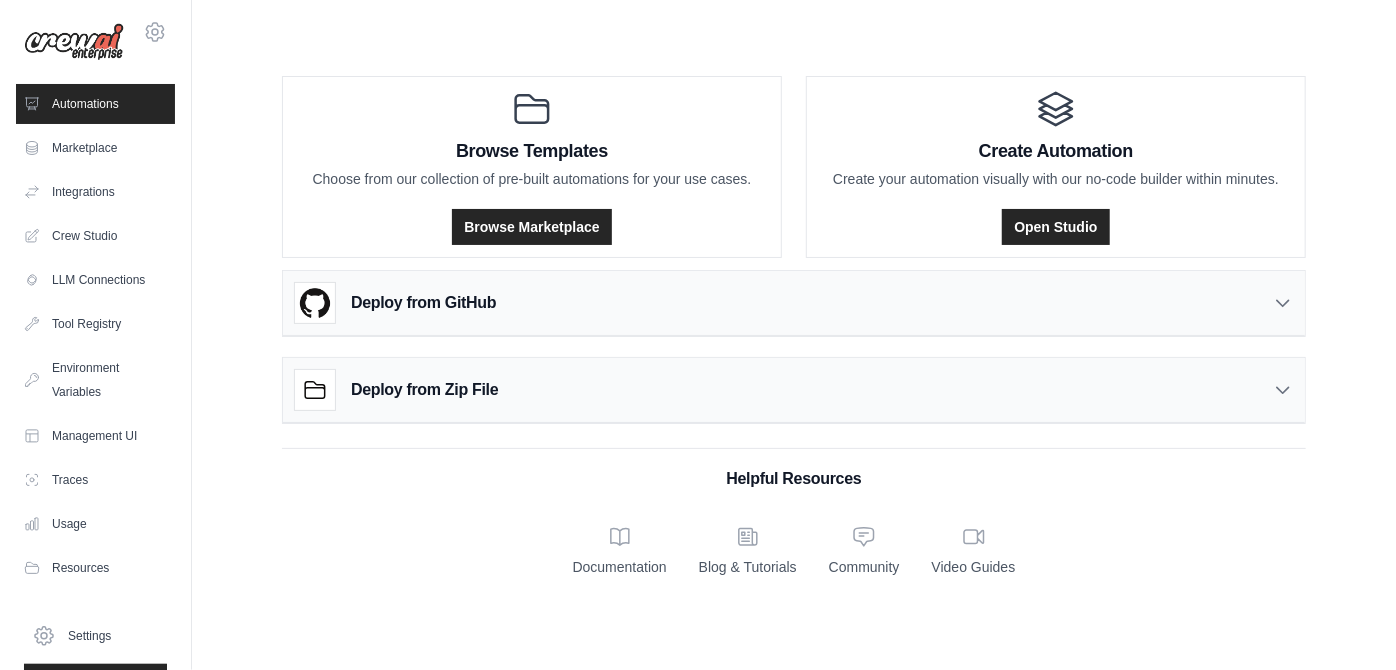 click on "Deploy from GitHub" at bounding box center (423, 303) 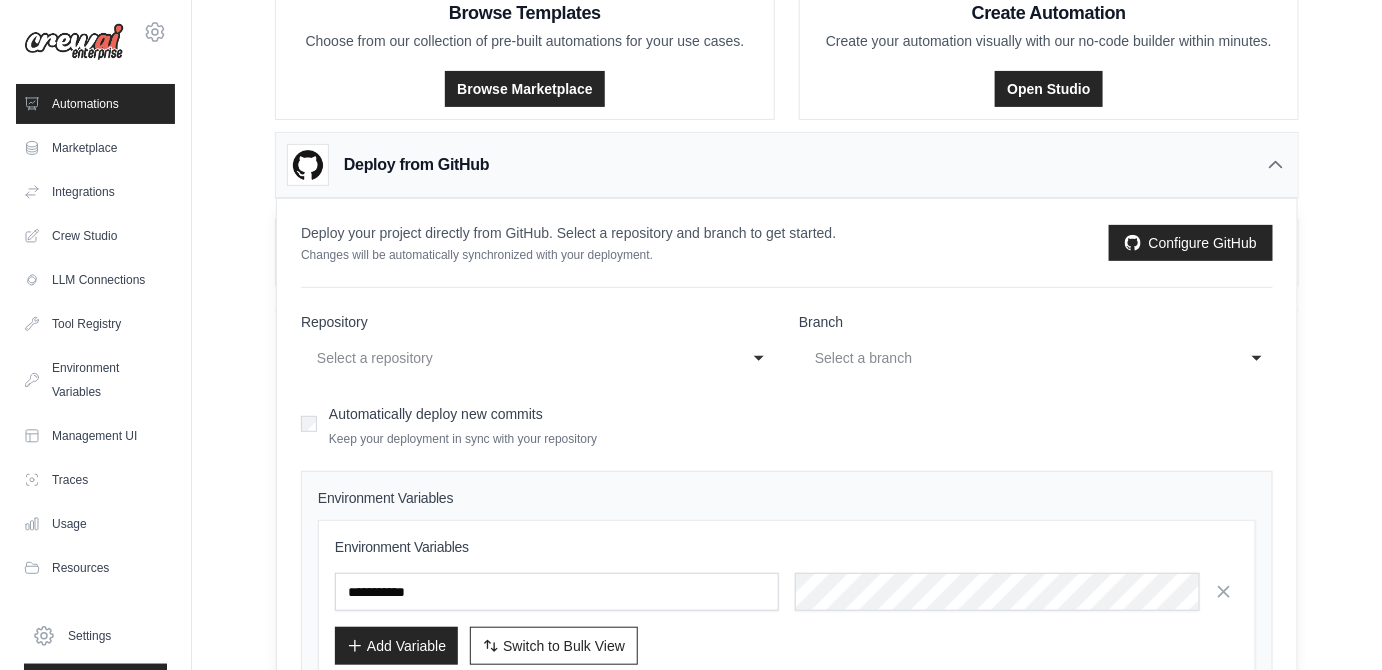 scroll, scrollTop: 184, scrollLeft: 0, axis: vertical 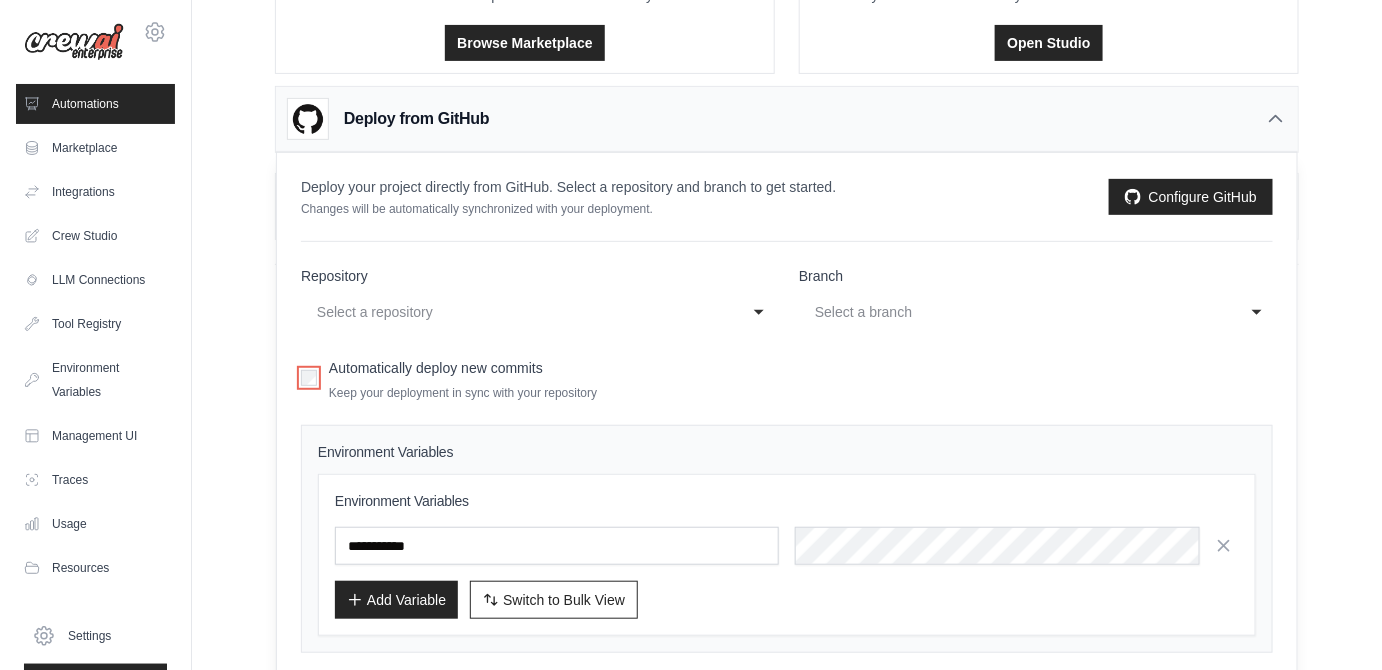 click on "Select a repository" at bounding box center [518, 312] 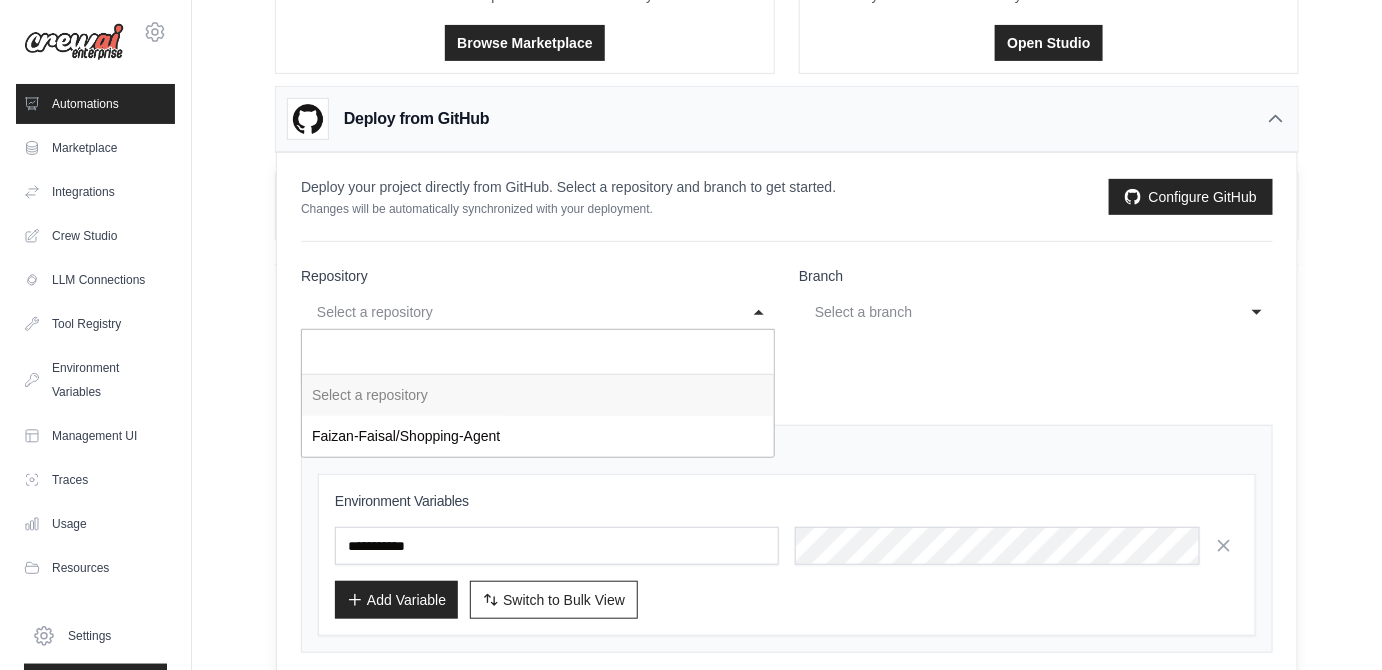 select on "**********" 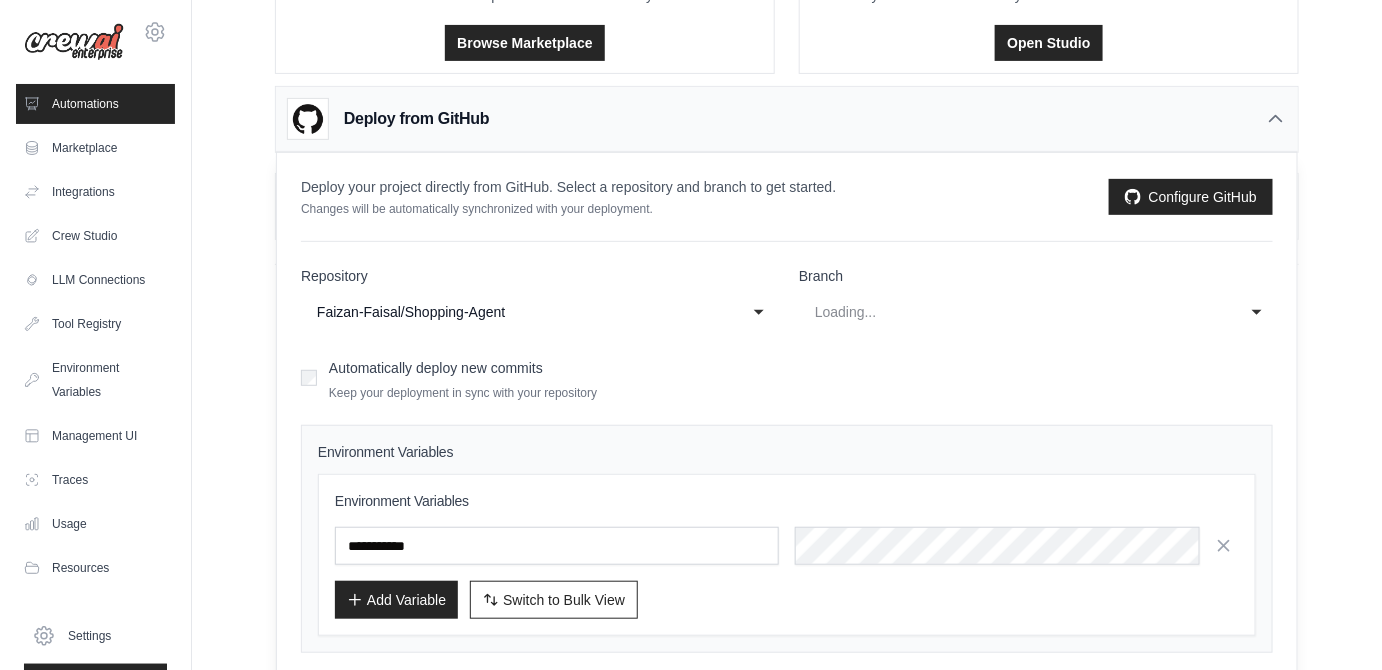 select on "****" 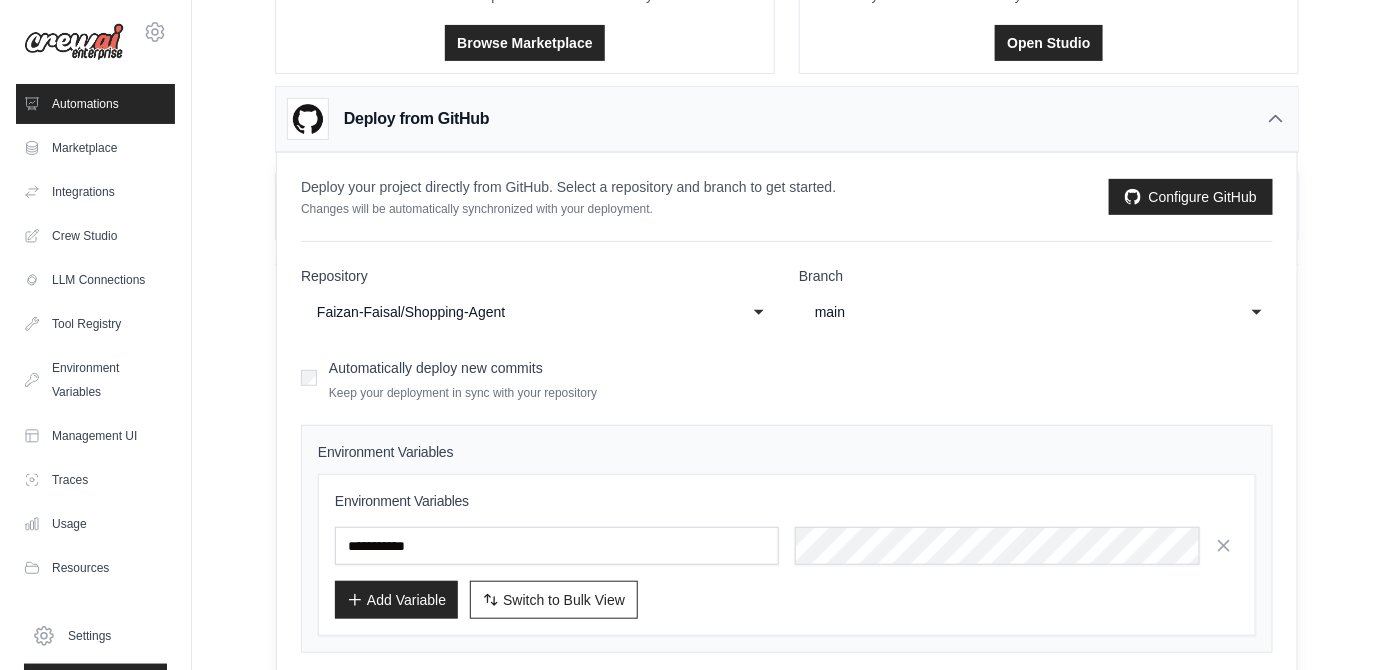click on "main" 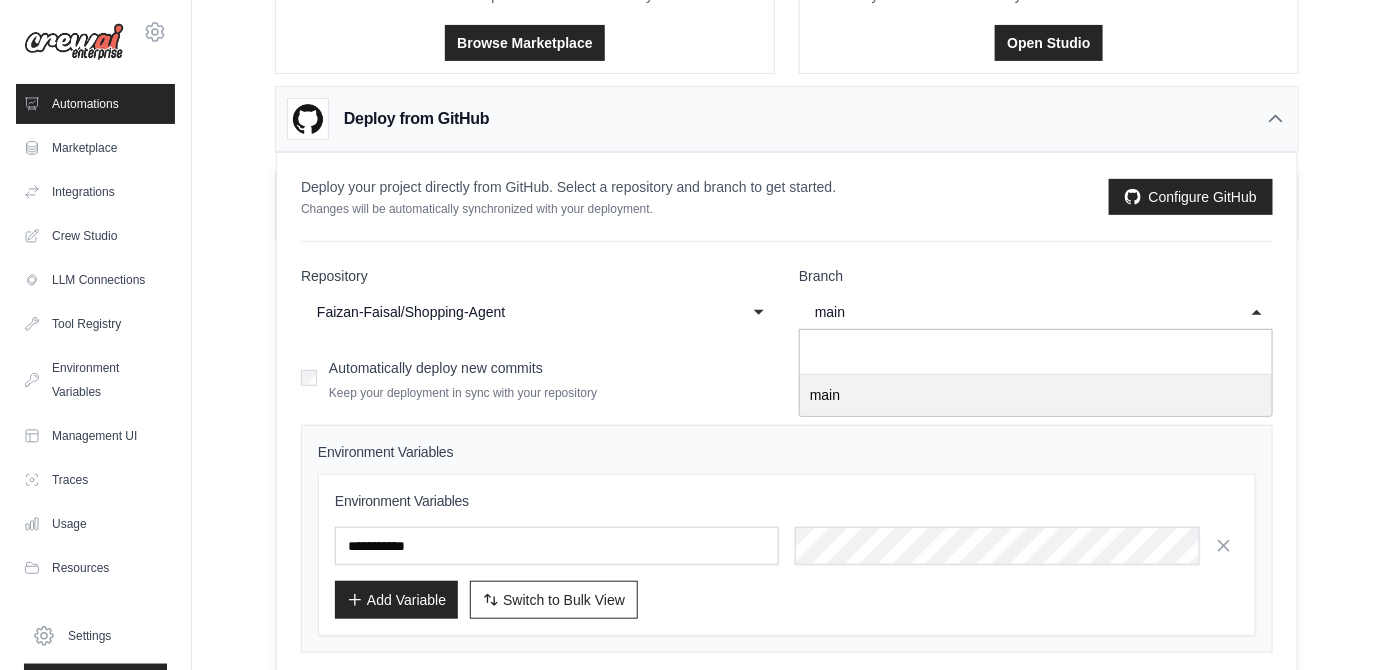 click on "**********" at bounding box center [787, 490] 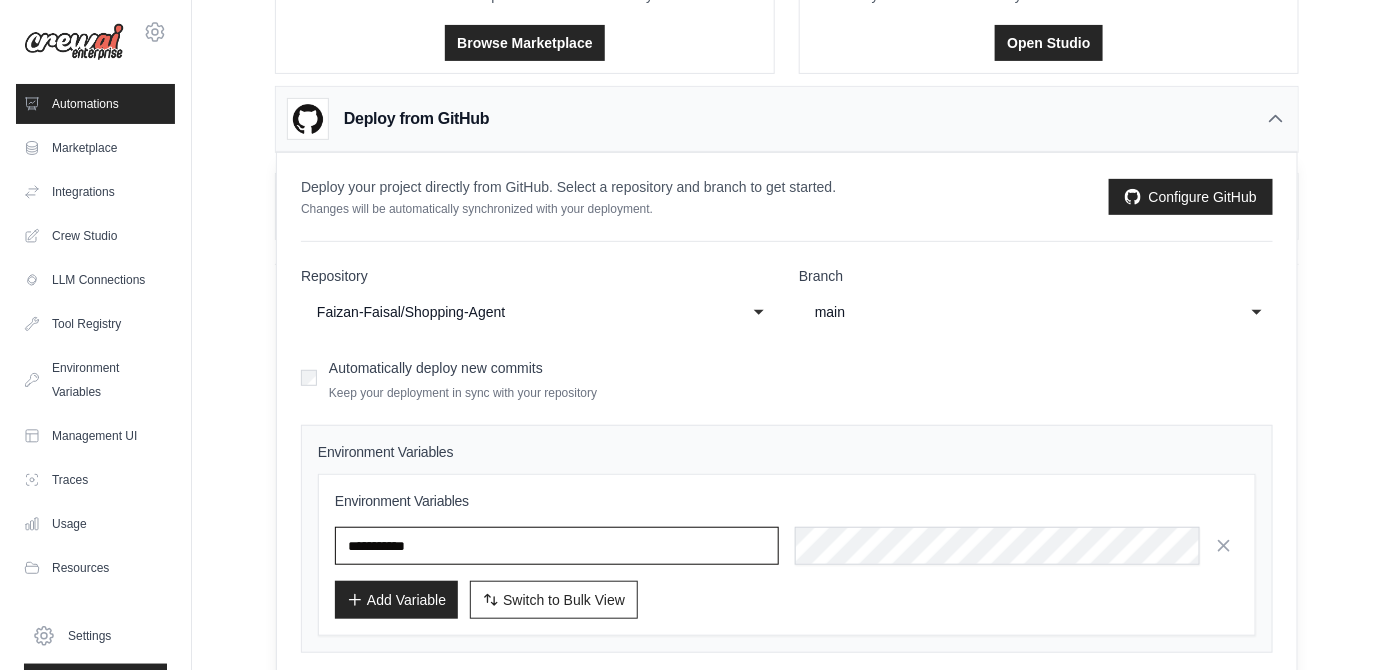 click at bounding box center [557, 546] 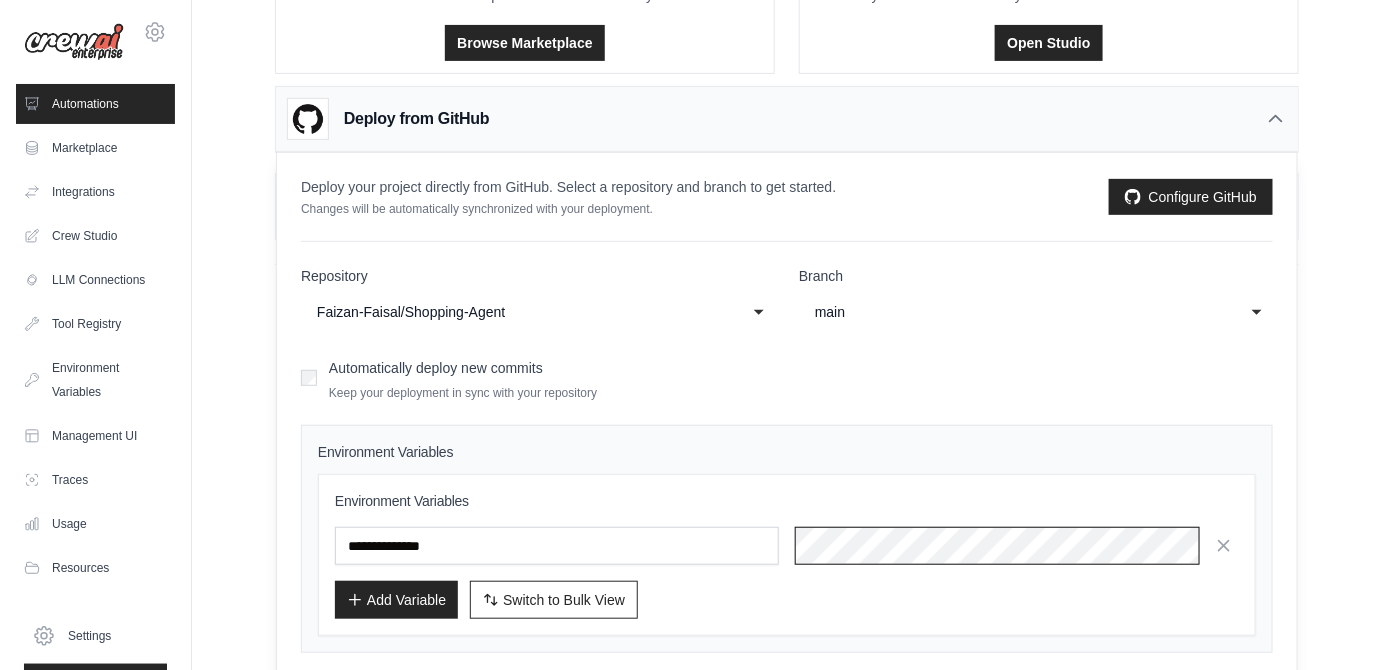 click on "**********" at bounding box center [787, 546] 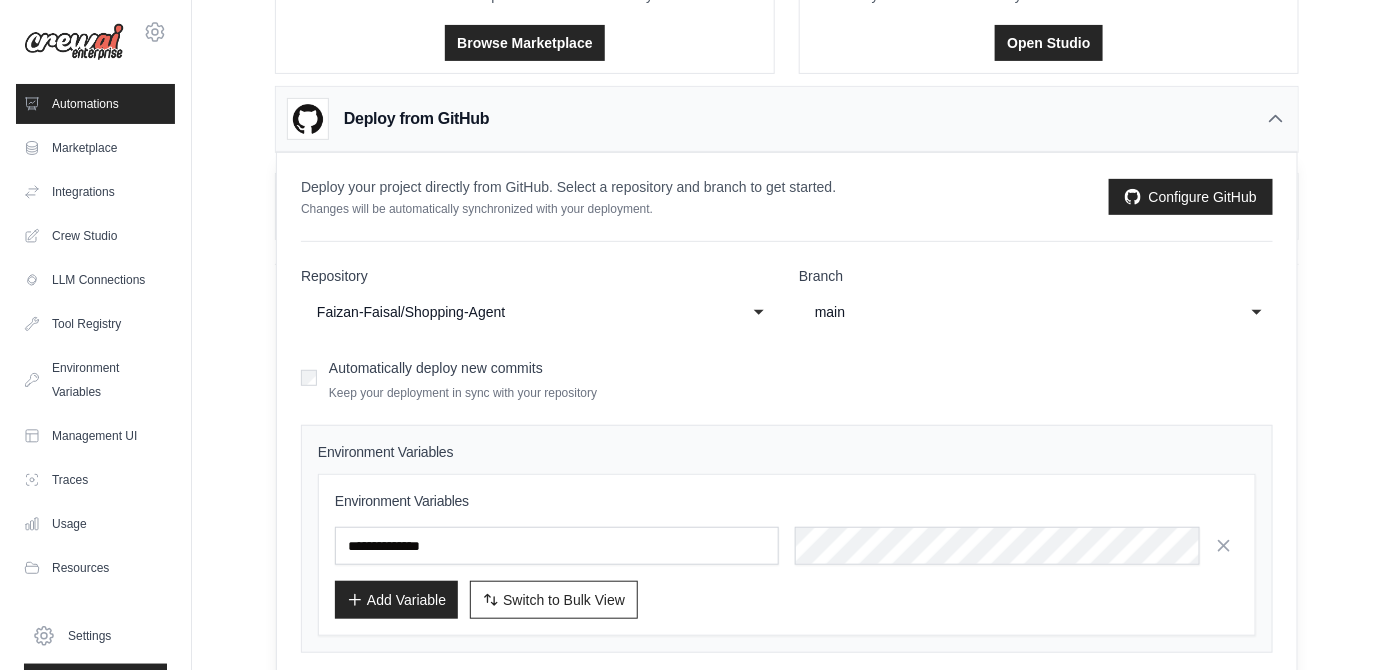 click on "Add Variable" at bounding box center [396, 600] 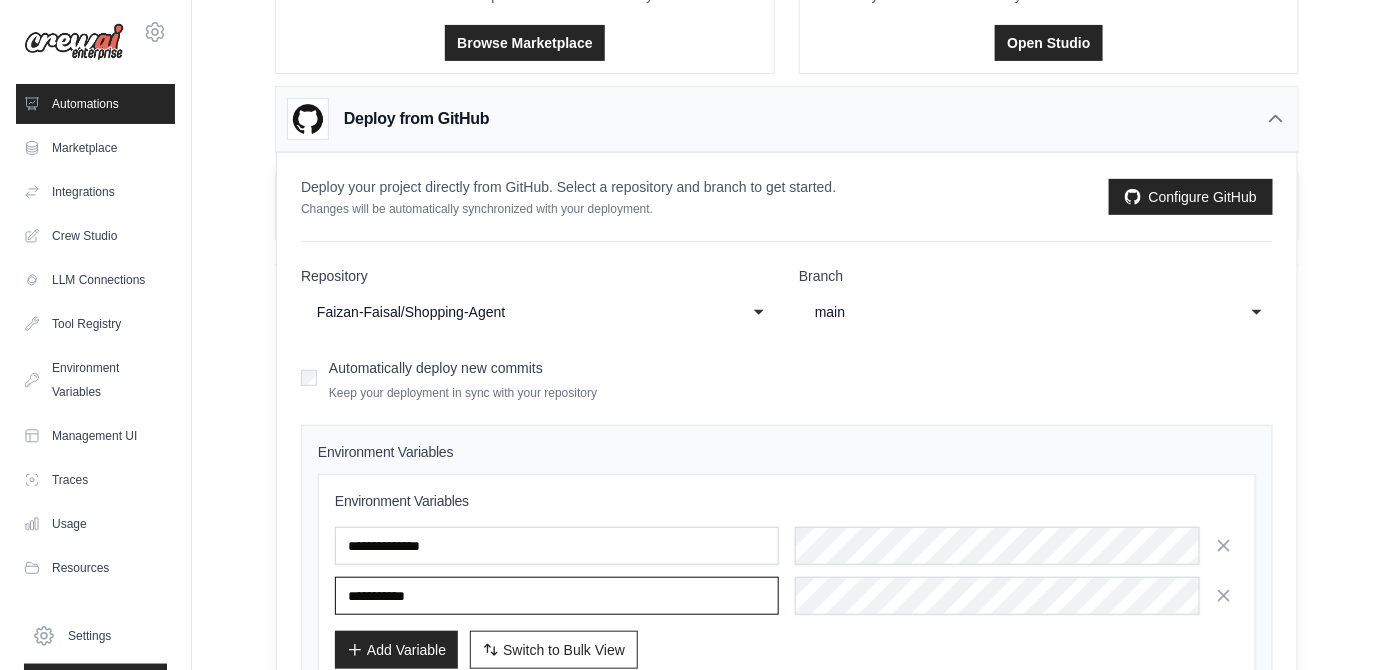 paste on "*****" 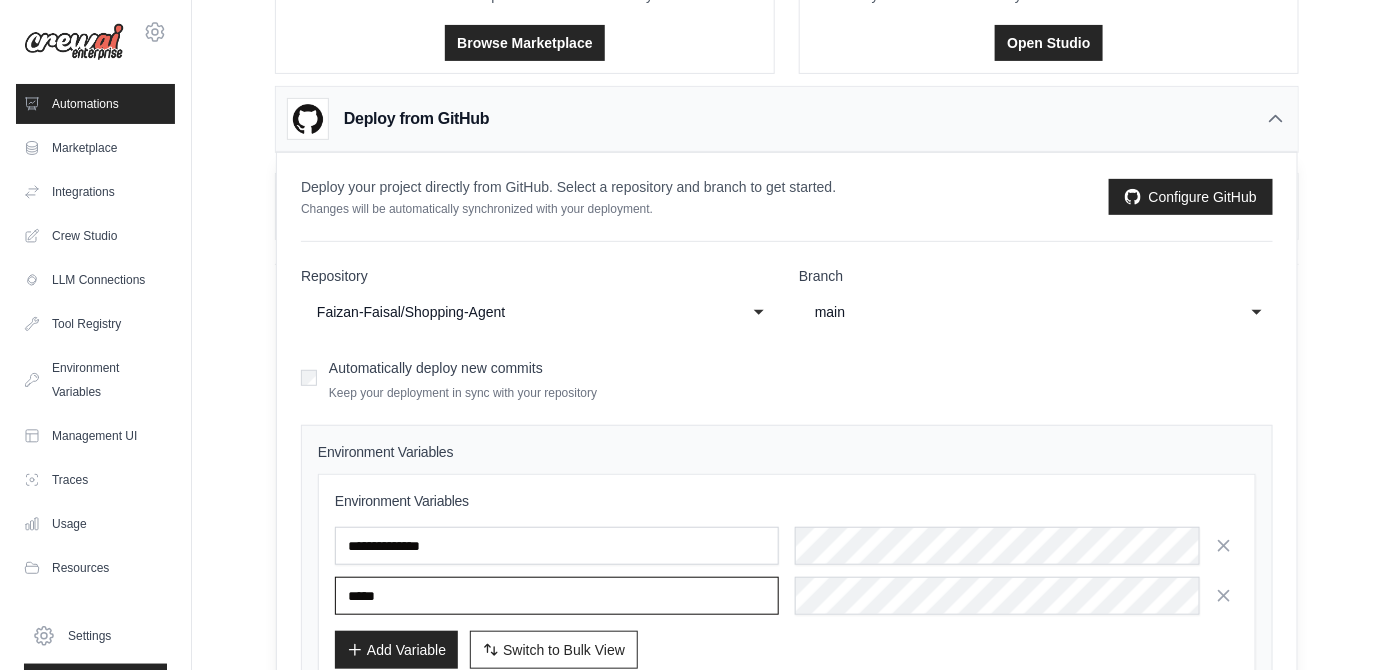 type on "*****" 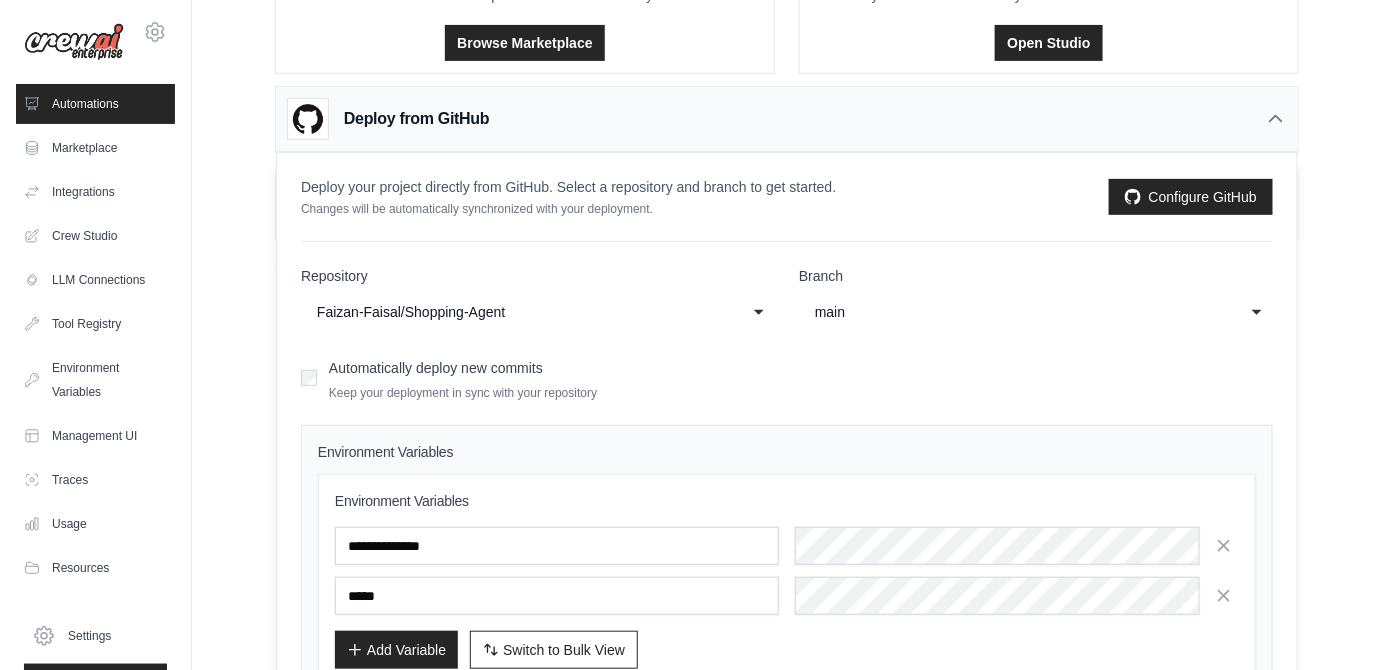 click on "**********" at bounding box center (787, 580) 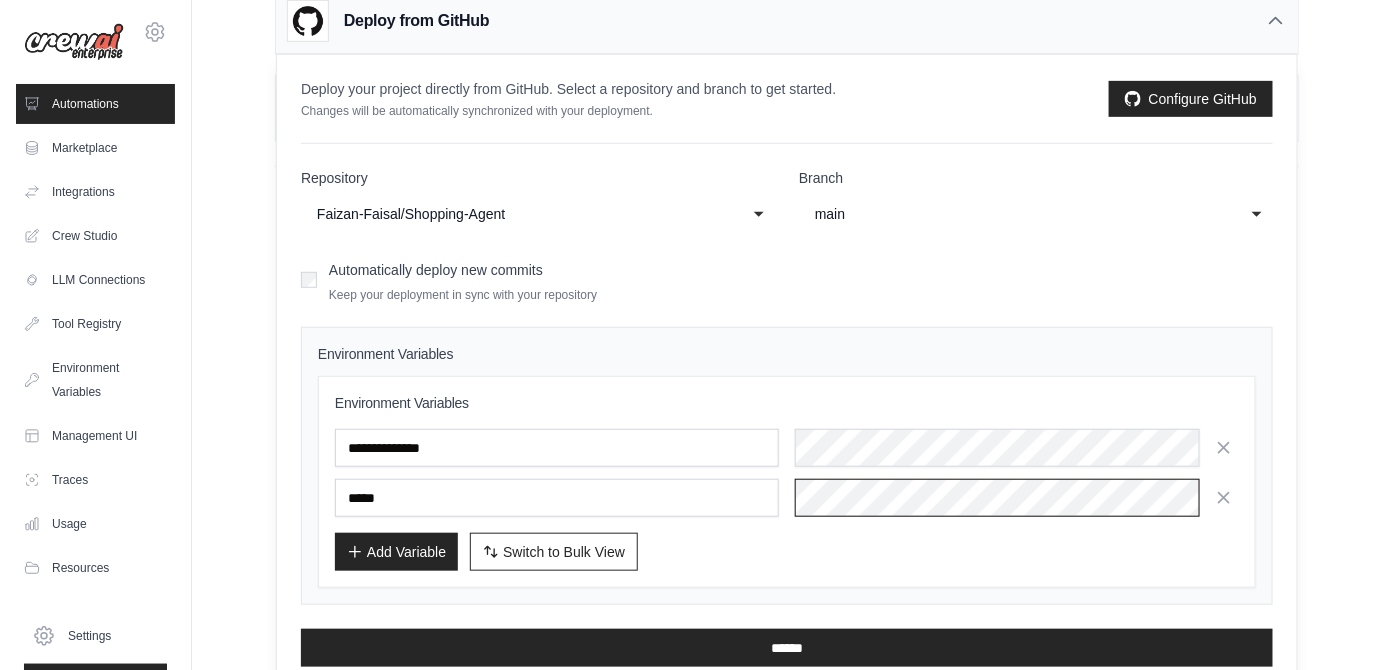 scroll, scrollTop: 296, scrollLeft: 0, axis: vertical 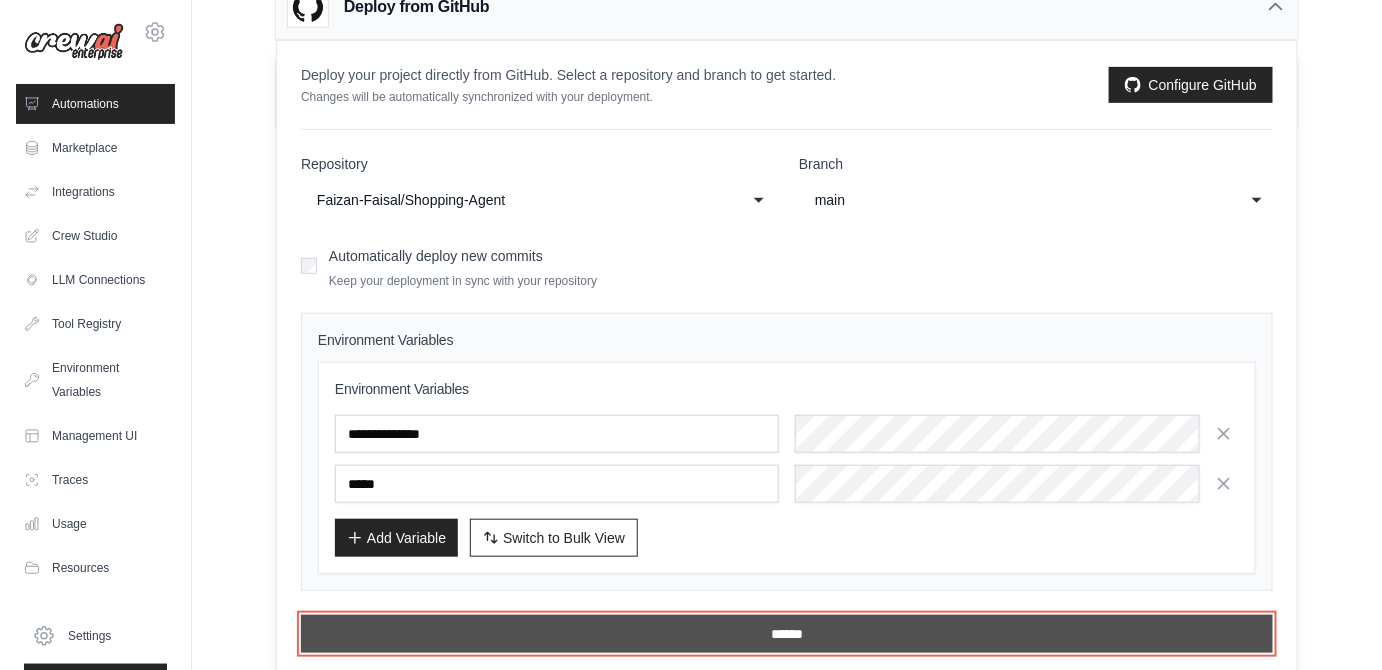click on "******" at bounding box center (787, 634) 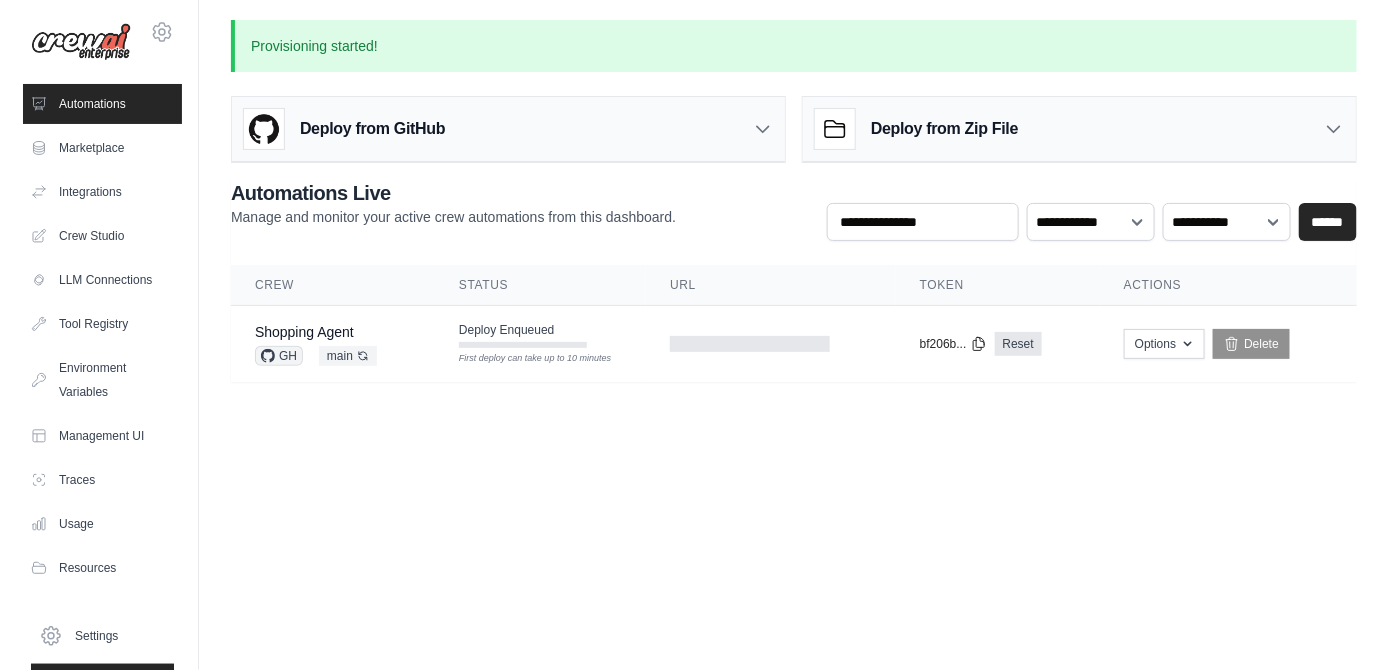 scroll, scrollTop: 0, scrollLeft: 0, axis: both 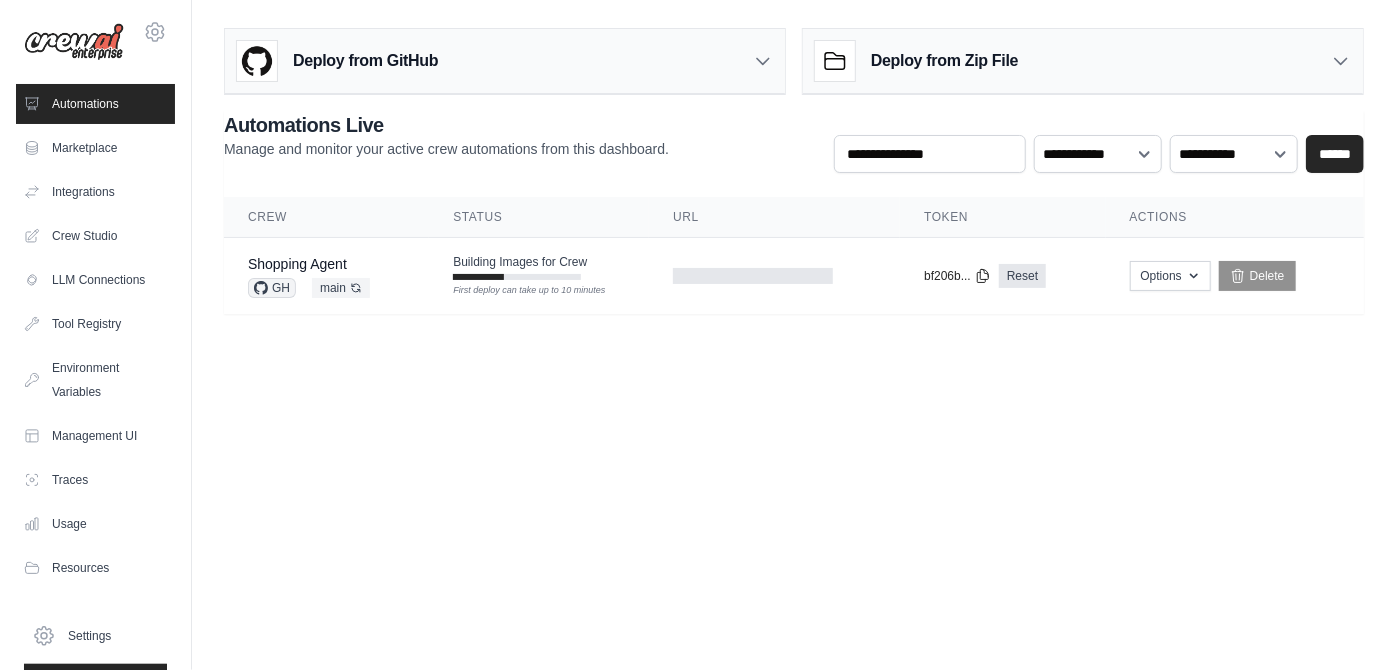 click on "**********" at bounding box center [794, 179] 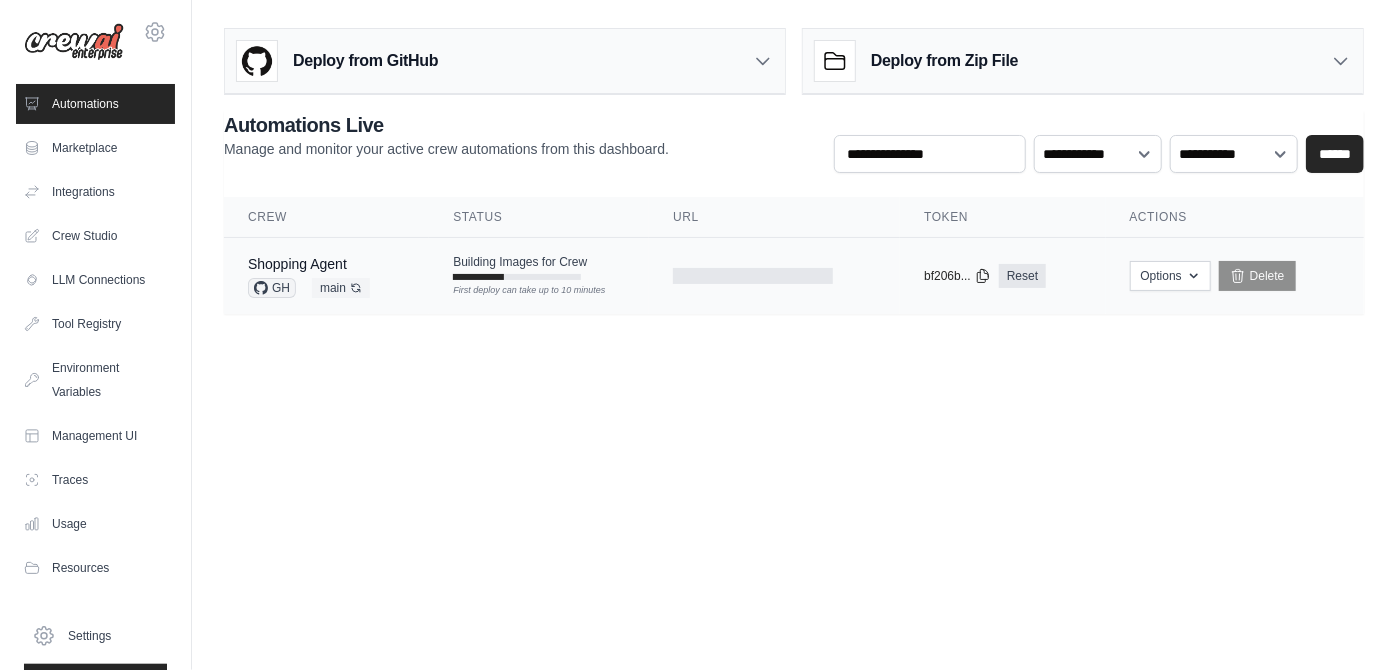 click on "First deploy can take up to 10 minutes" at bounding box center [517, 291] 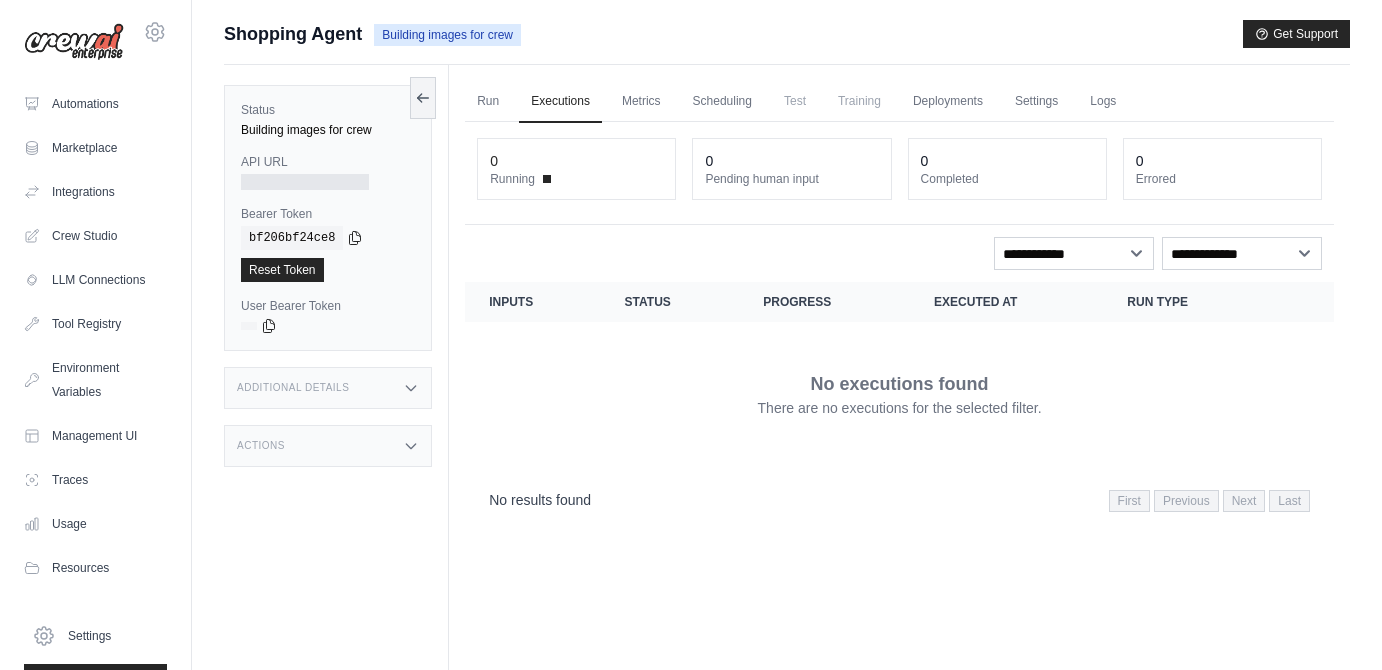 scroll, scrollTop: 0, scrollLeft: 0, axis: both 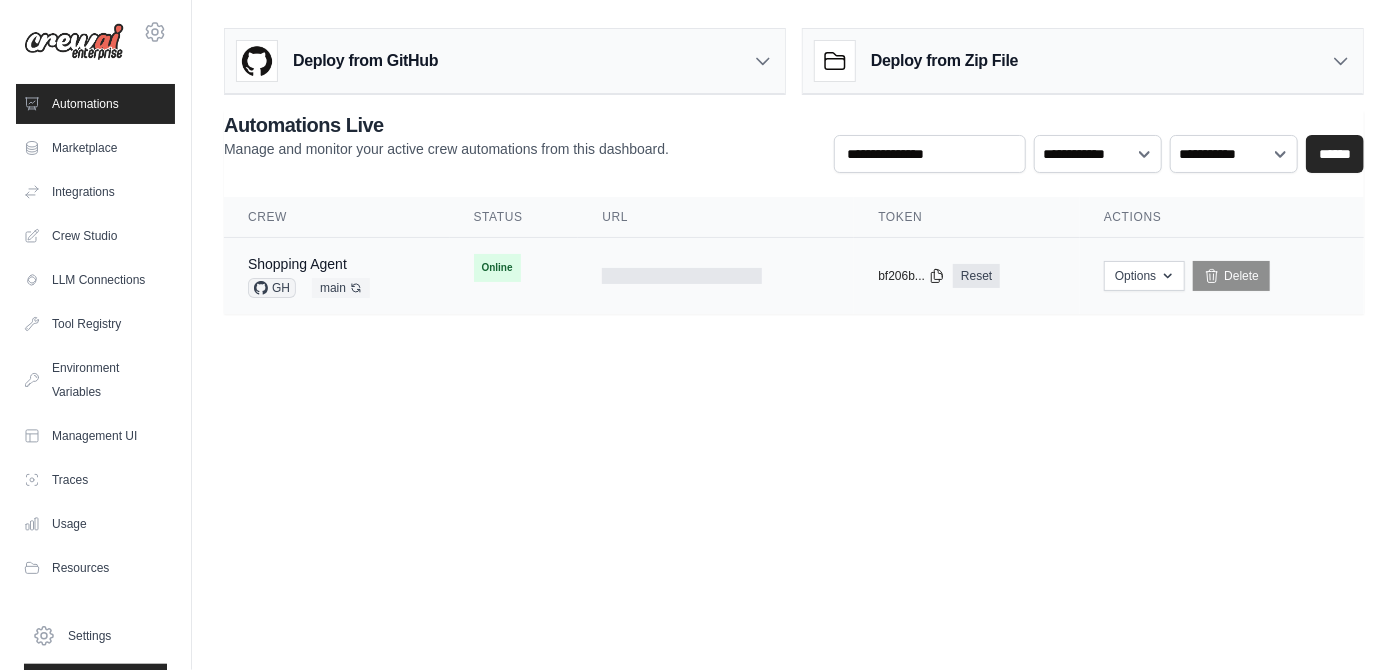 click at bounding box center [682, 276] 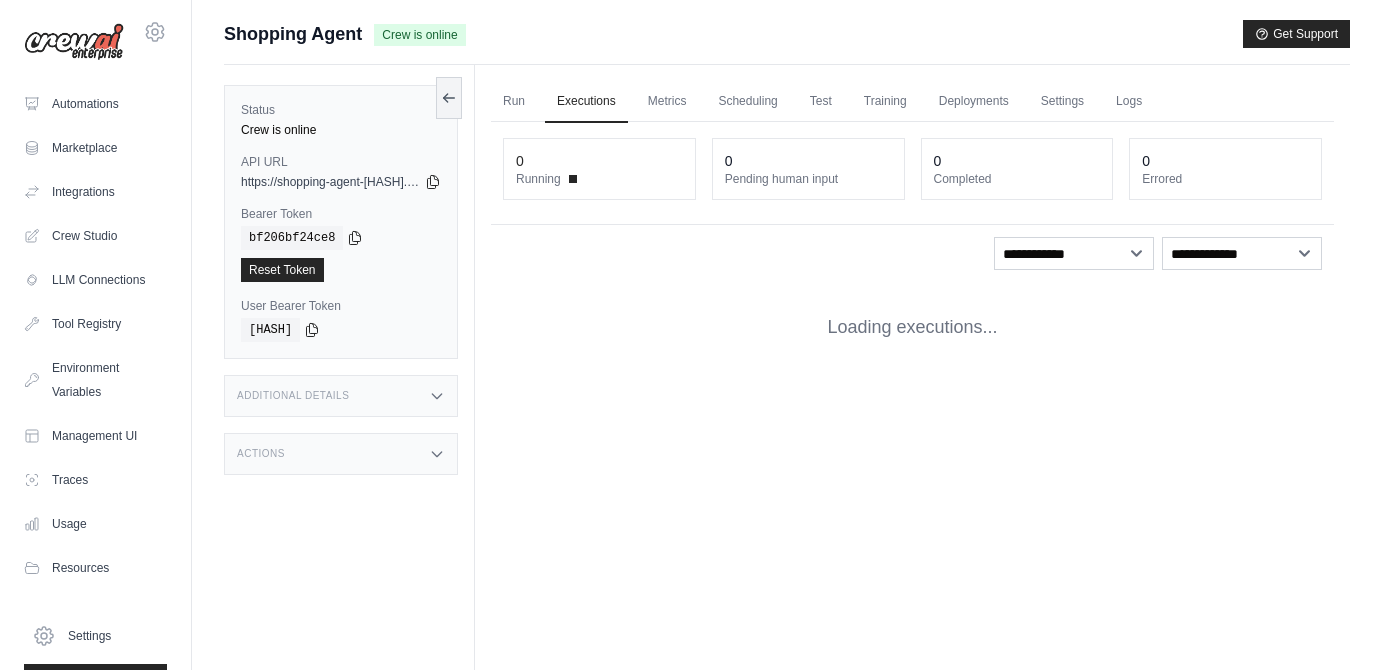 scroll, scrollTop: 0, scrollLeft: 0, axis: both 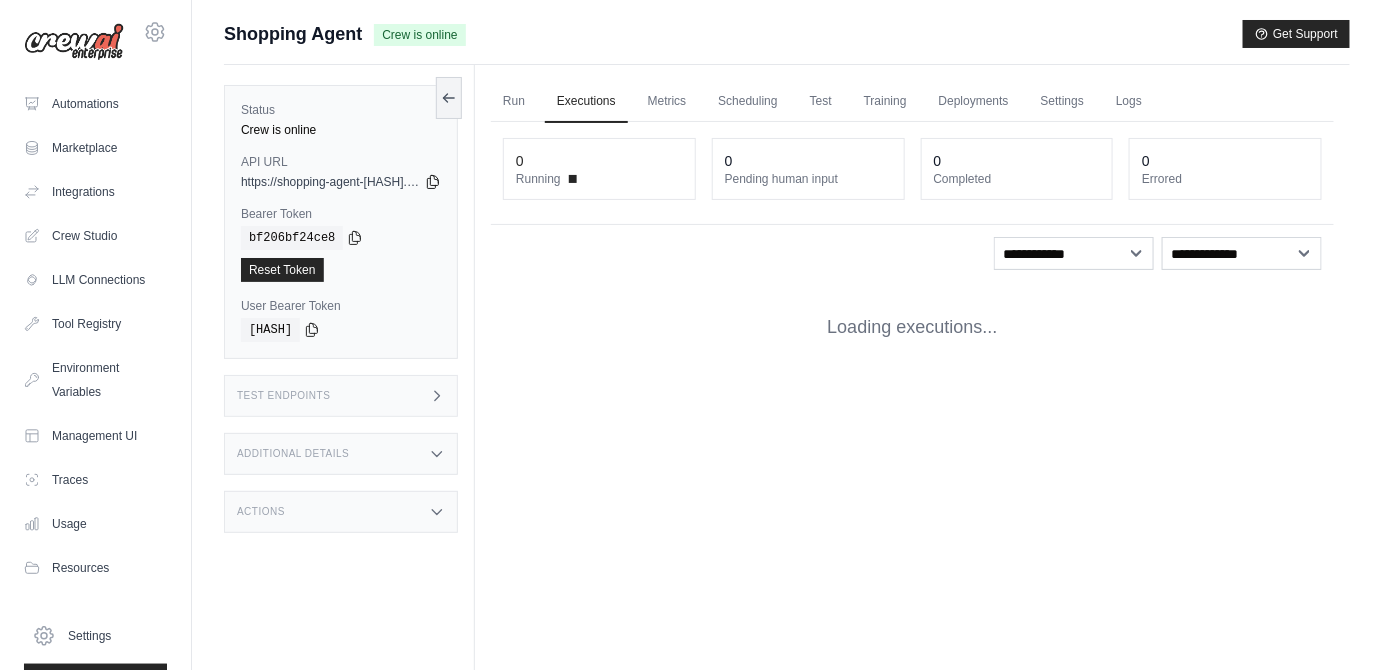 click 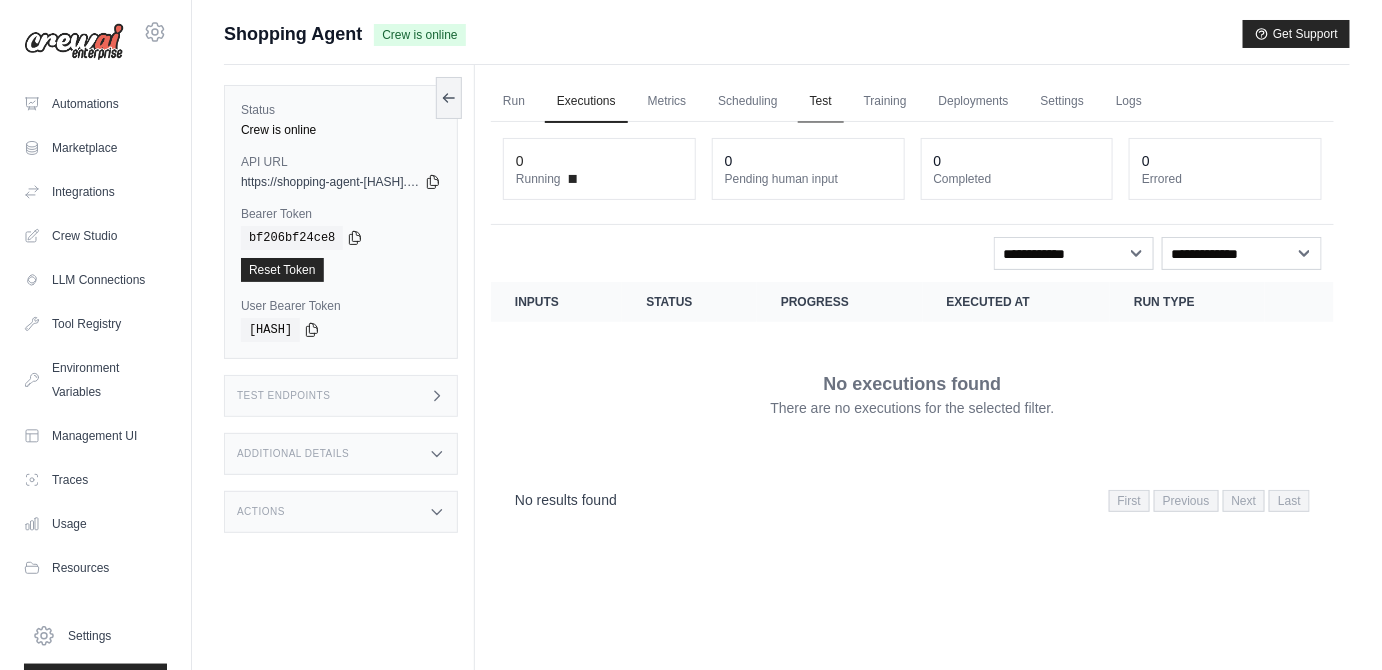 click on "Test" at bounding box center (821, 102) 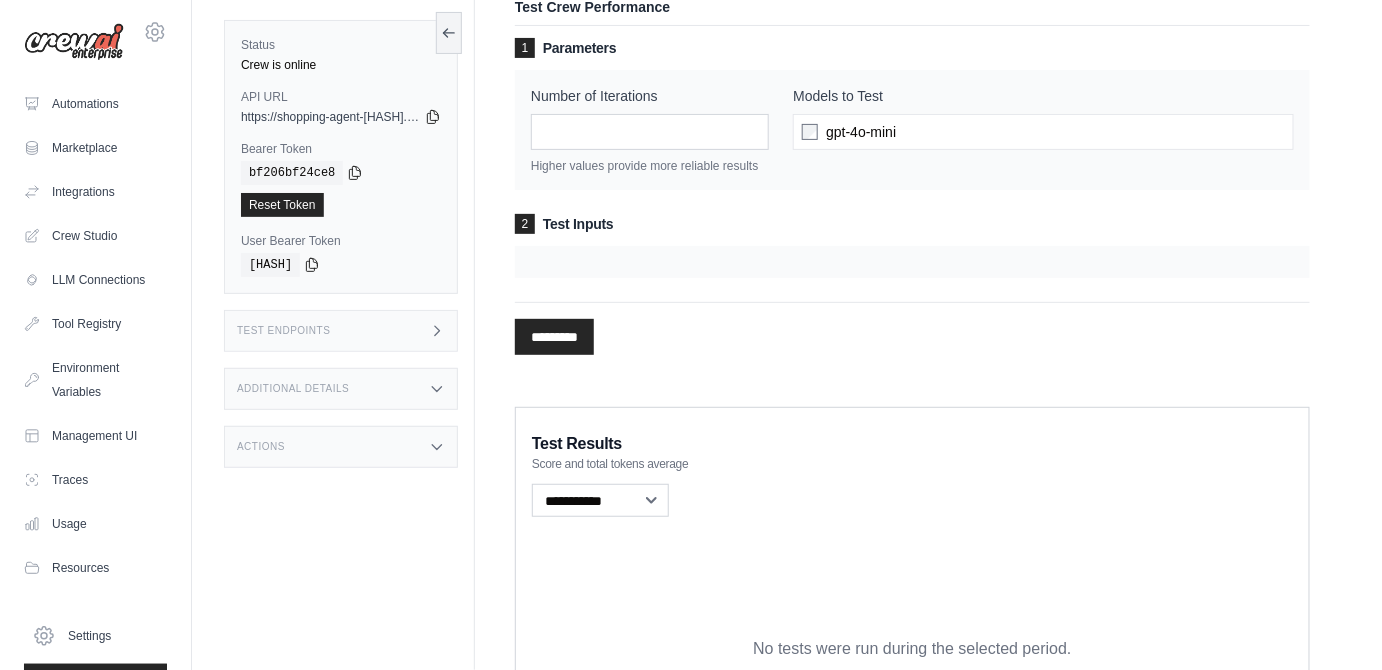 scroll, scrollTop: 141, scrollLeft: 0, axis: vertical 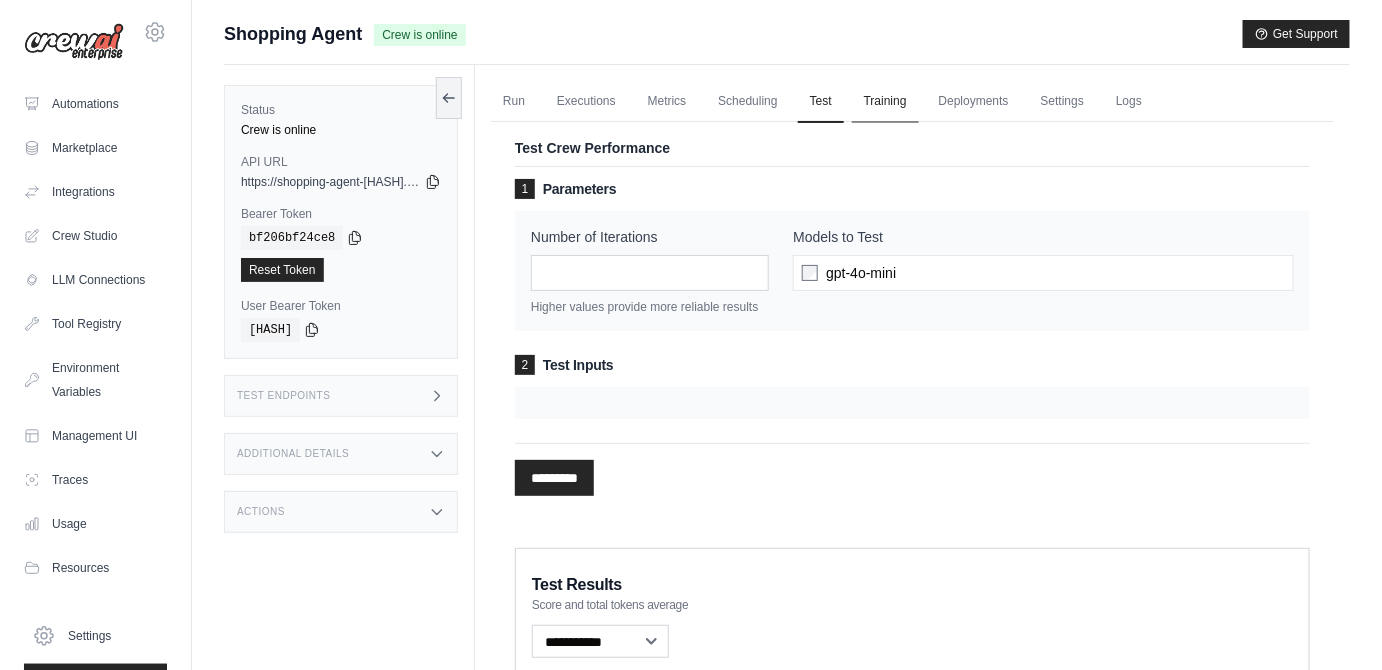click on "Training" at bounding box center [885, 102] 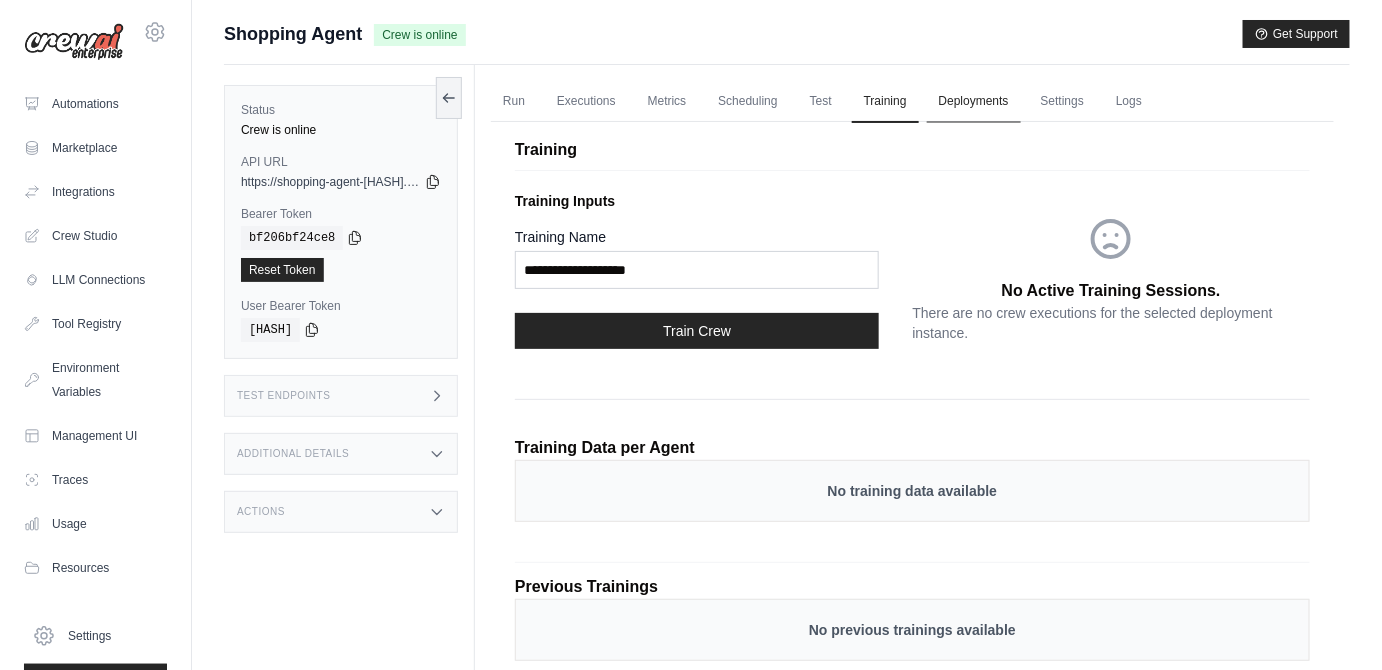 click on "Deployments" at bounding box center (974, 102) 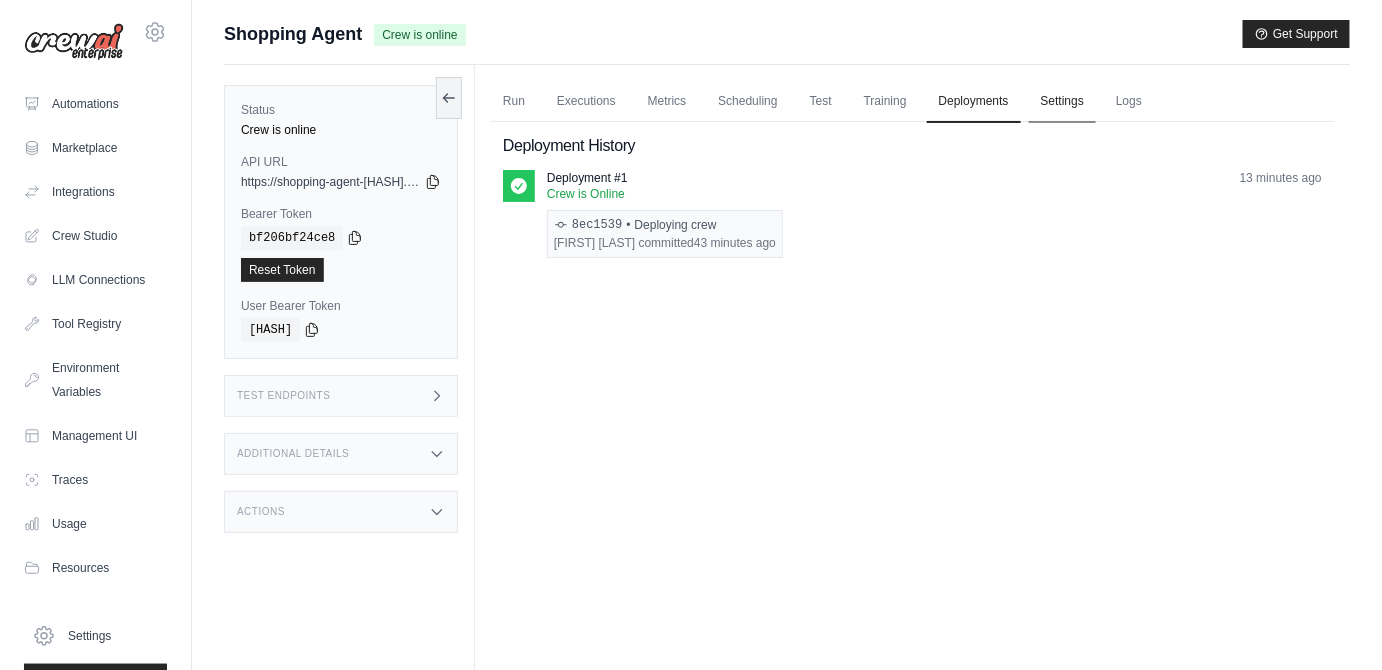 click on "Settings" at bounding box center [1062, 102] 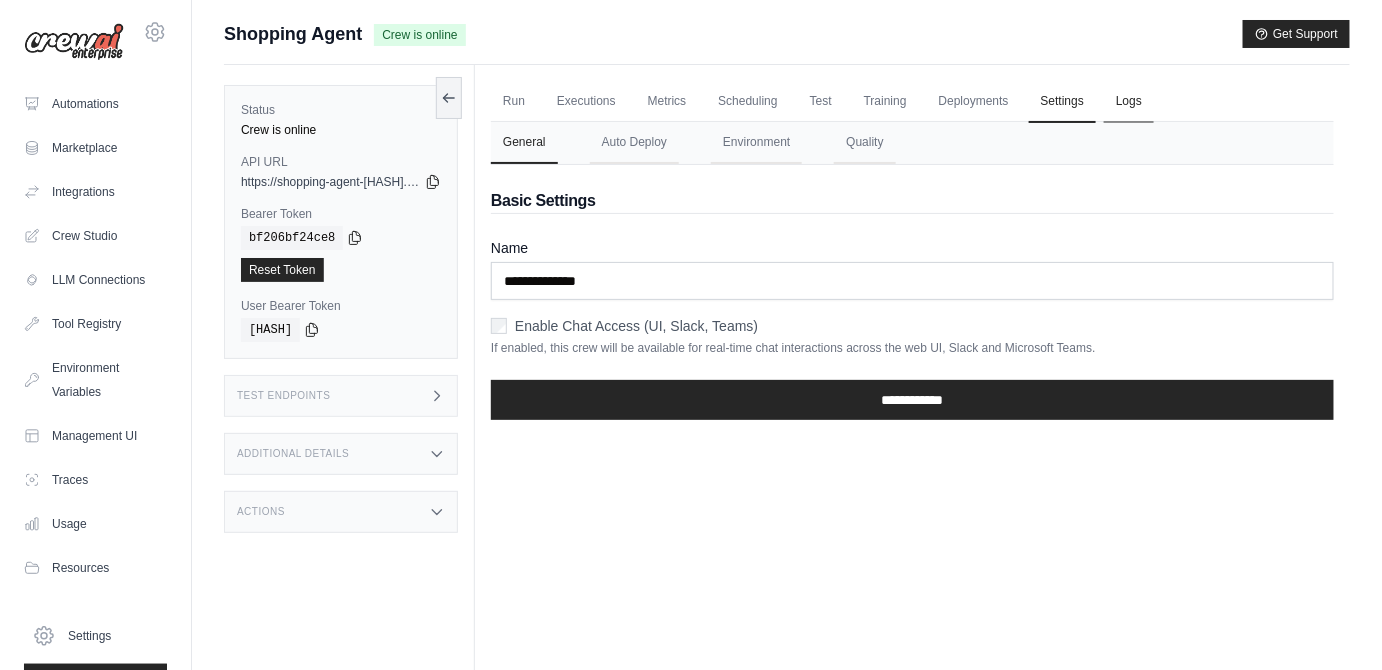 click on "Logs" at bounding box center (1129, 102) 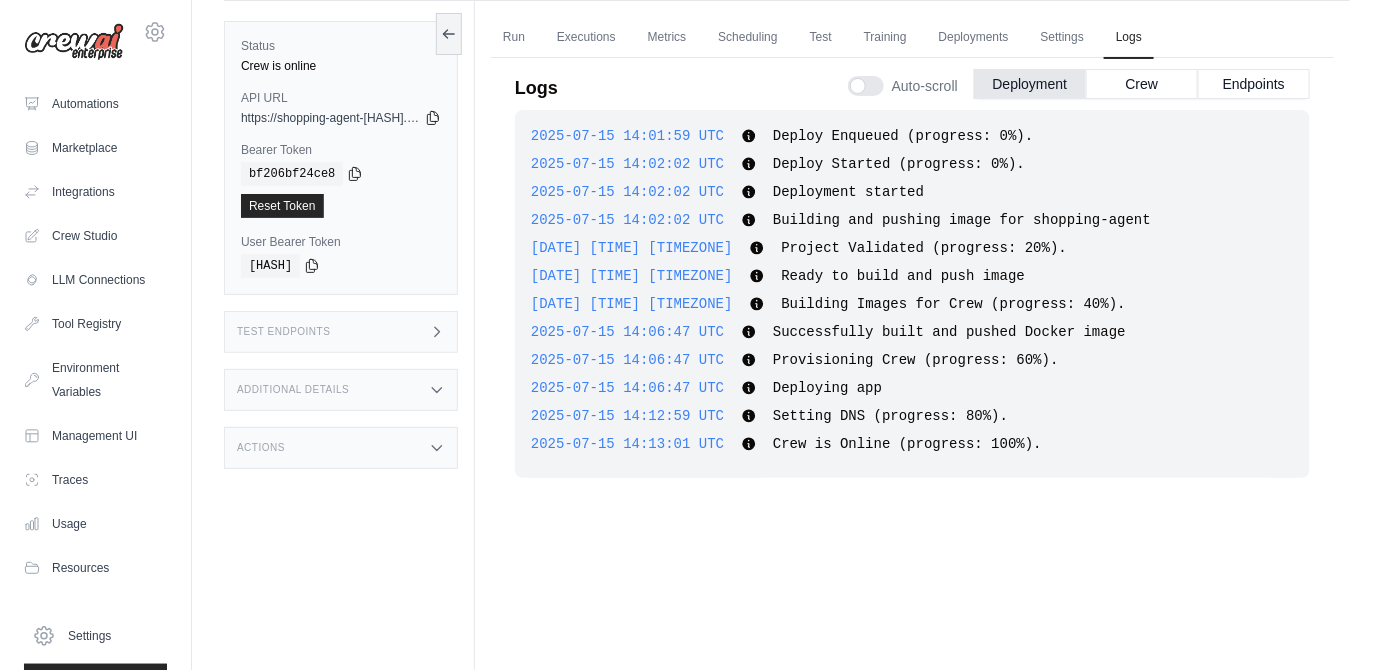 scroll, scrollTop: 64, scrollLeft: 0, axis: vertical 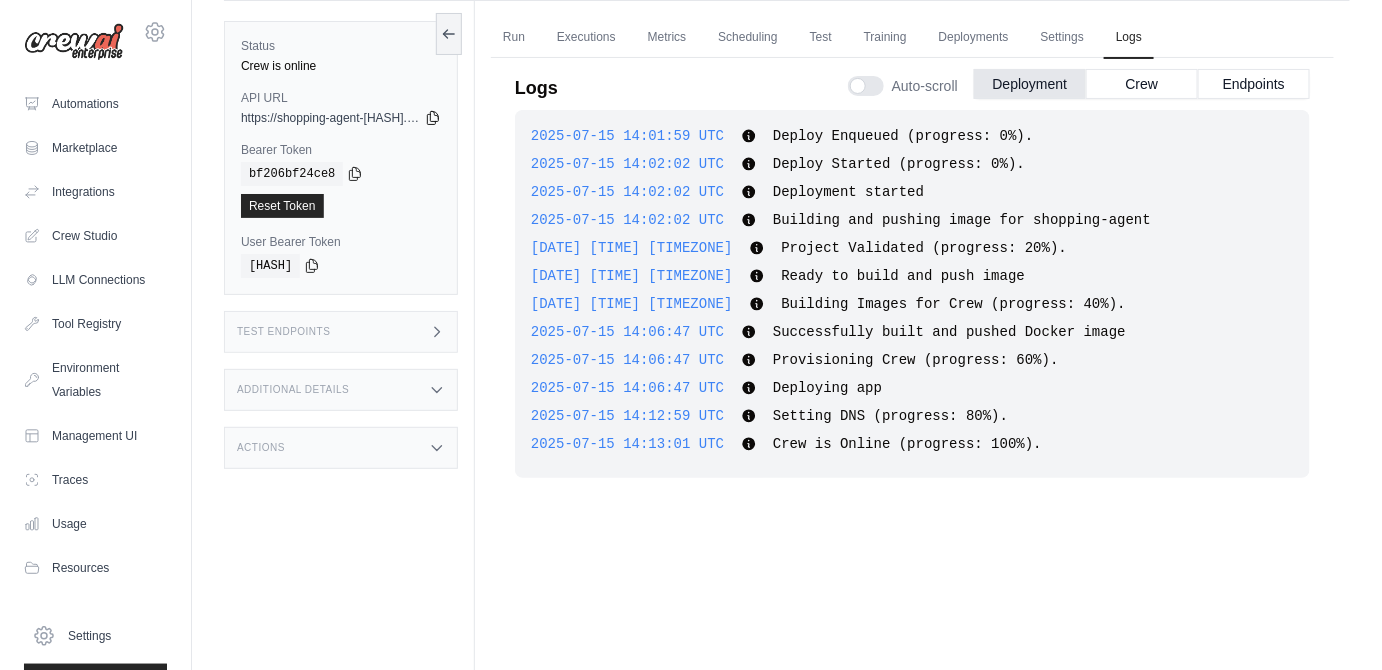 click 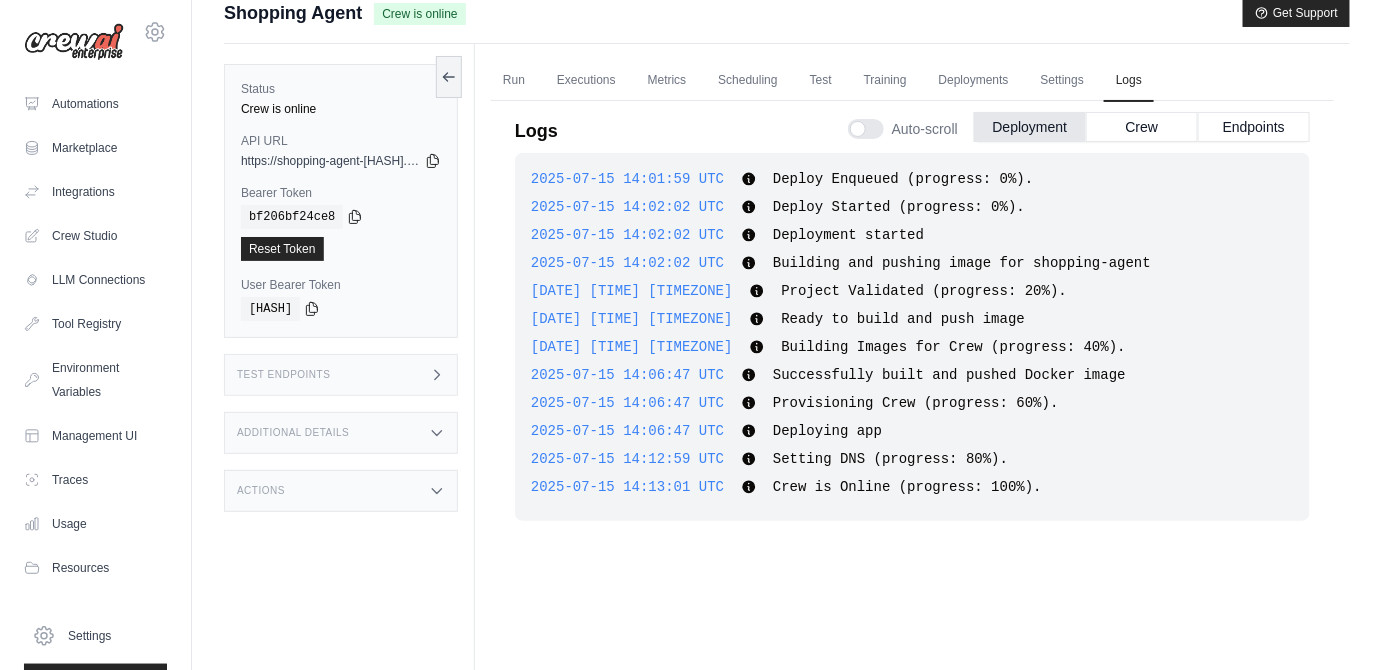 scroll, scrollTop: 0, scrollLeft: 0, axis: both 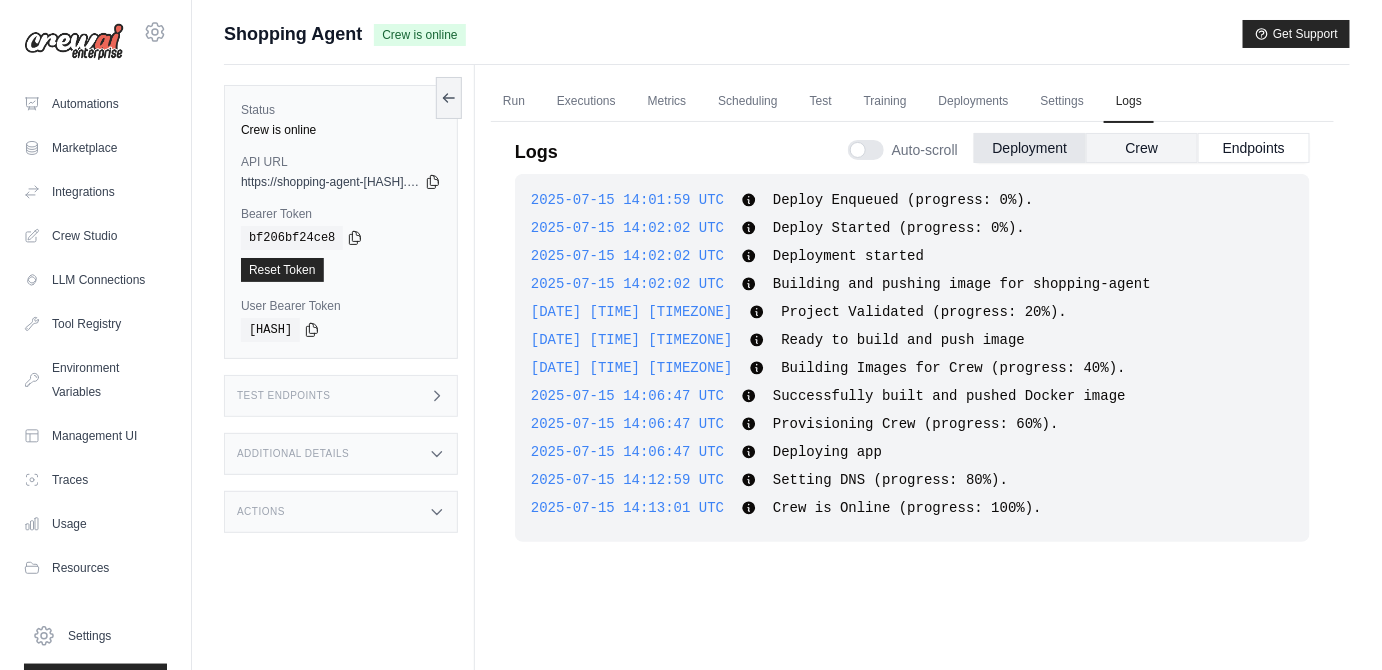 click on "Crew" at bounding box center [1142, 148] 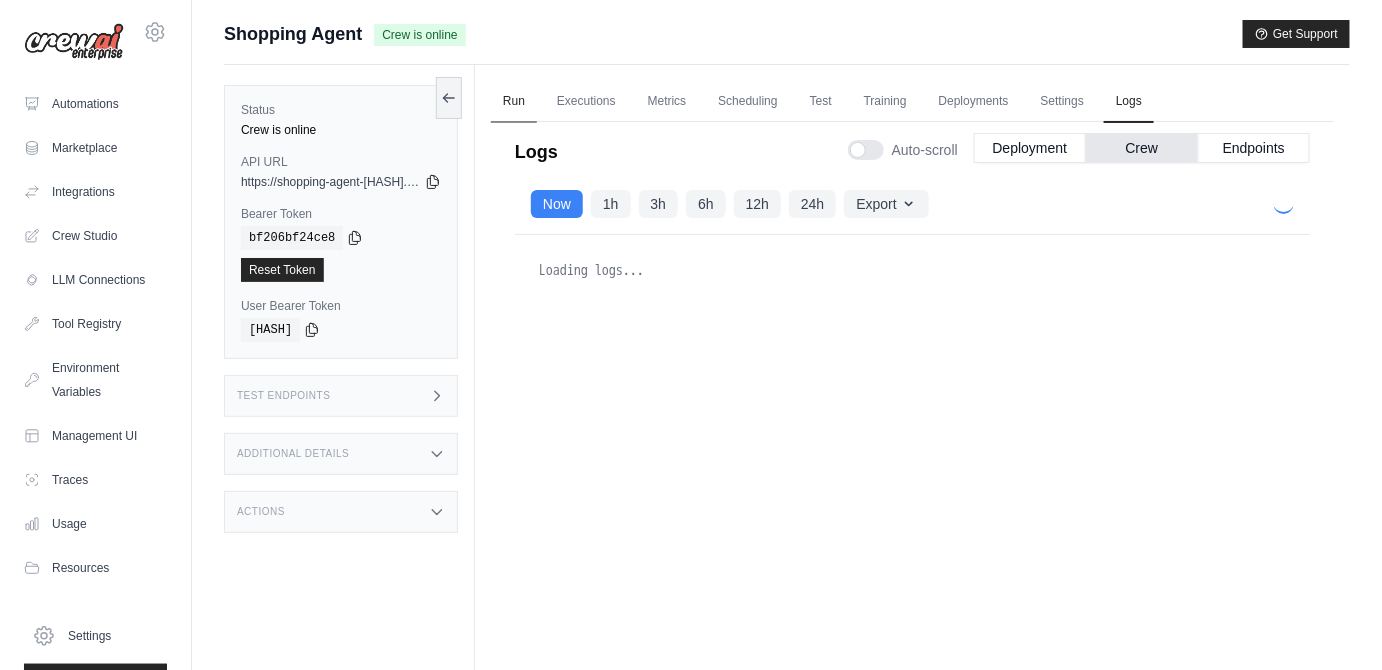 click on "Run" at bounding box center (514, 102) 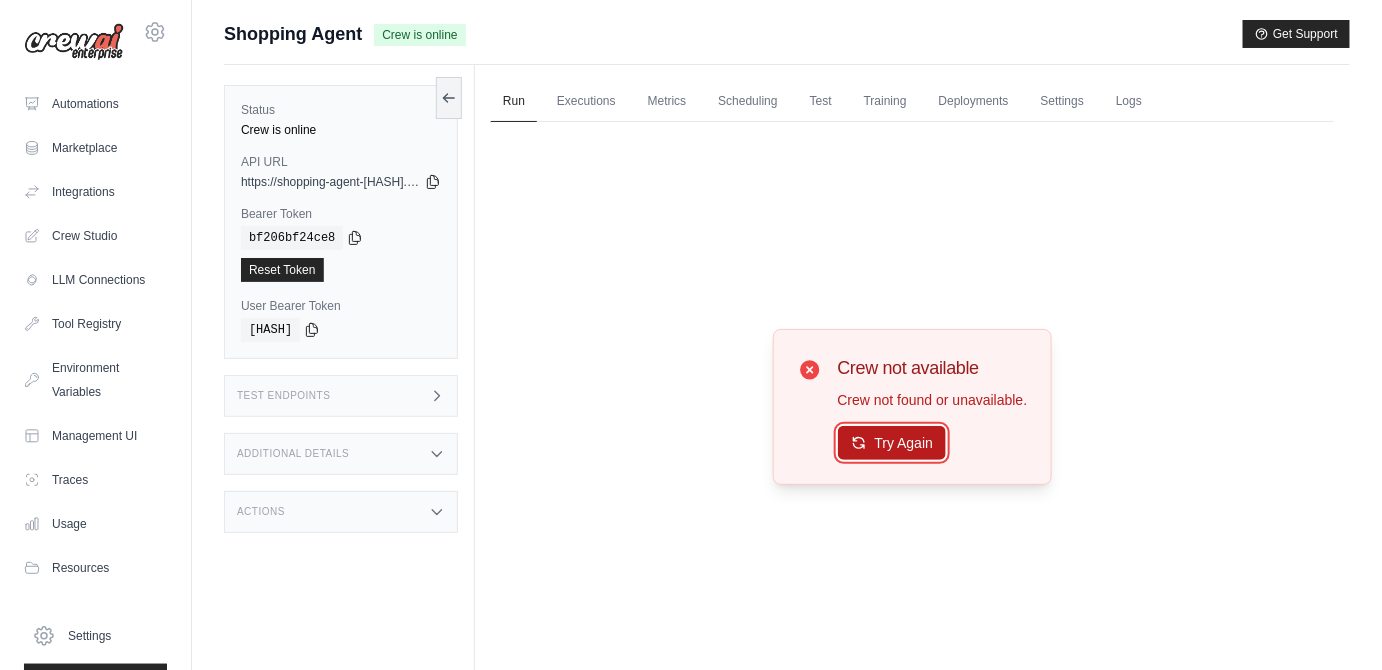 click on "Try Again" at bounding box center [892, 443] 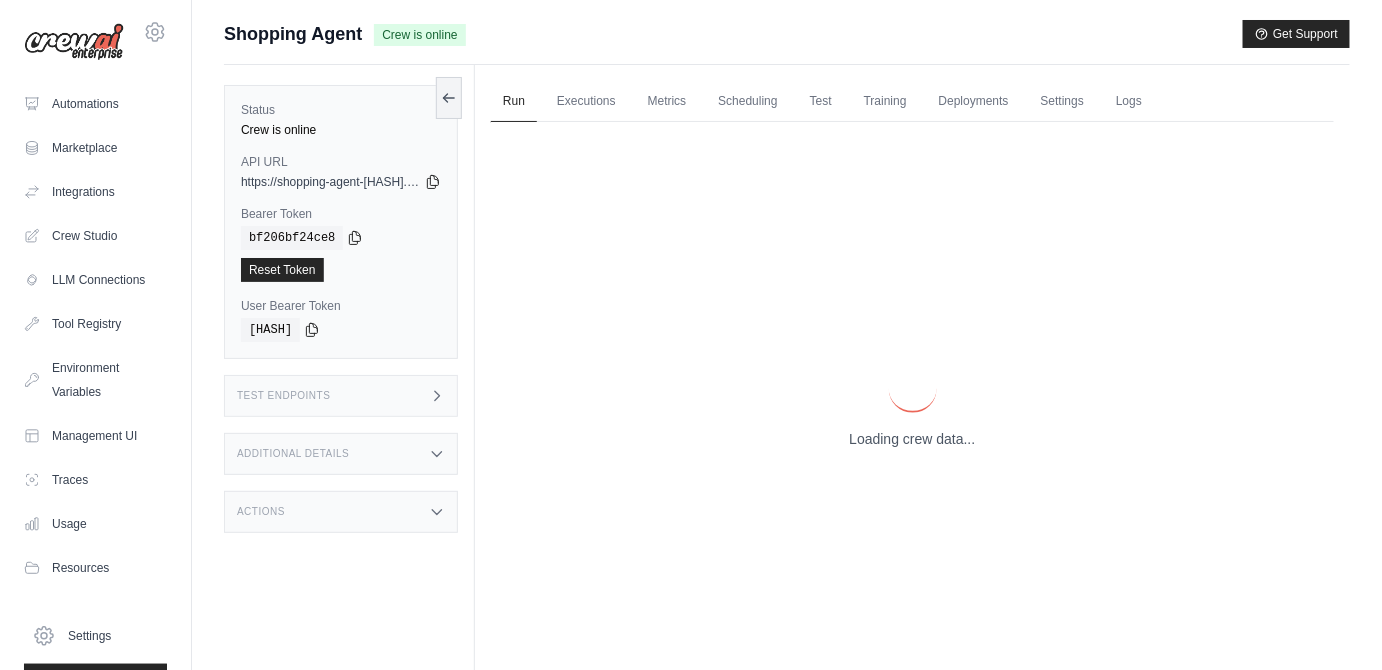 click on "Loading crew data..." at bounding box center [912, 407] 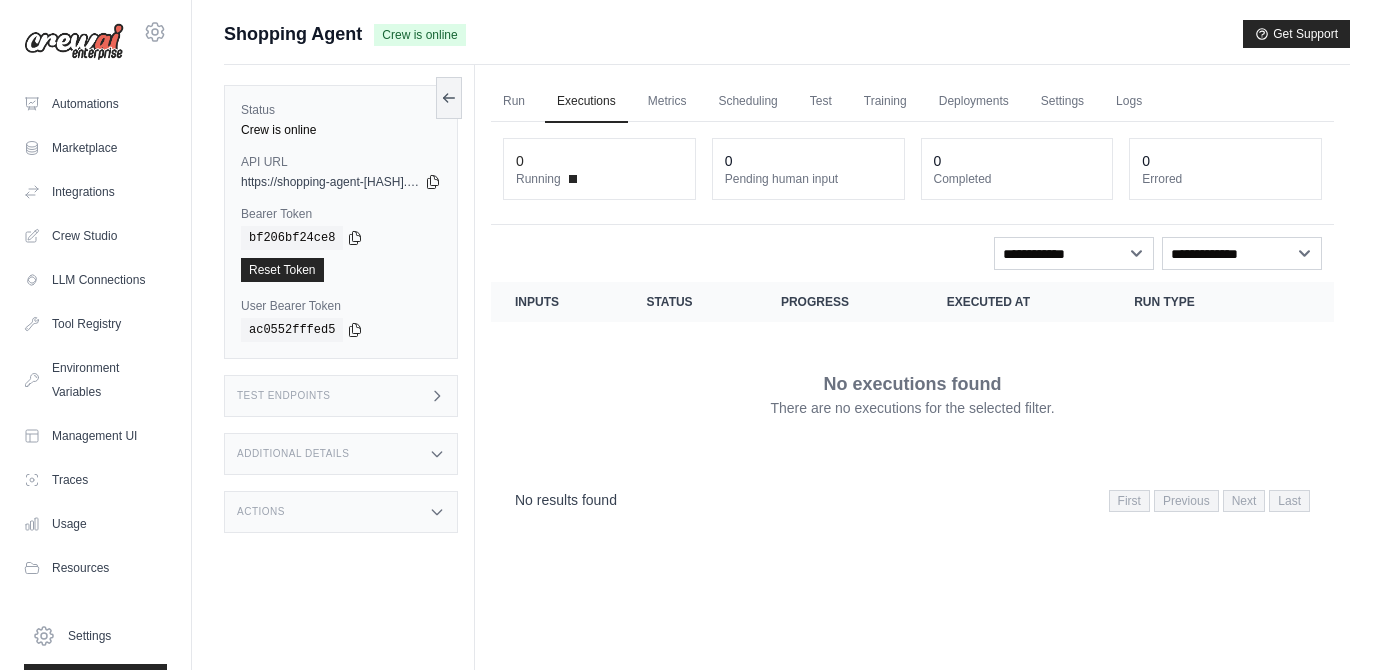scroll, scrollTop: 0, scrollLeft: 0, axis: both 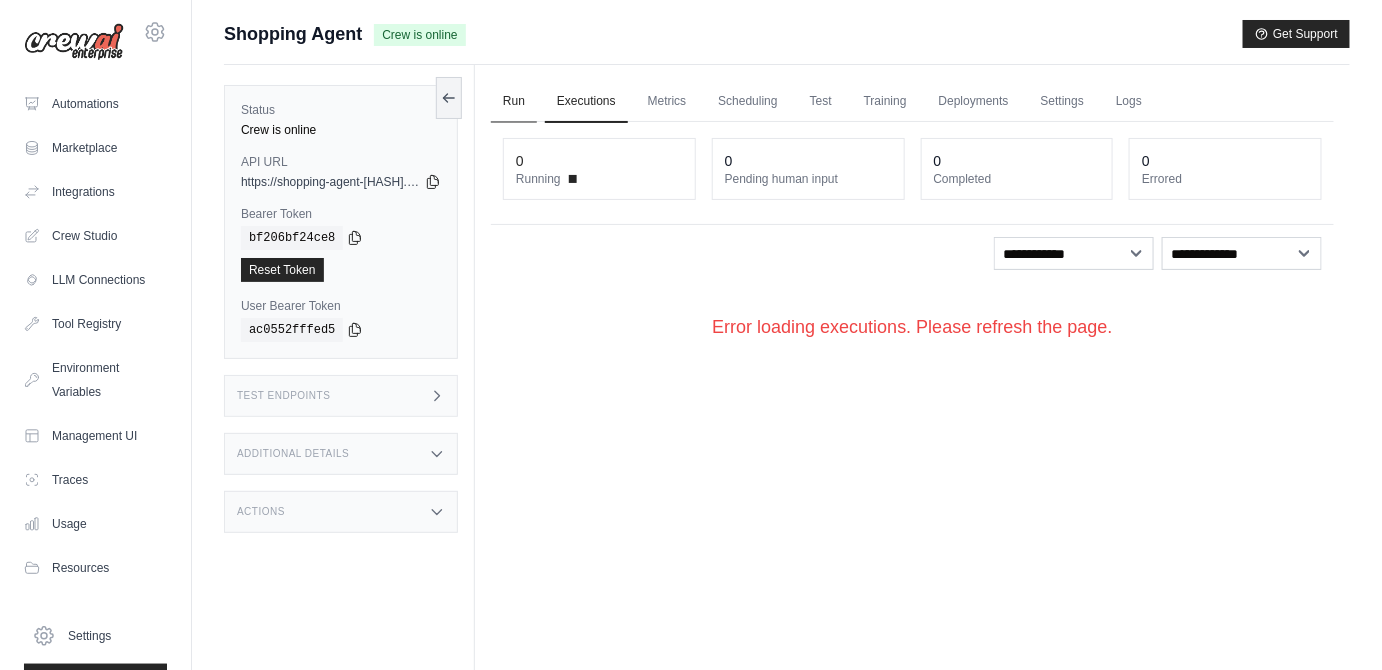 click on "Run" at bounding box center (514, 102) 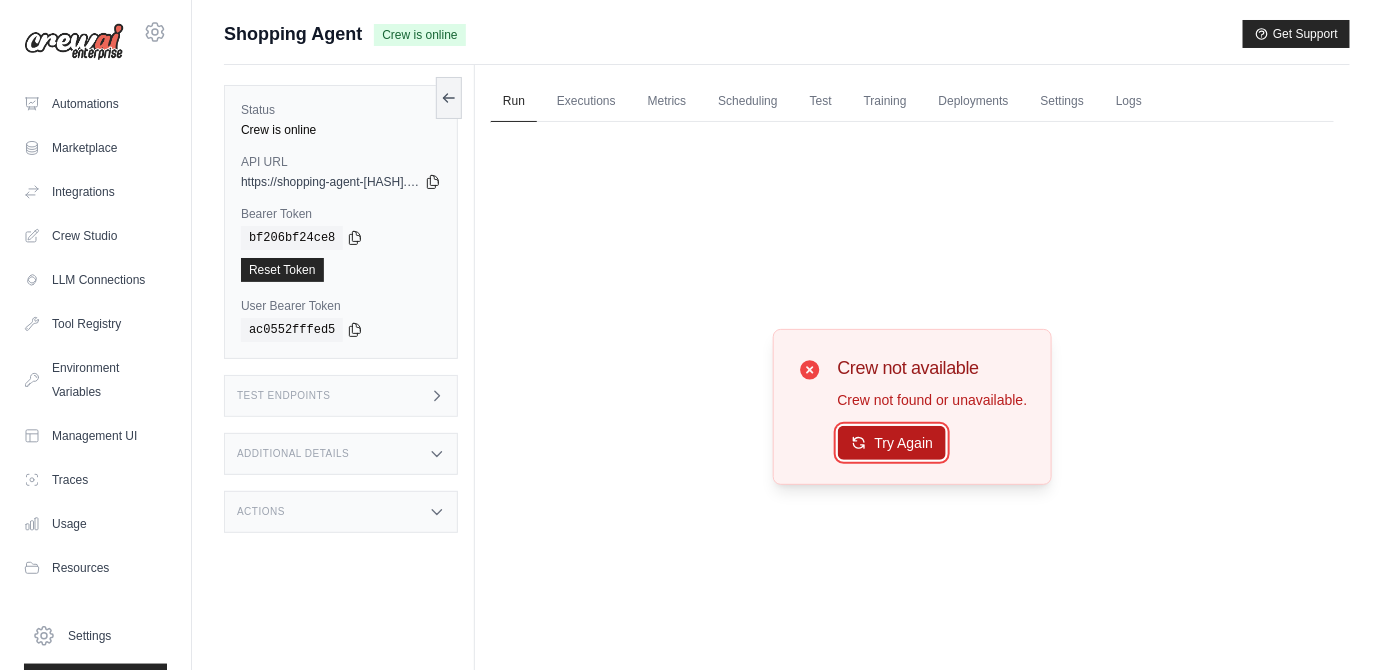 click on "Try Again" at bounding box center (892, 443) 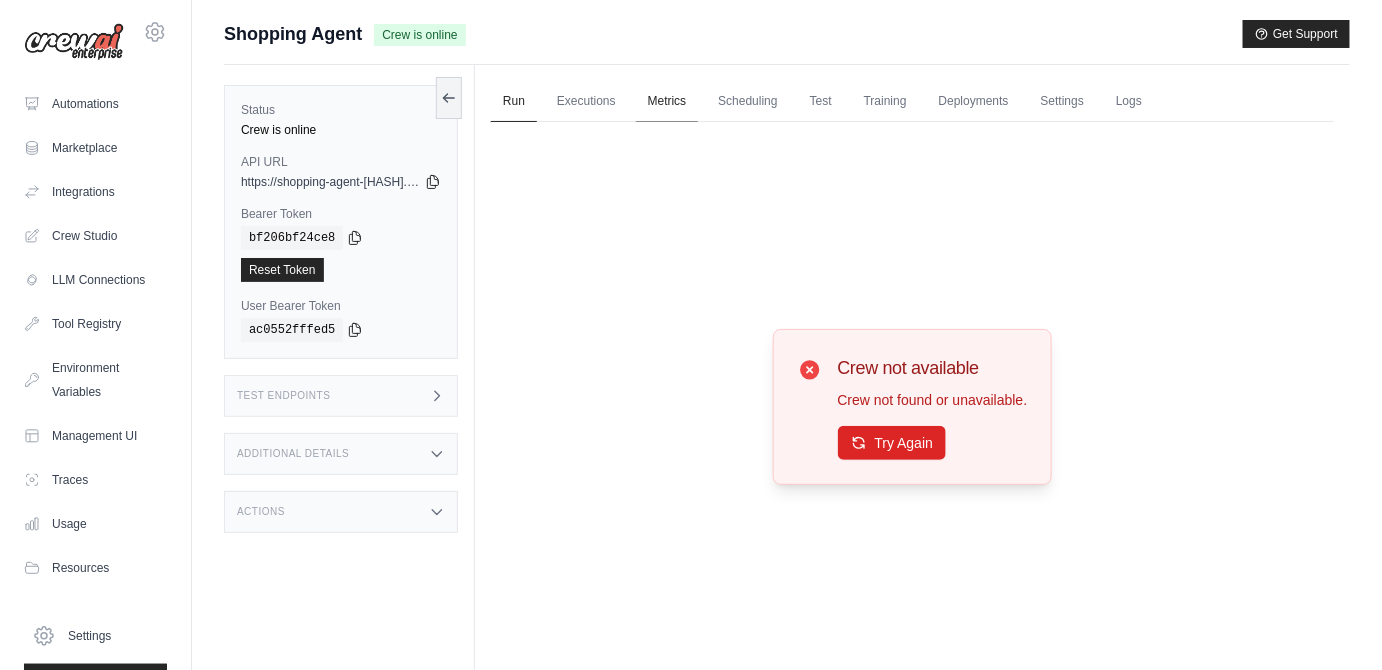 click on "Metrics" at bounding box center (667, 102) 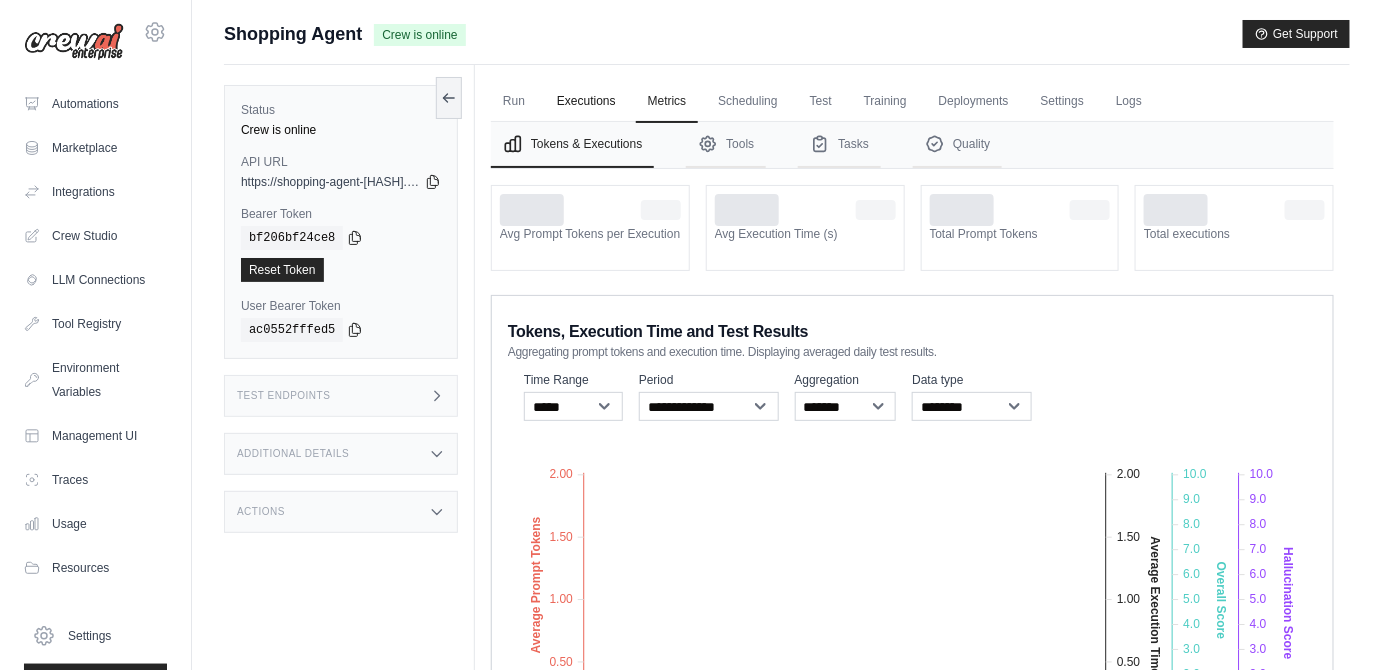 click on "Executions" at bounding box center (586, 102) 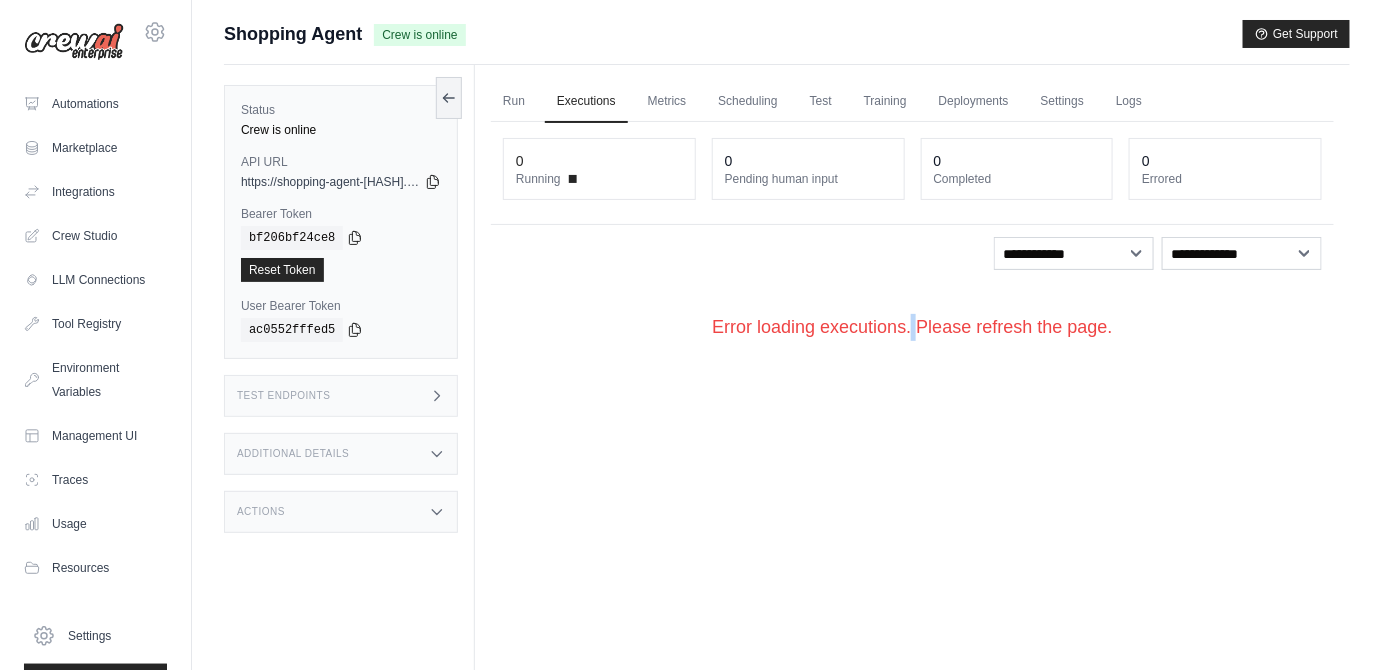 click on "Error loading executions. Please refresh the page." at bounding box center (912, 327) 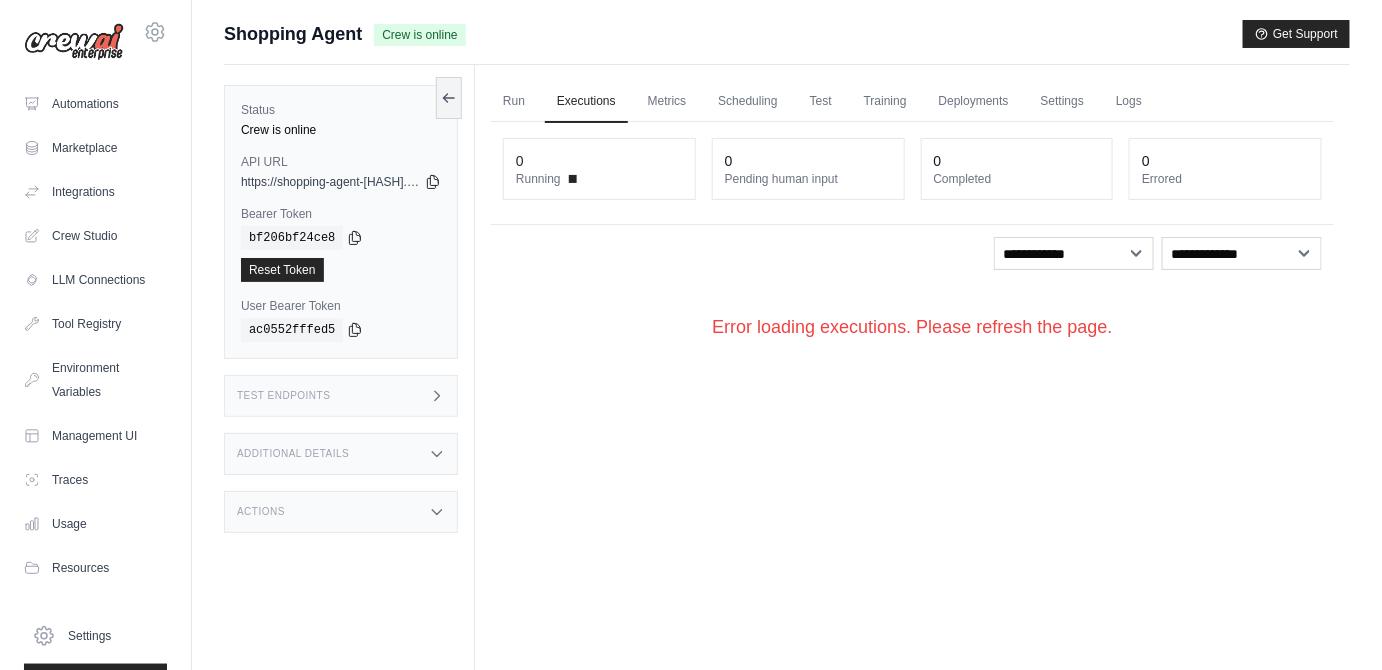 click on "Error loading executions. Please refresh the page." at bounding box center (912, 327) 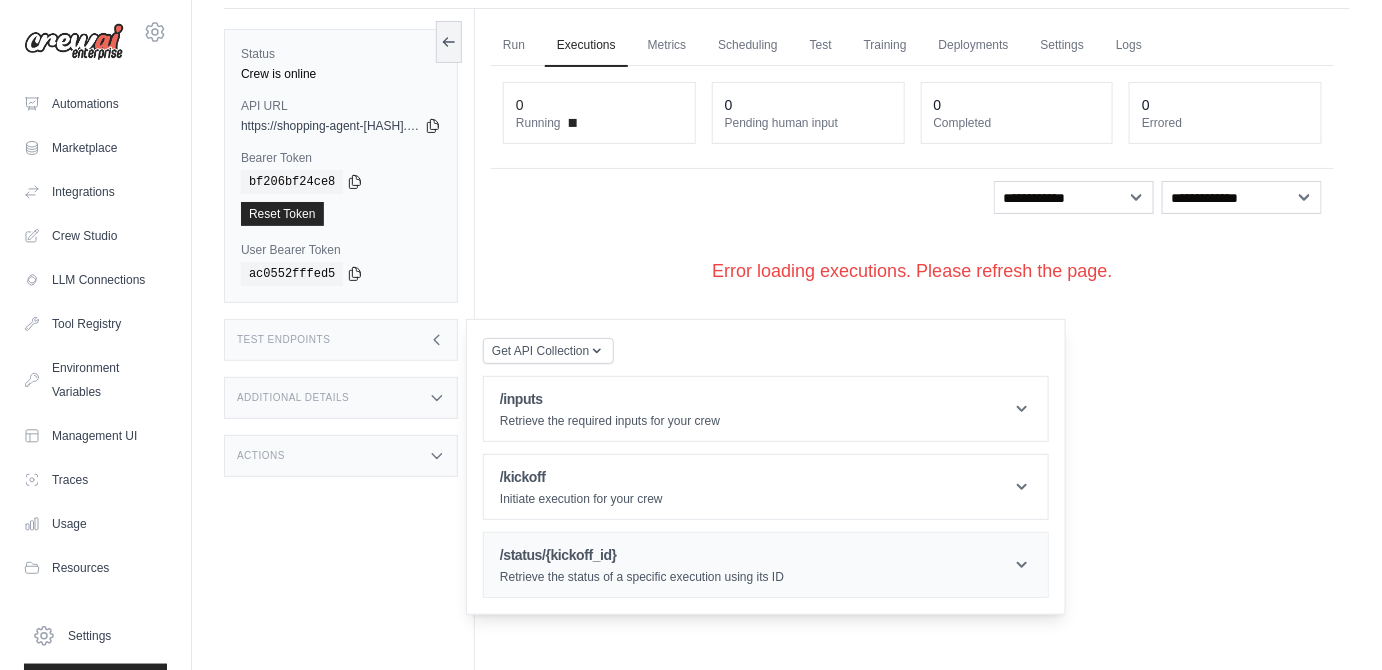 scroll, scrollTop: 85, scrollLeft: 0, axis: vertical 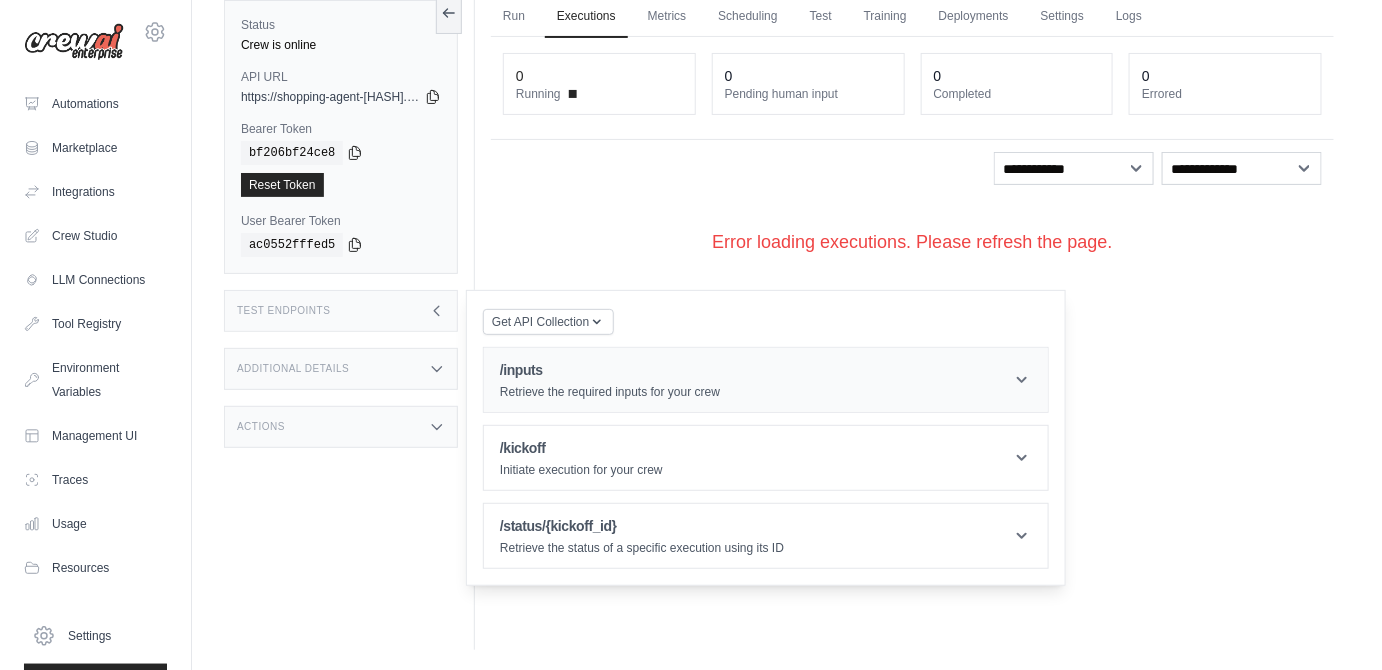 click on "/inputs
Retrieve the required inputs for your crew" at bounding box center [766, 380] 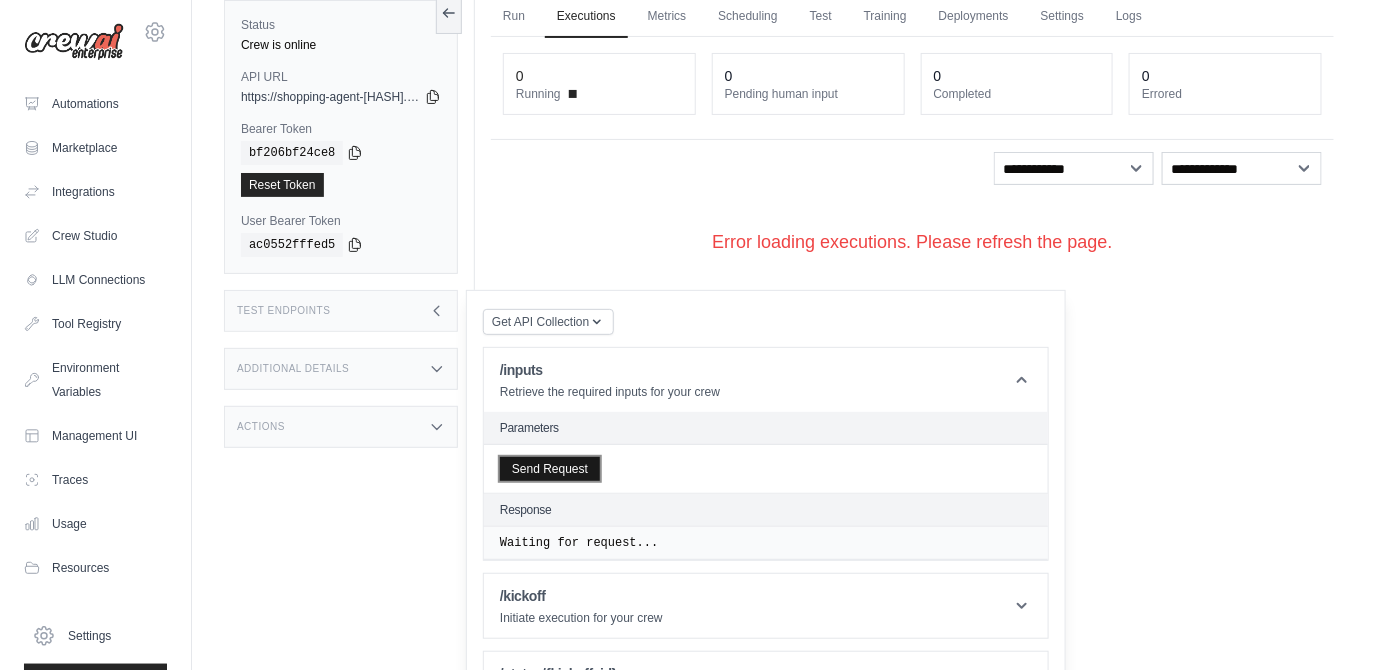 click on "Send Request" at bounding box center [550, 469] 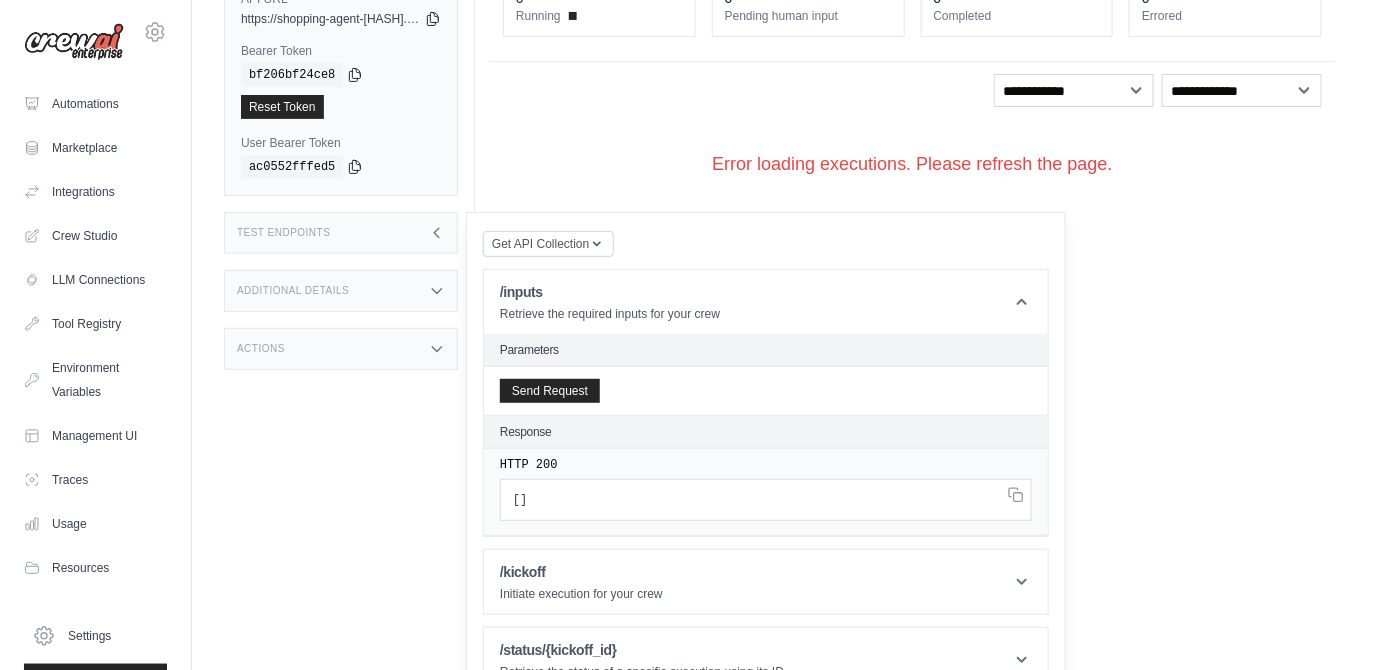 scroll, scrollTop: 197, scrollLeft: 0, axis: vertical 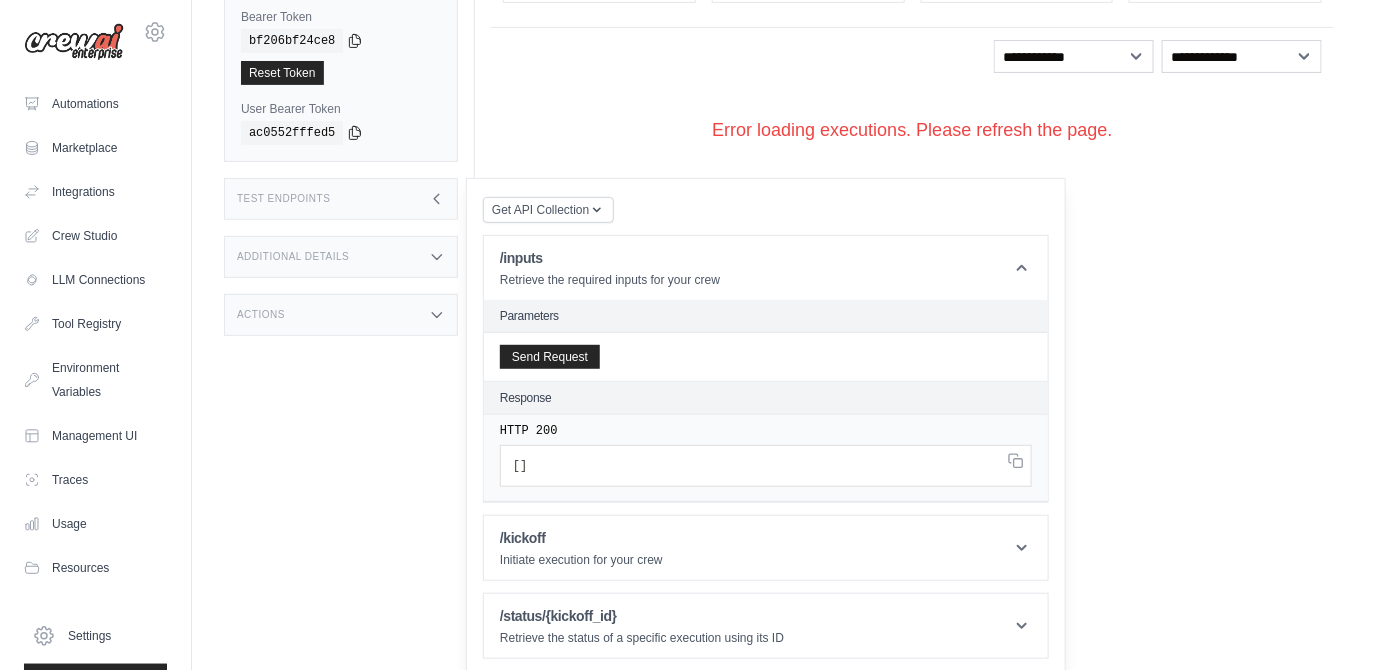 click on "Additional Details" at bounding box center [341, 257] 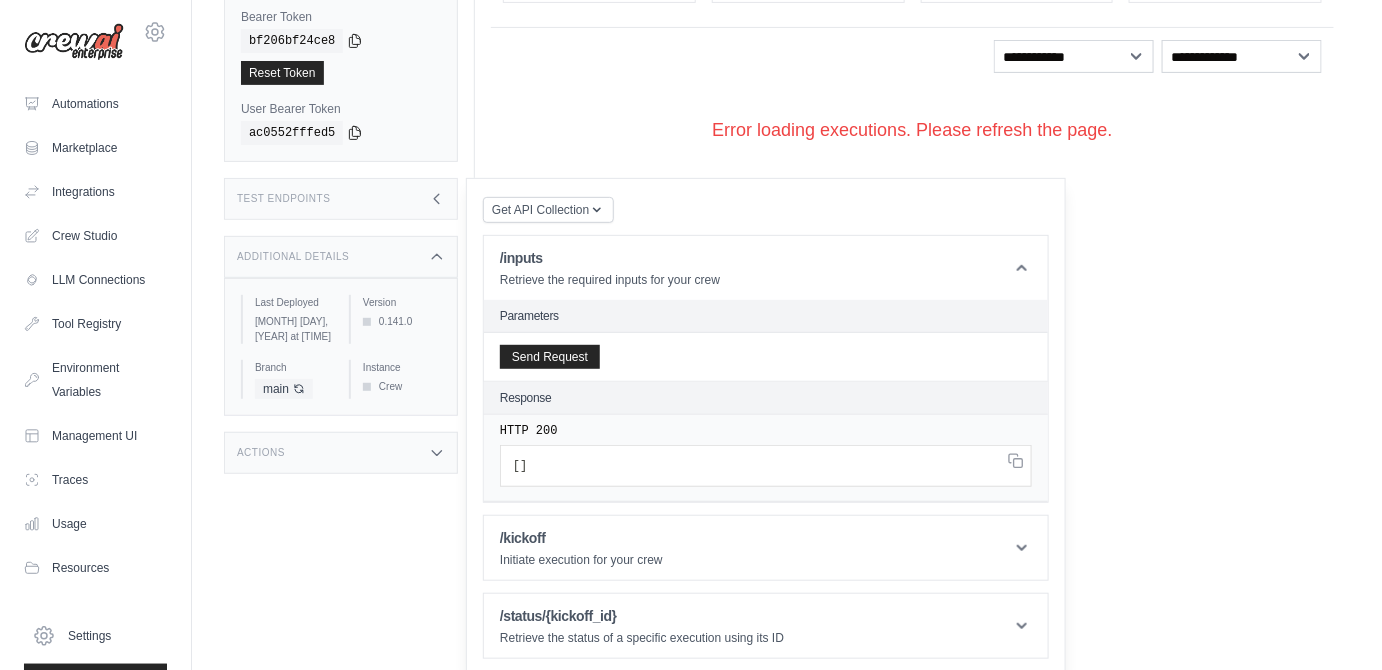 click on "Actions" at bounding box center (341, 453) 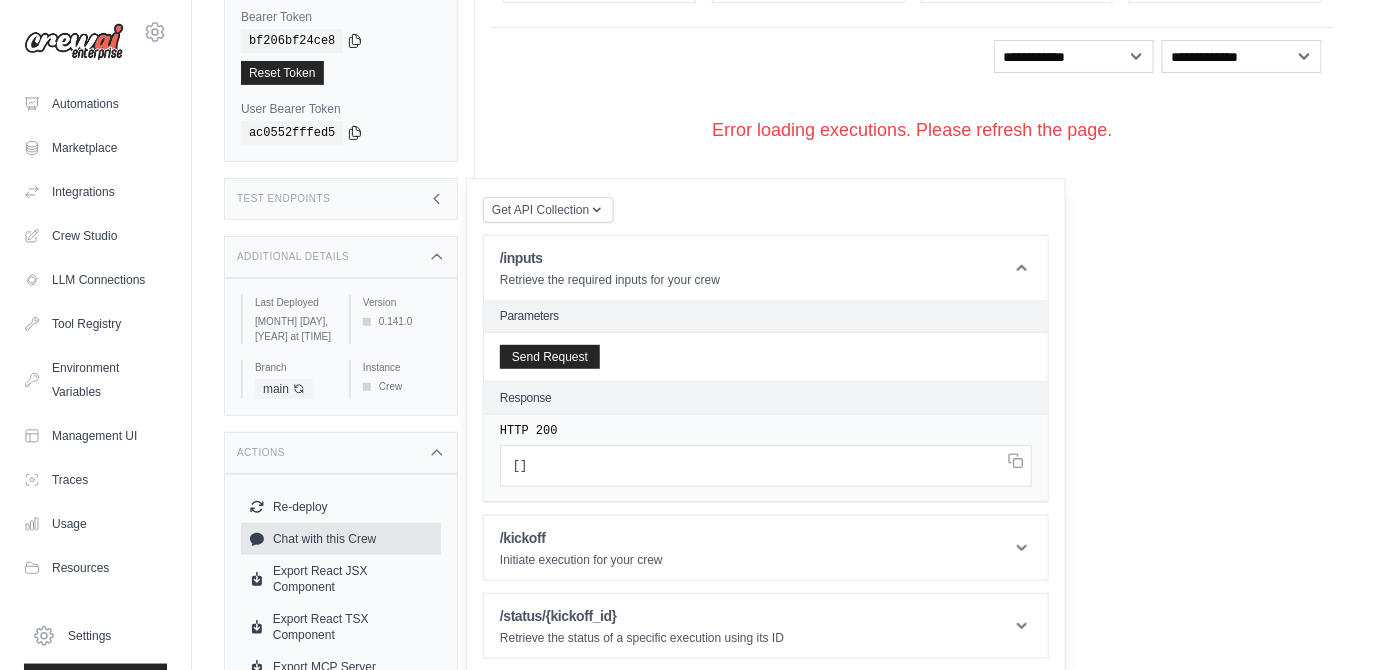 scroll, scrollTop: 255, scrollLeft: 0, axis: vertical 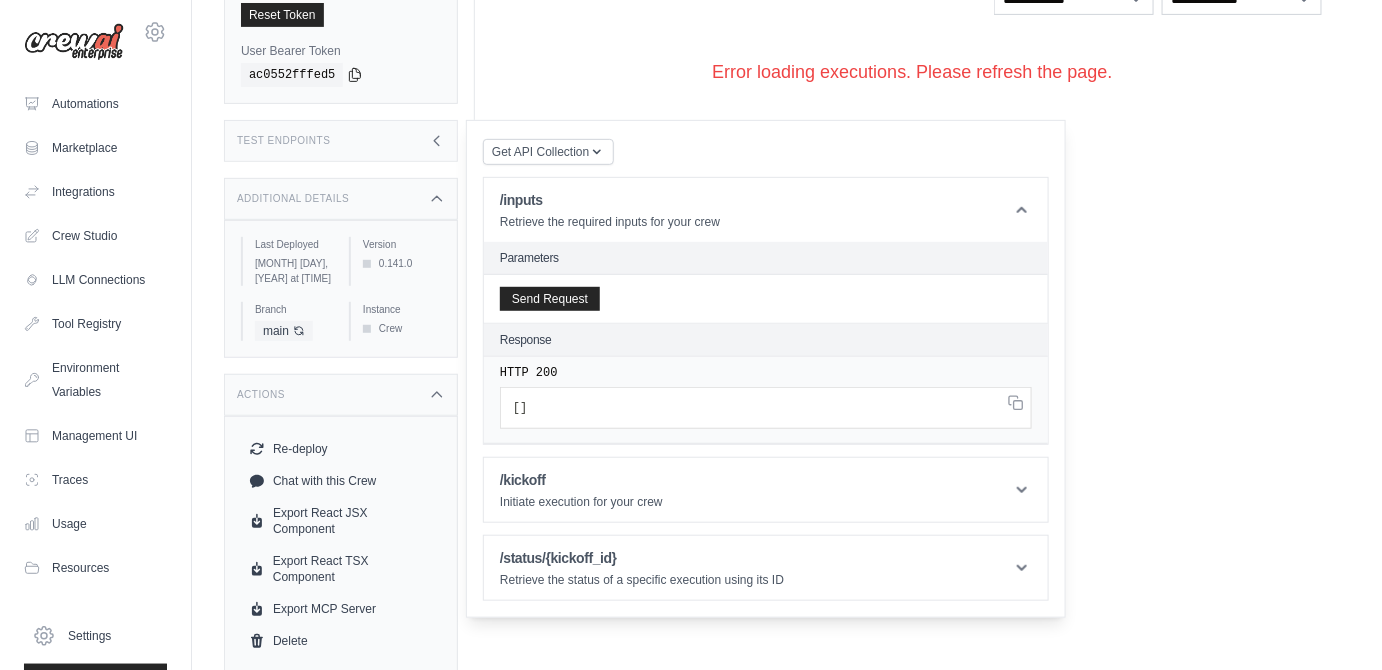 click on "Run
Executions
Metrics
Scheduling
Test
Training
Deployments
Settings
Logs
0
Running
0
Pending human input
0" at bounding box center (912, 145) 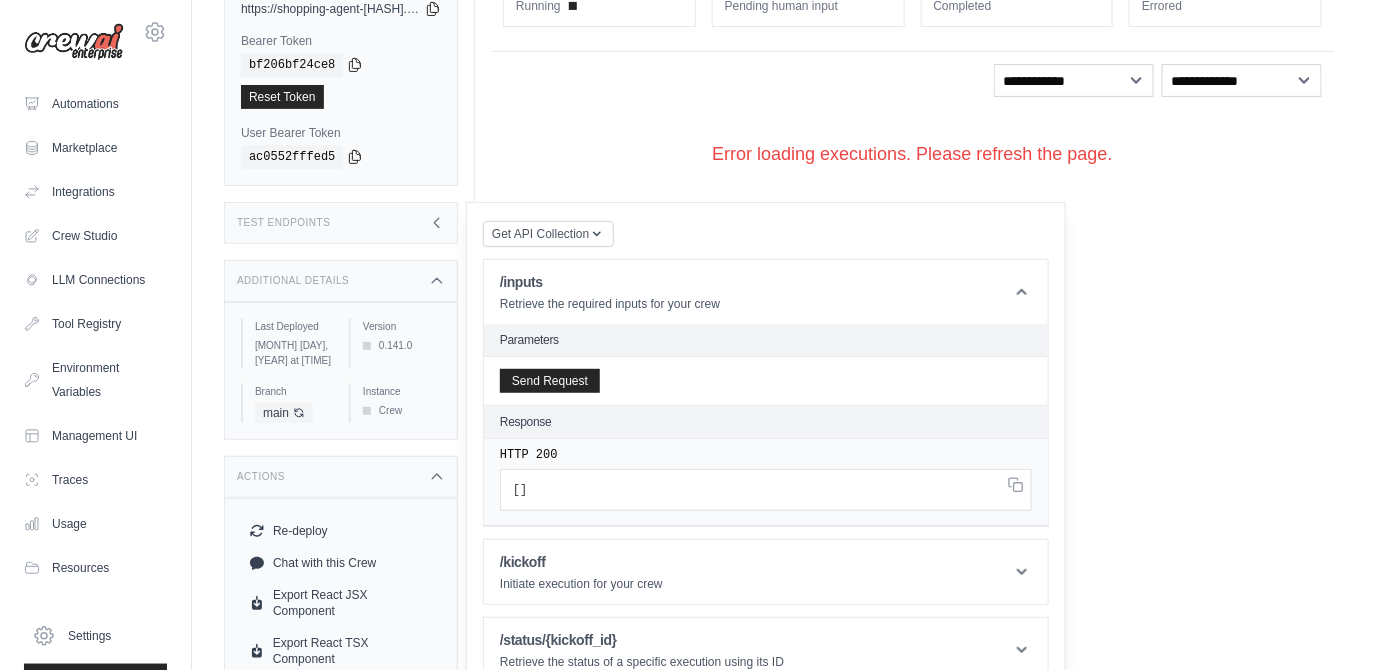 scroll, scrollTop: 255, scrollLeft: 0, axis: vertical 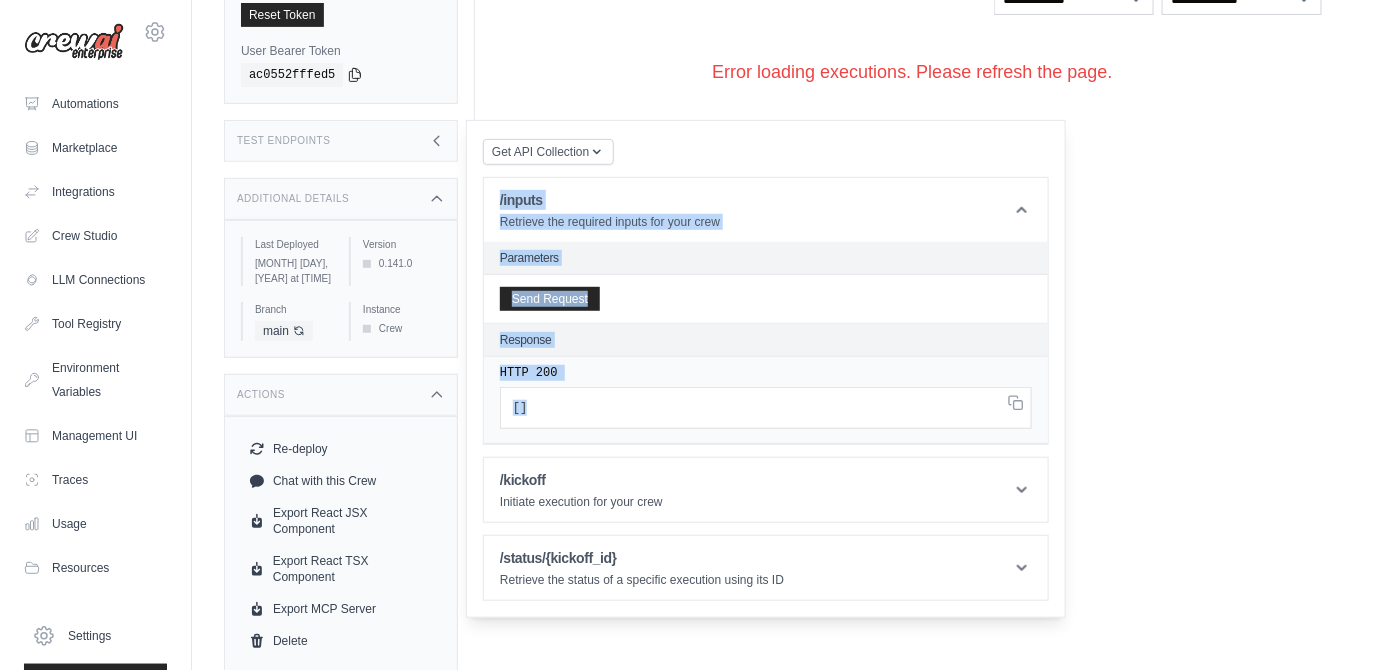 drag, startPoint x: 497, startPoint y: 192, endPoint x: 772, endPoint y: 403, distance: 346.62082 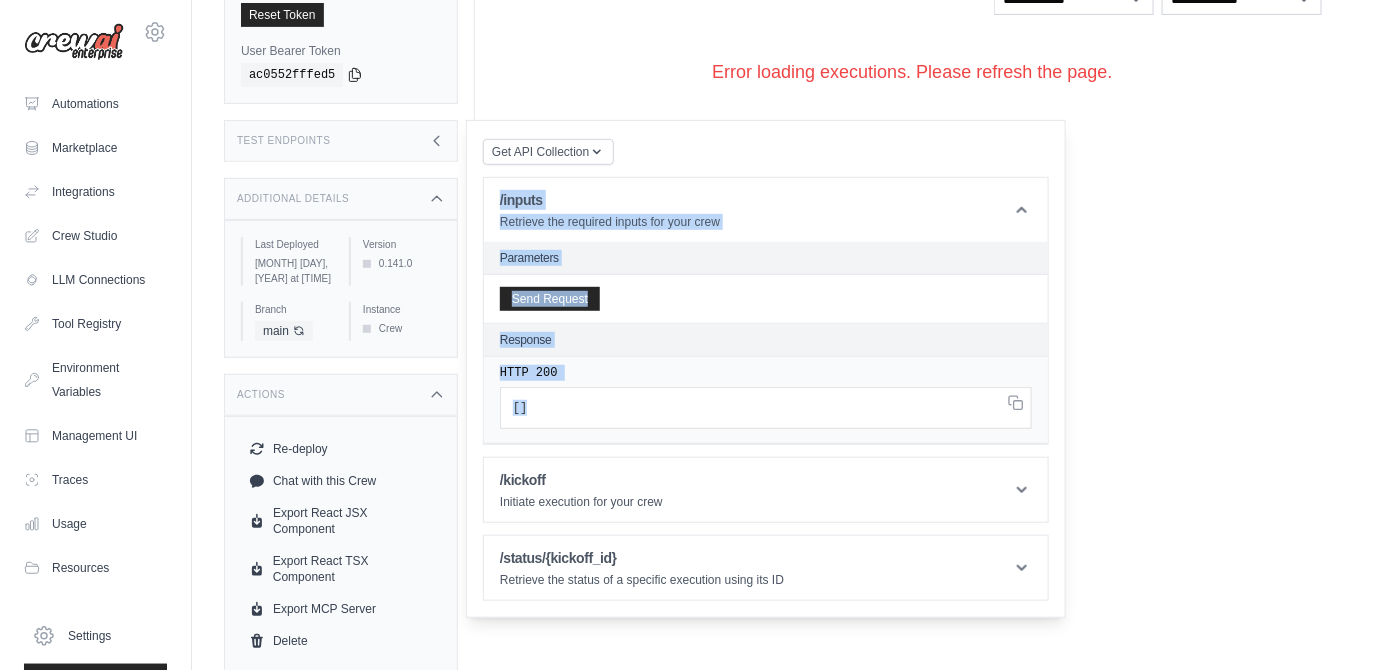 copy on "/inputs
Retrieve the required inputs for your crew
Parameters
Send Request
Response
HTTP 200
[ ]" 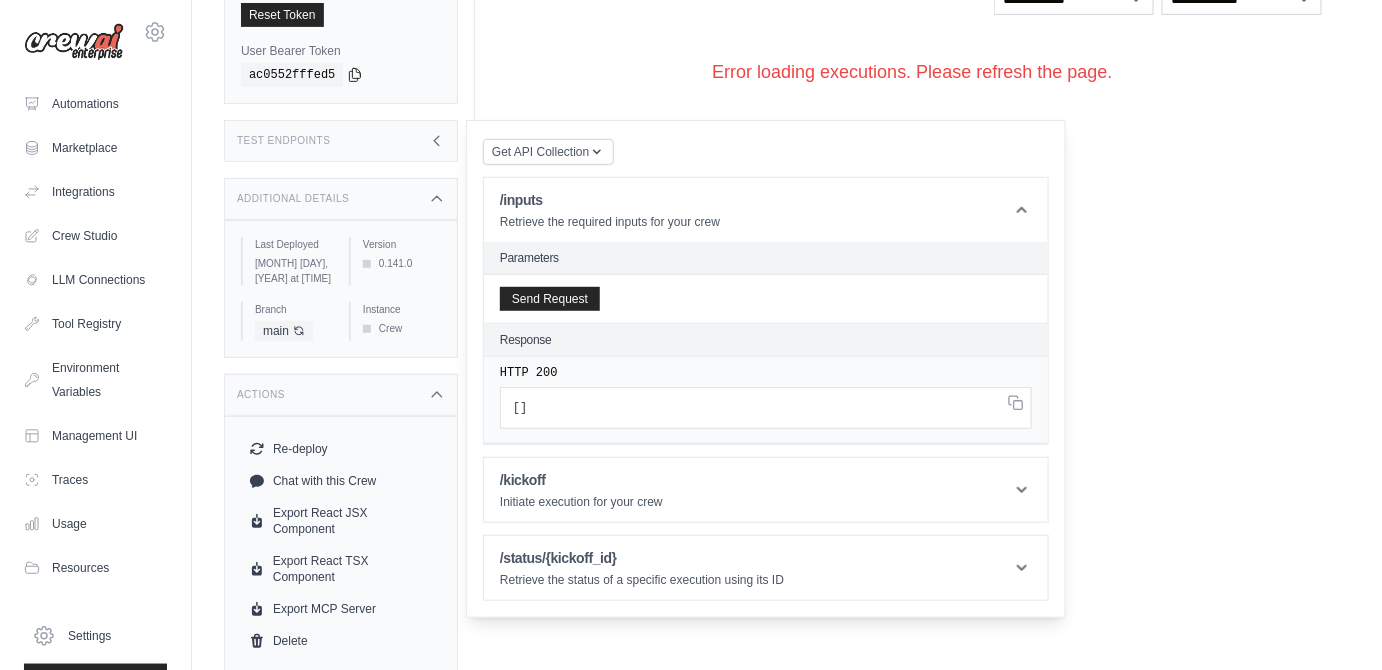 click on "Run
Executions
Metrics
Scheduling
Test
Training
Deployments
Settings
Logs
0
Running
0
Pending human input
0" at bounding box center [912, 145] 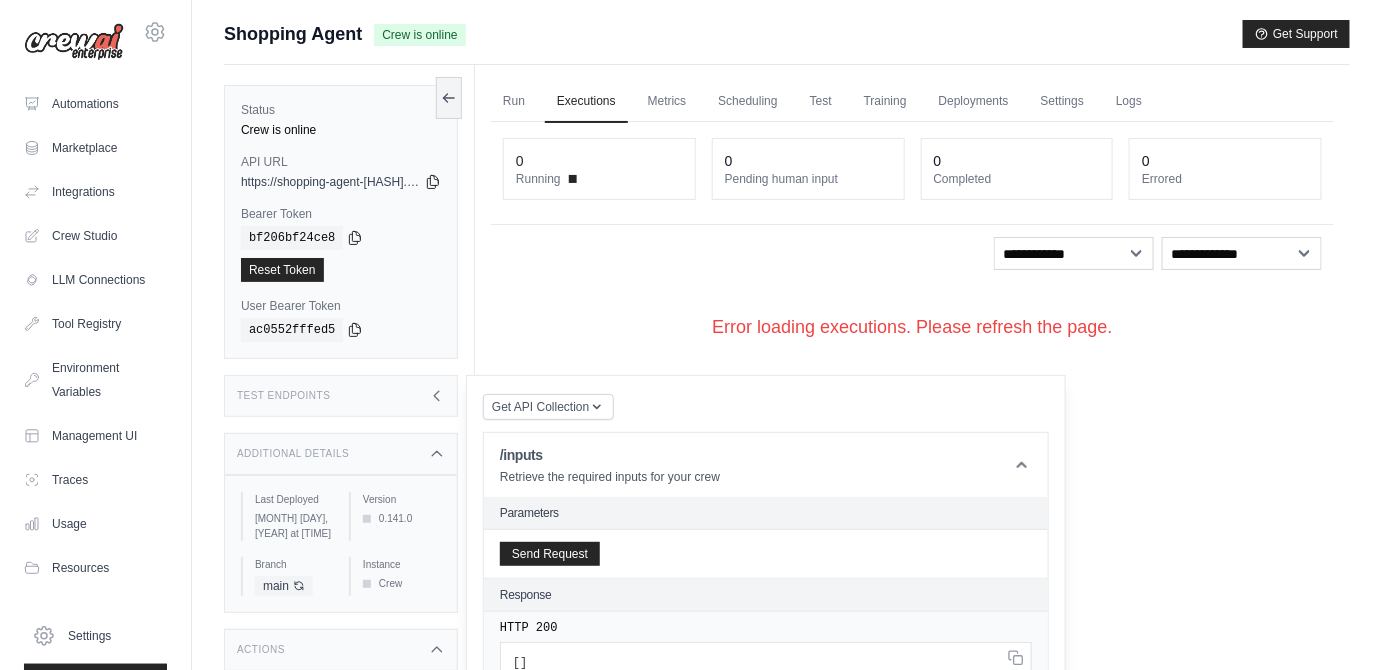 click on "Error loading executions. Please refresh the page." at bounding box center [912, 327] 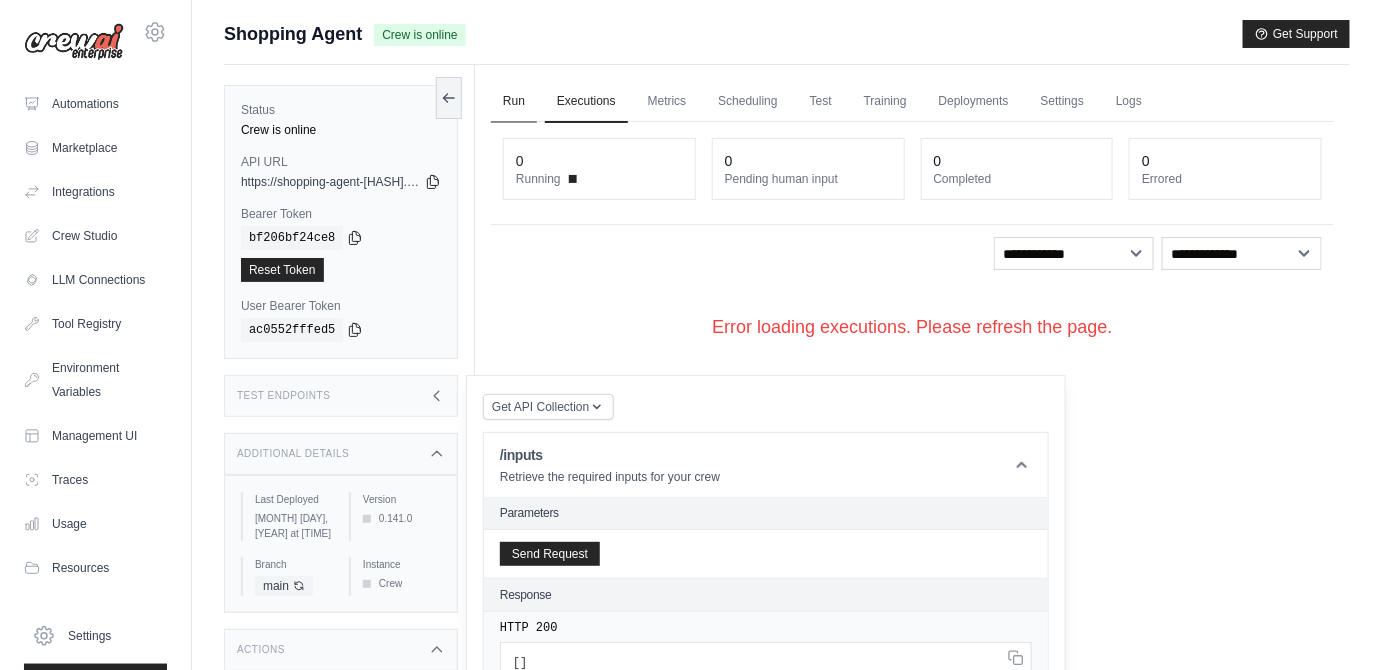click on "Run" at bounding box center (514, 102) 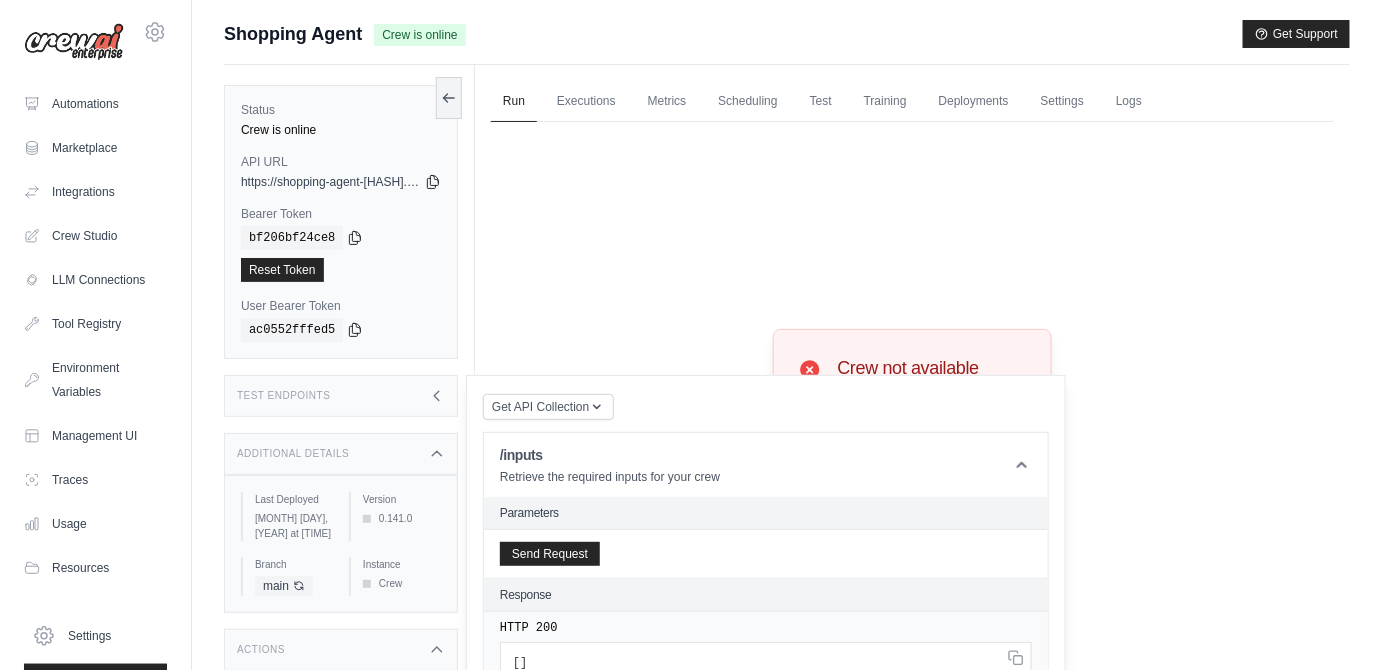 click on "Crew not available Crew not found or unavailable. Try Again" at bounding box center [913, 407] 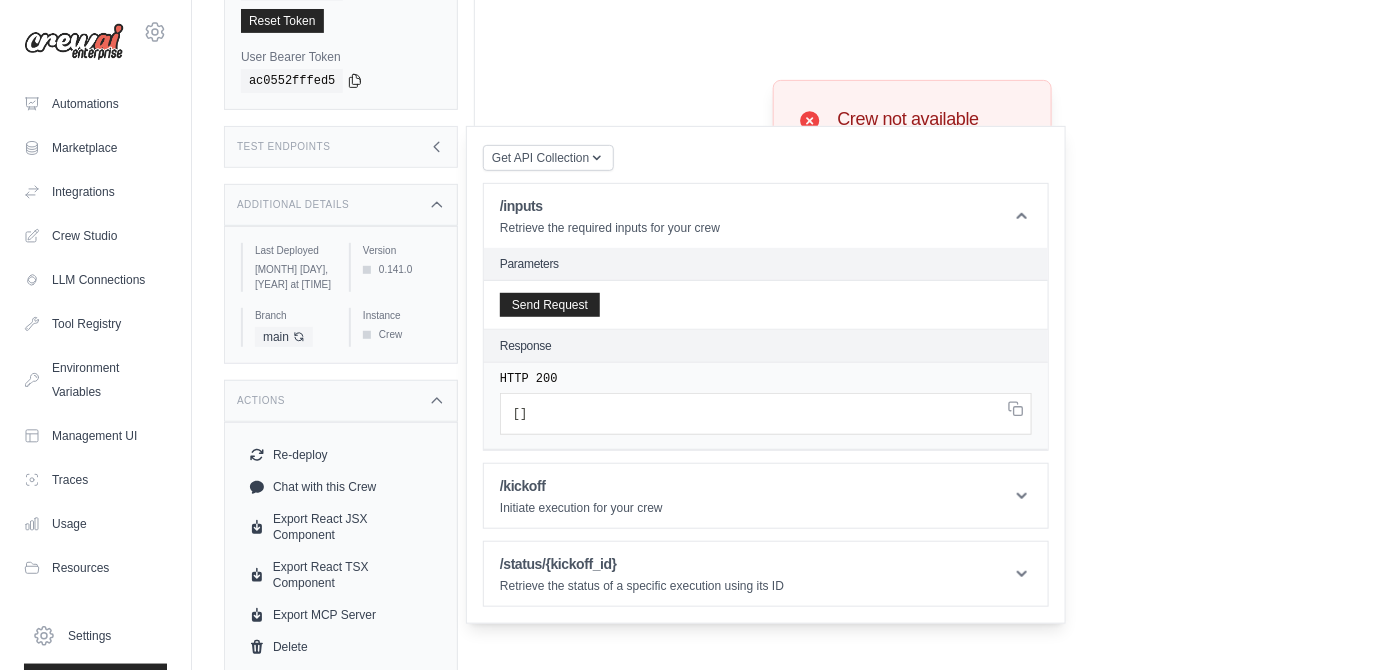 scroll, scrollTop: 255, scrollLeft: 0, axis: vertical 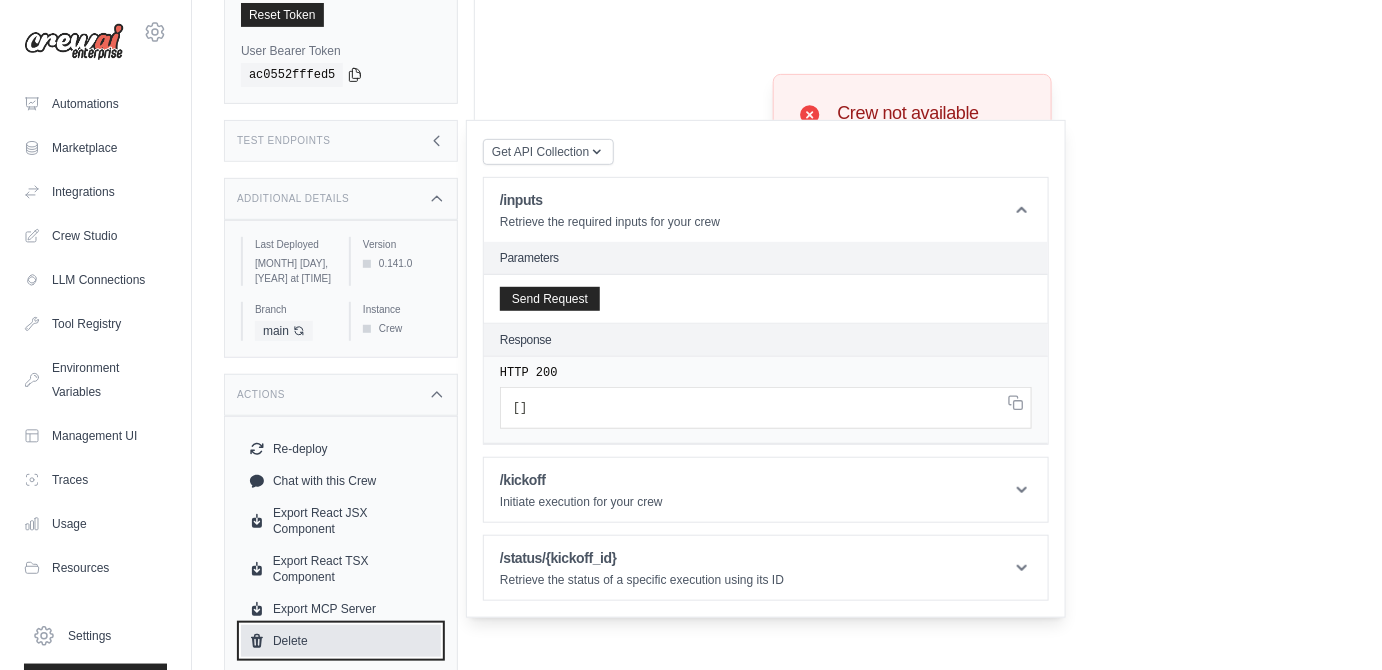 click on "Delete" at bounding box center (341, 641) 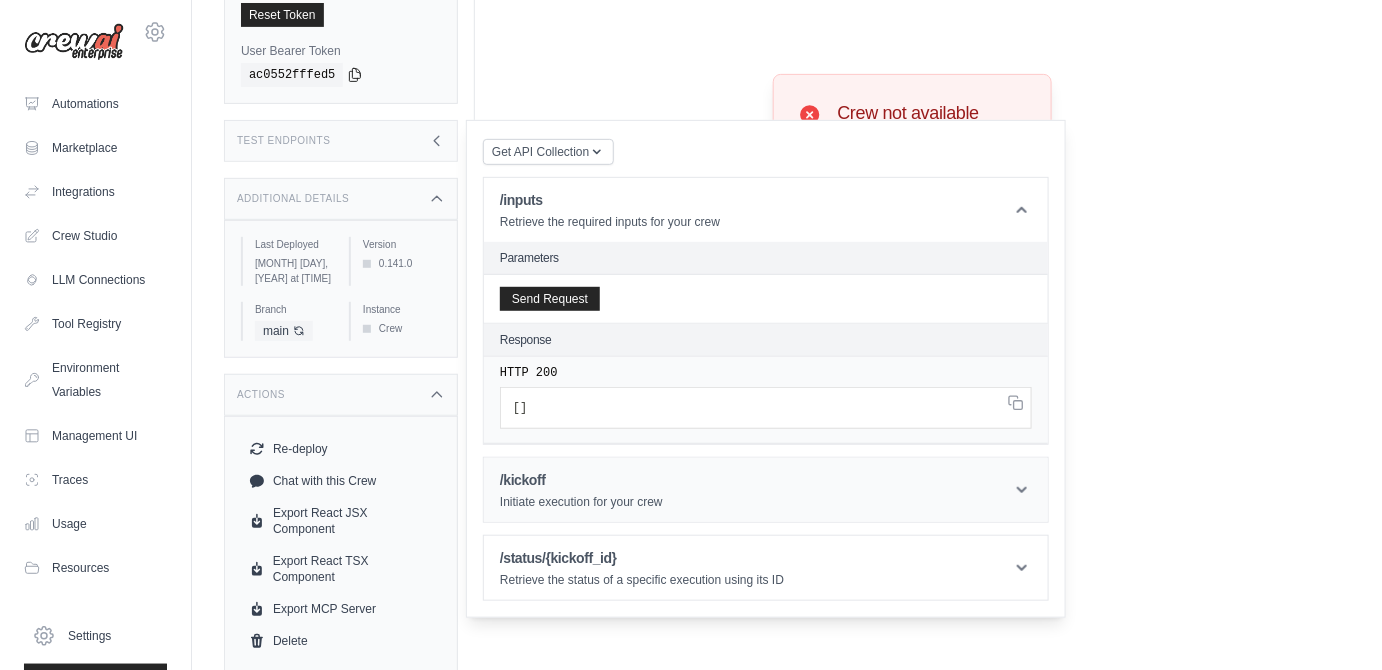 scroll, scrollTop: 0, scrollLeft: 0, axis: both 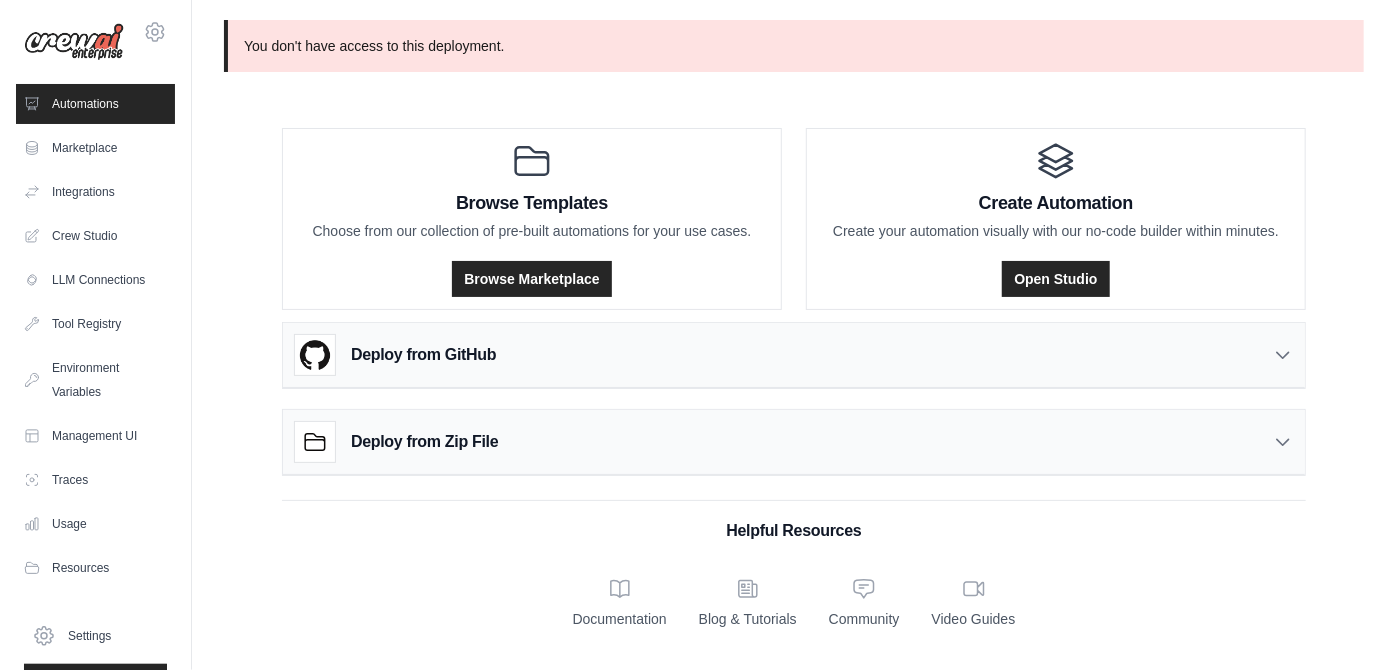 click on "Deploy from Zip File" at bounding box center [794, 442] 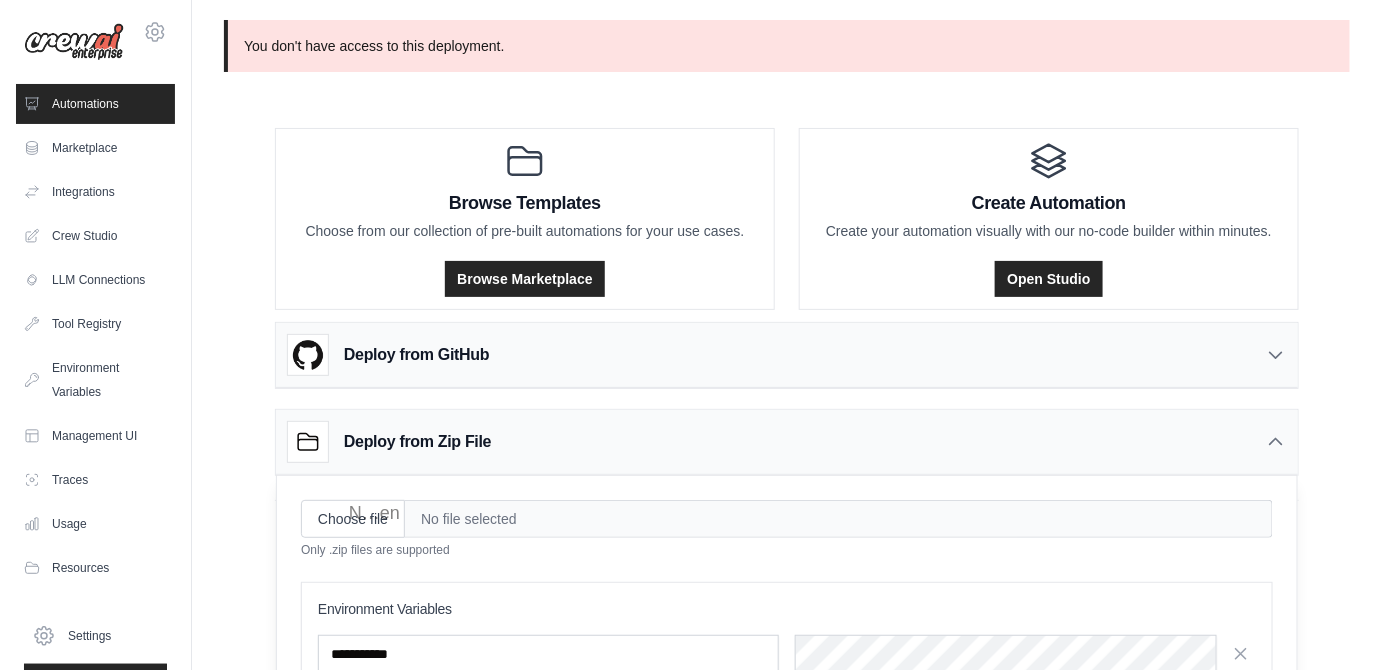 click on "Deploy from Zip File" at bounding box center [787, 442] 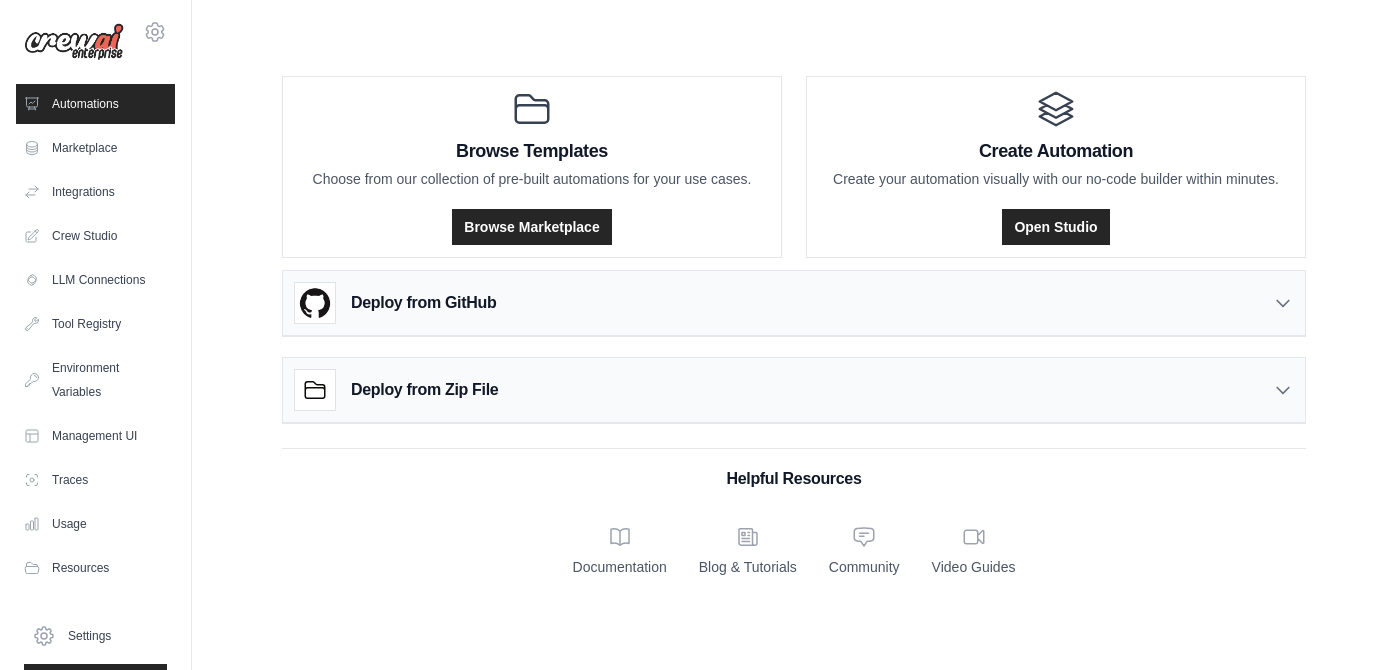 scroll, scrollTop: 0, scrollLeft: 0, axis: both 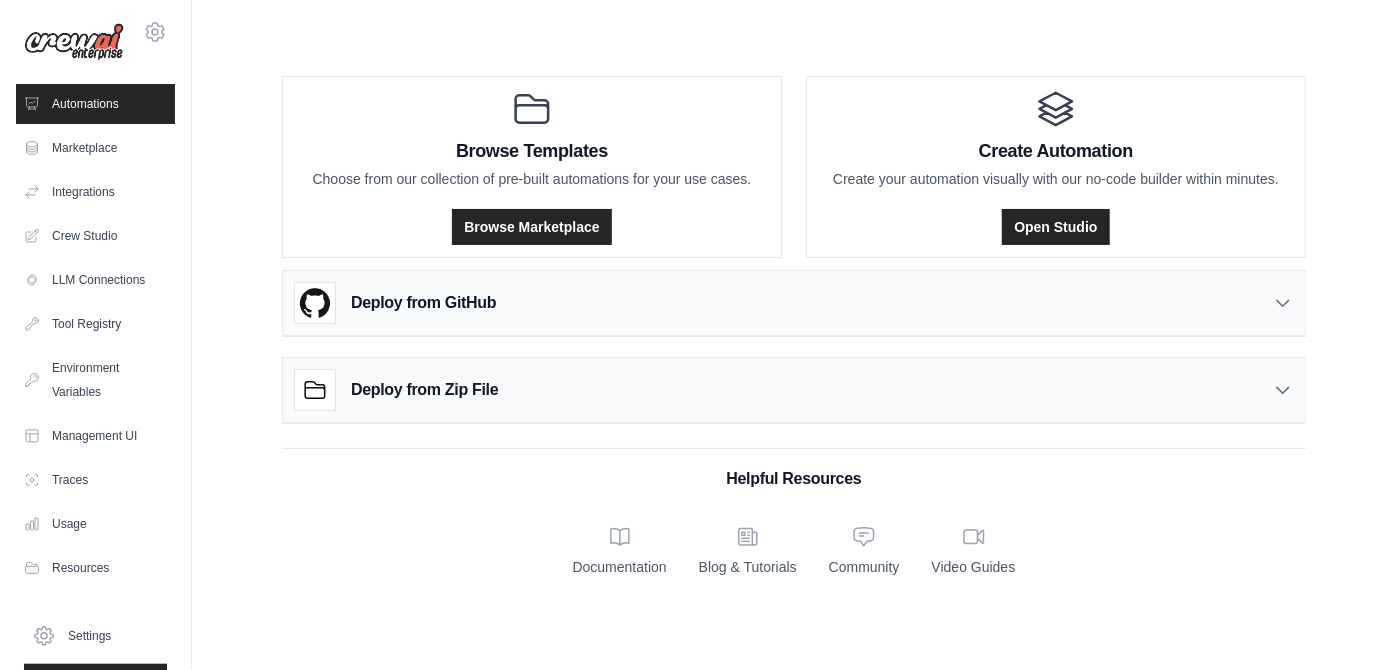 click on "Deploy from GitHub" at bounding box center [794, 303] 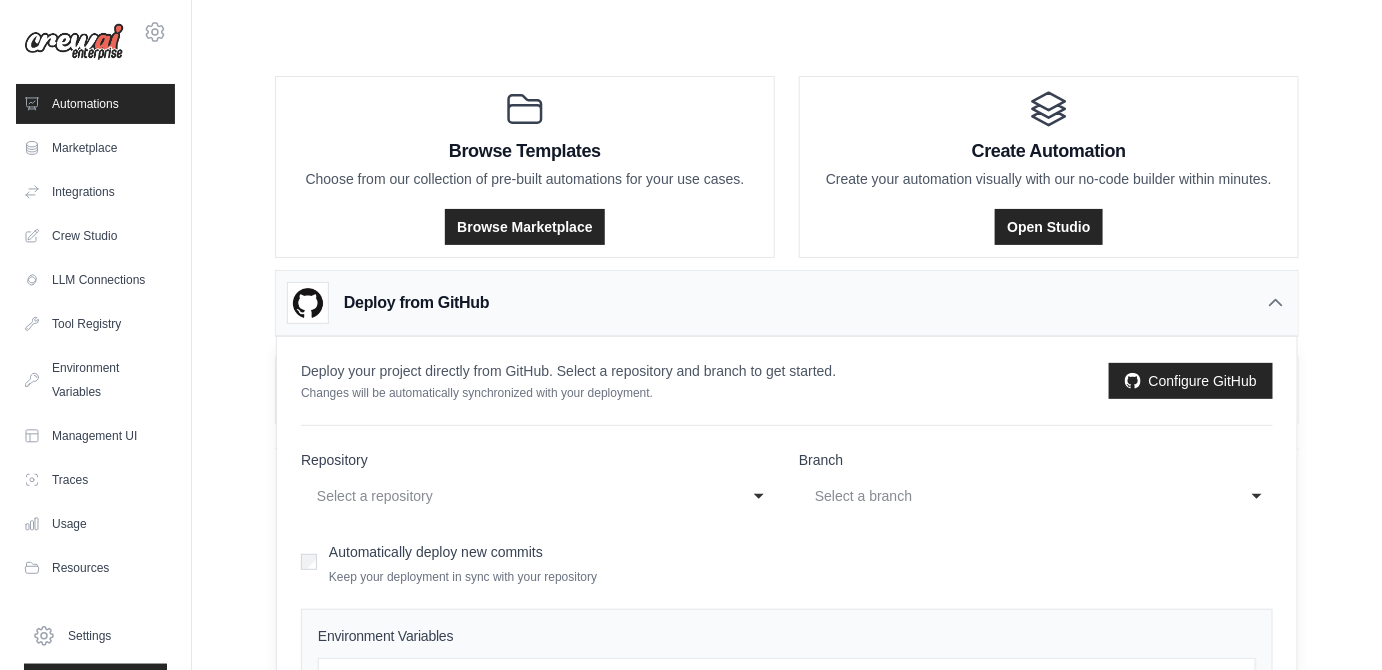 click on "Select a repository" at bounding box center [518, 496] 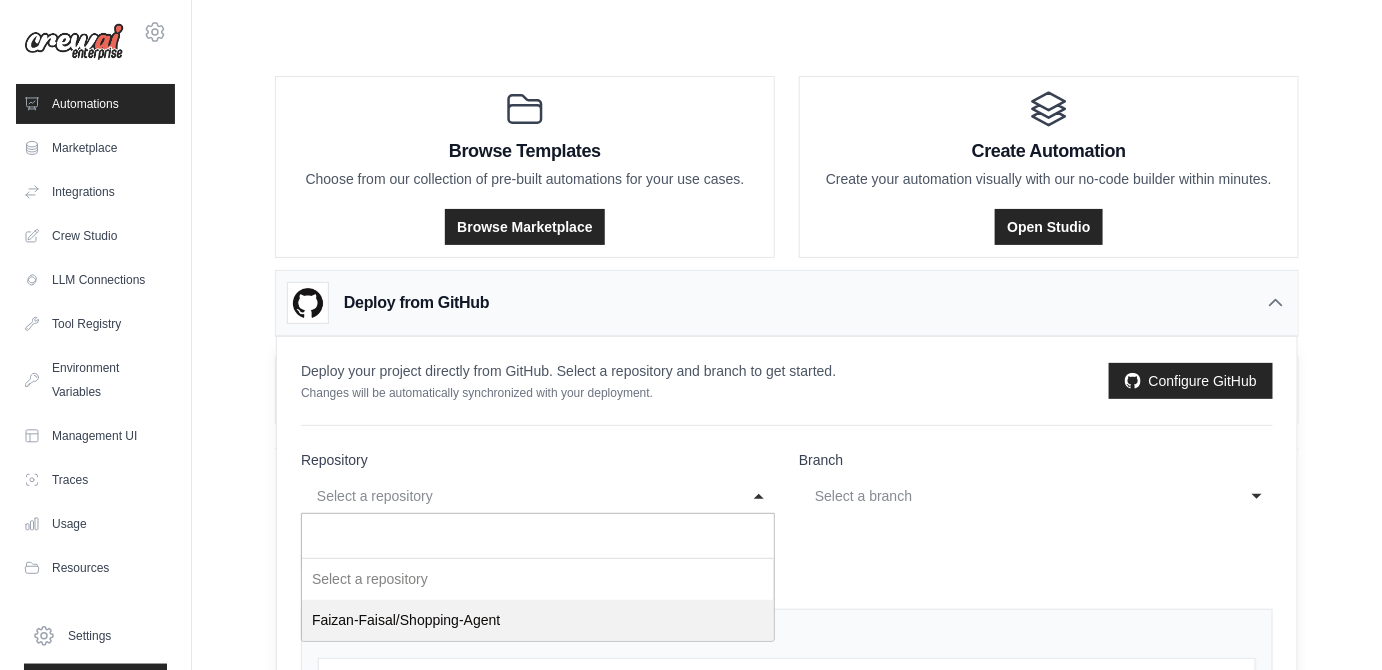 select on "**********" 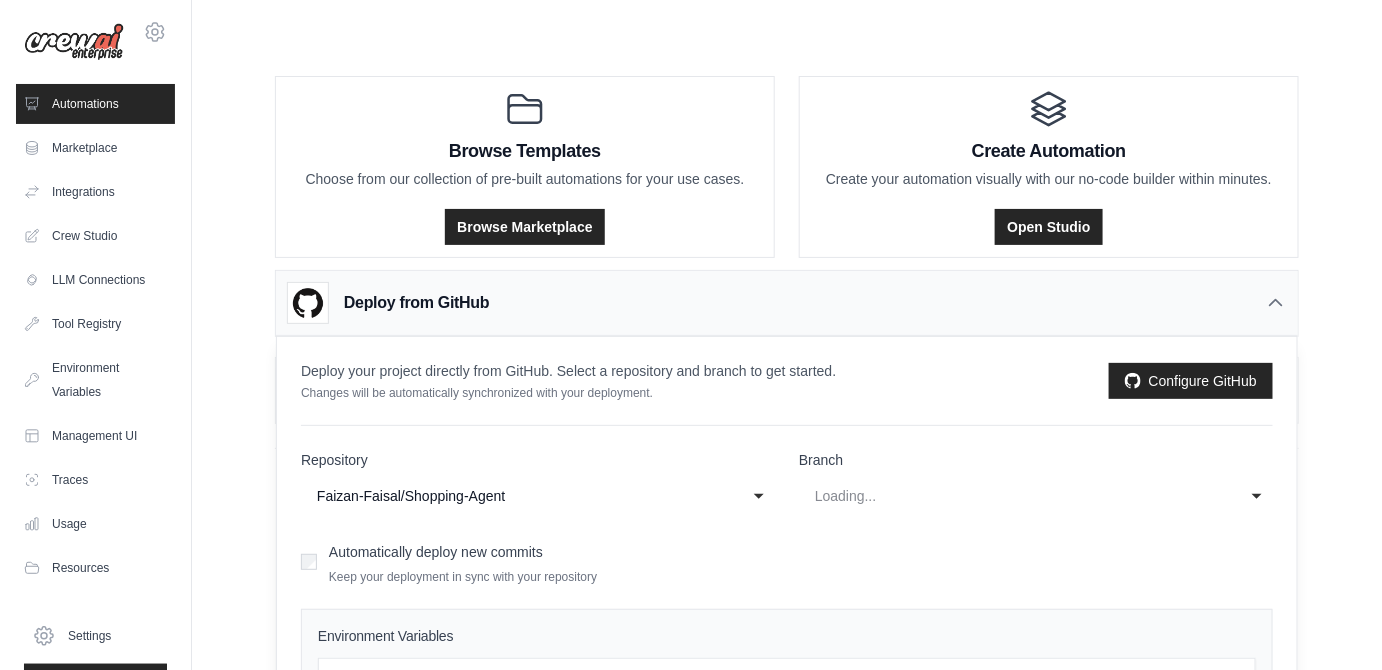 select on "****" 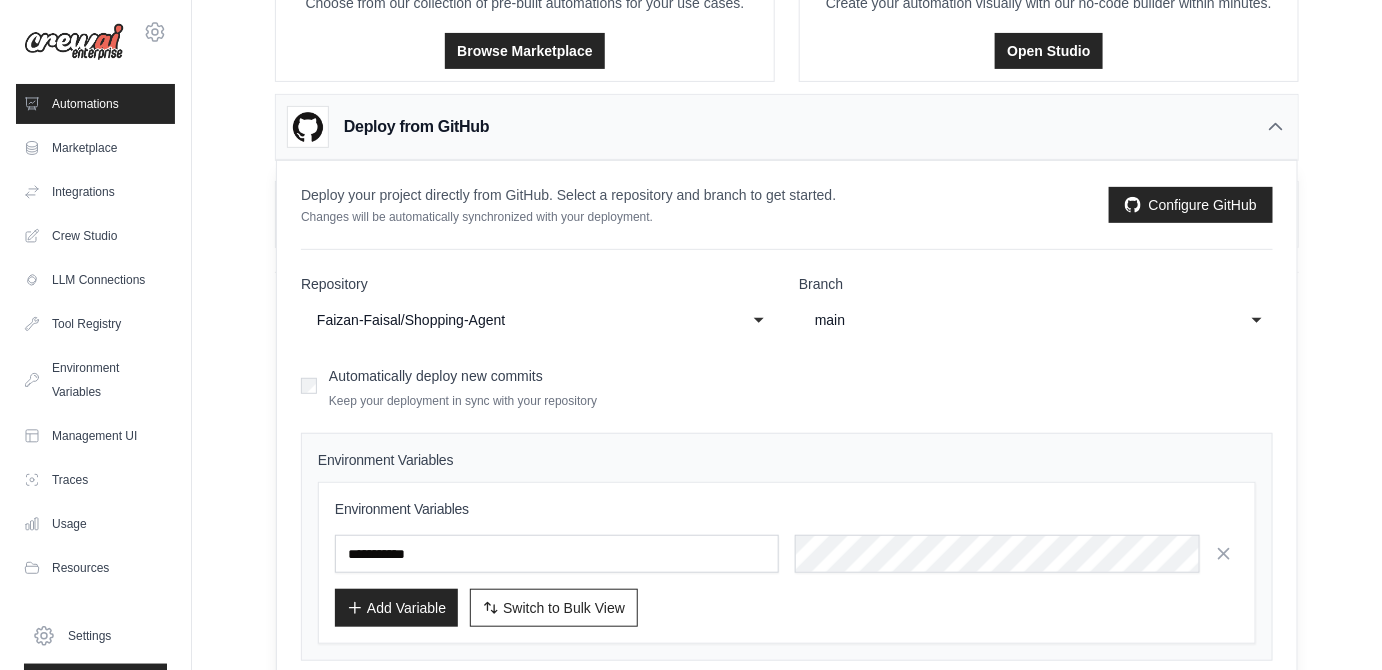 scroll, scrollTop: 184, scrollLeft: 0, axis: vertical 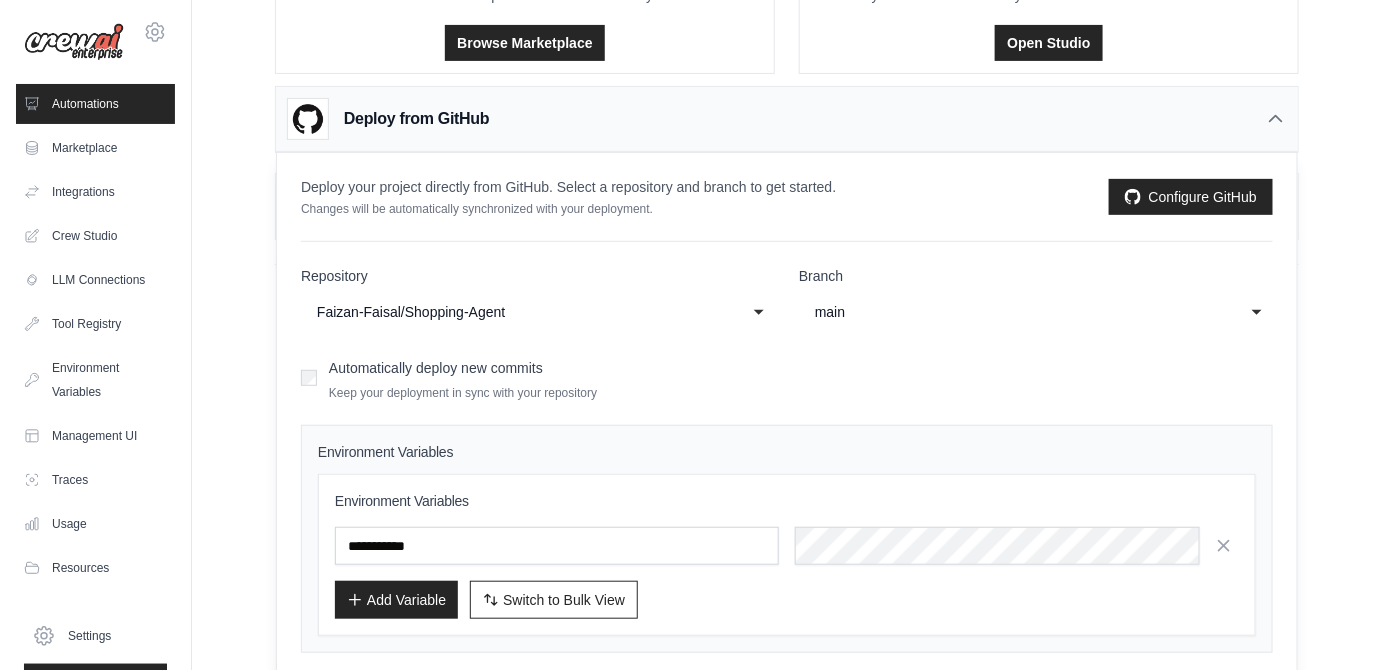 click on "Keep your deployment in sync with your repository" at bounding box center (463, 393) 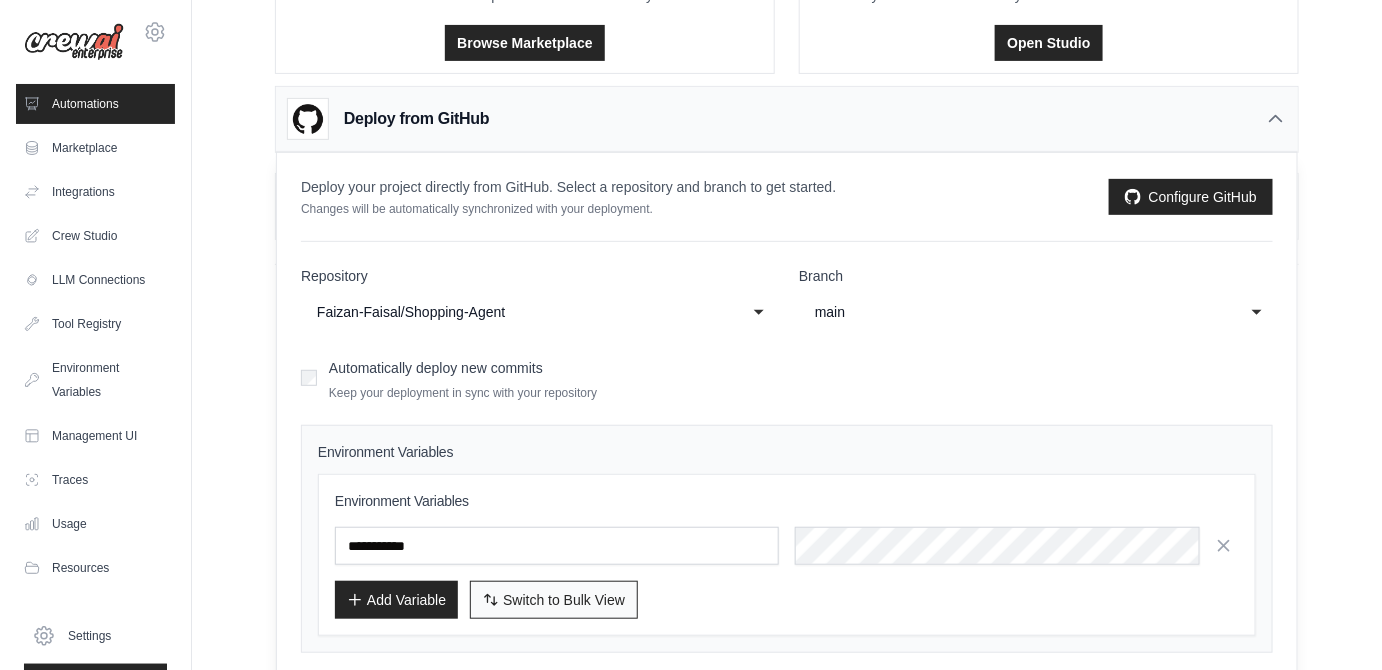 click on "Switch to Bulk View" at bounding box center (564, 600) 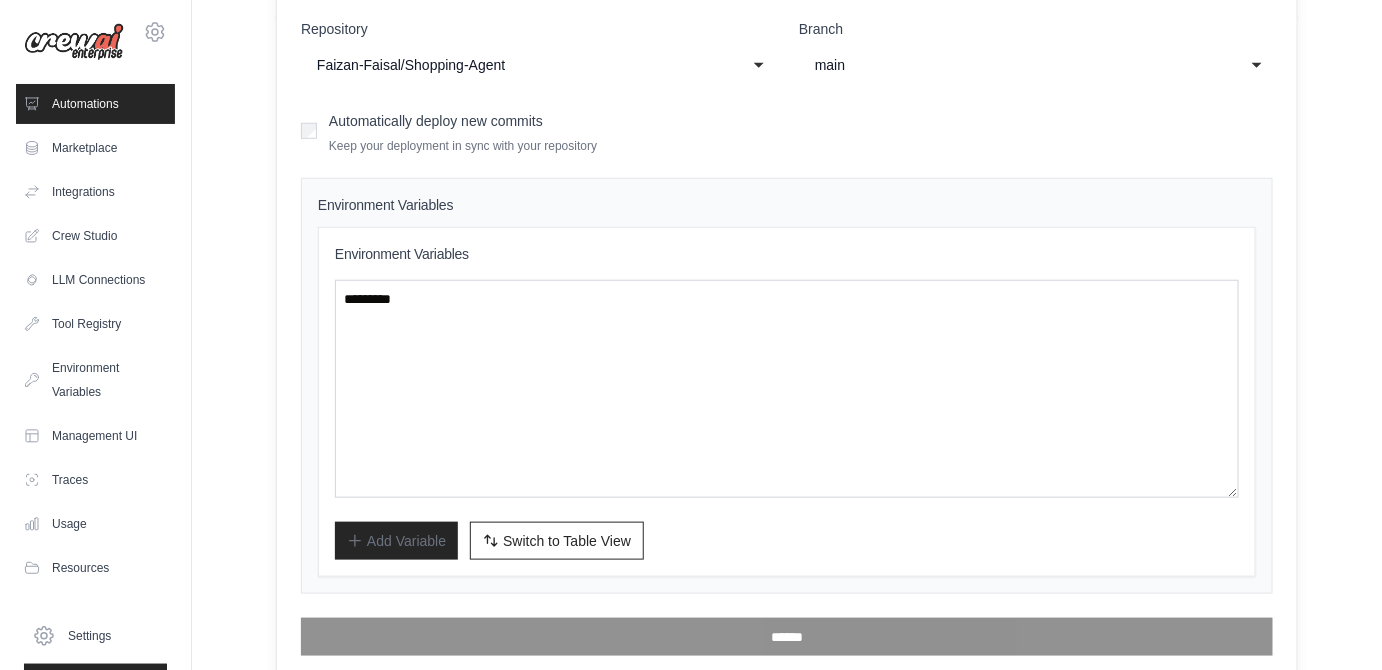 scroll, scrollTop: 429, scrollLeft: 0, axis: vertical 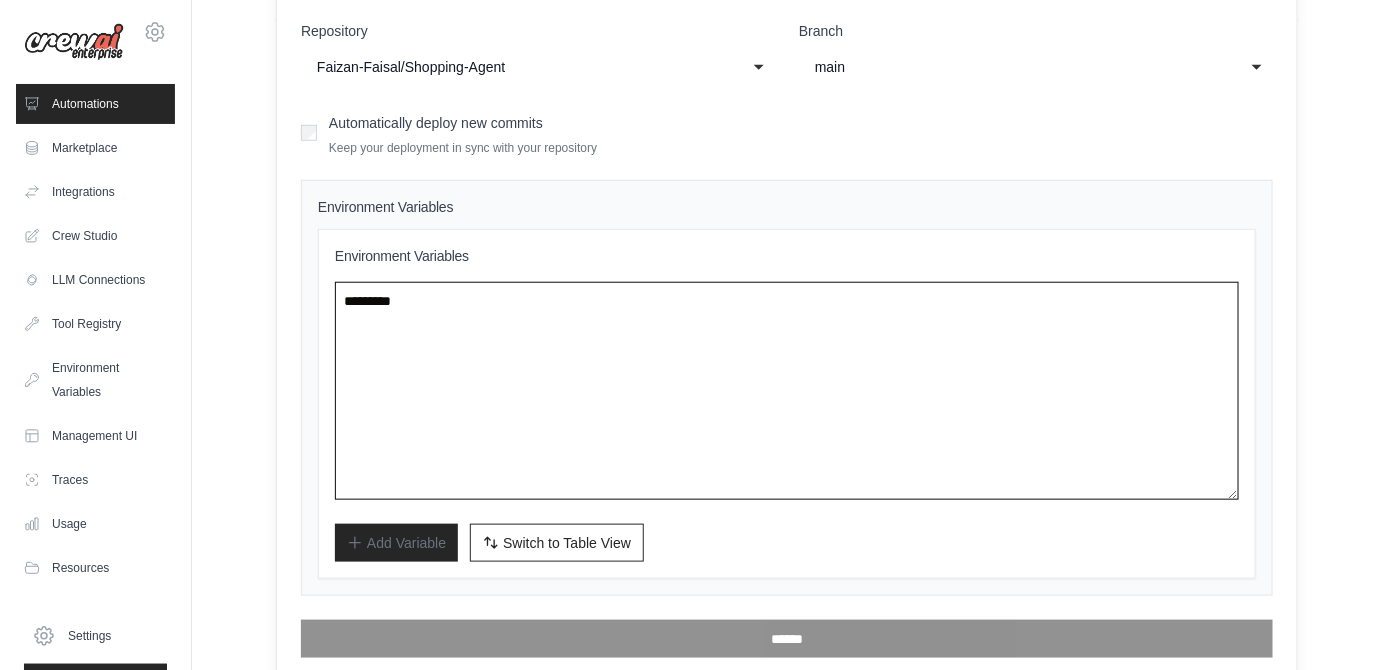 click at bounding box center [787, 391] 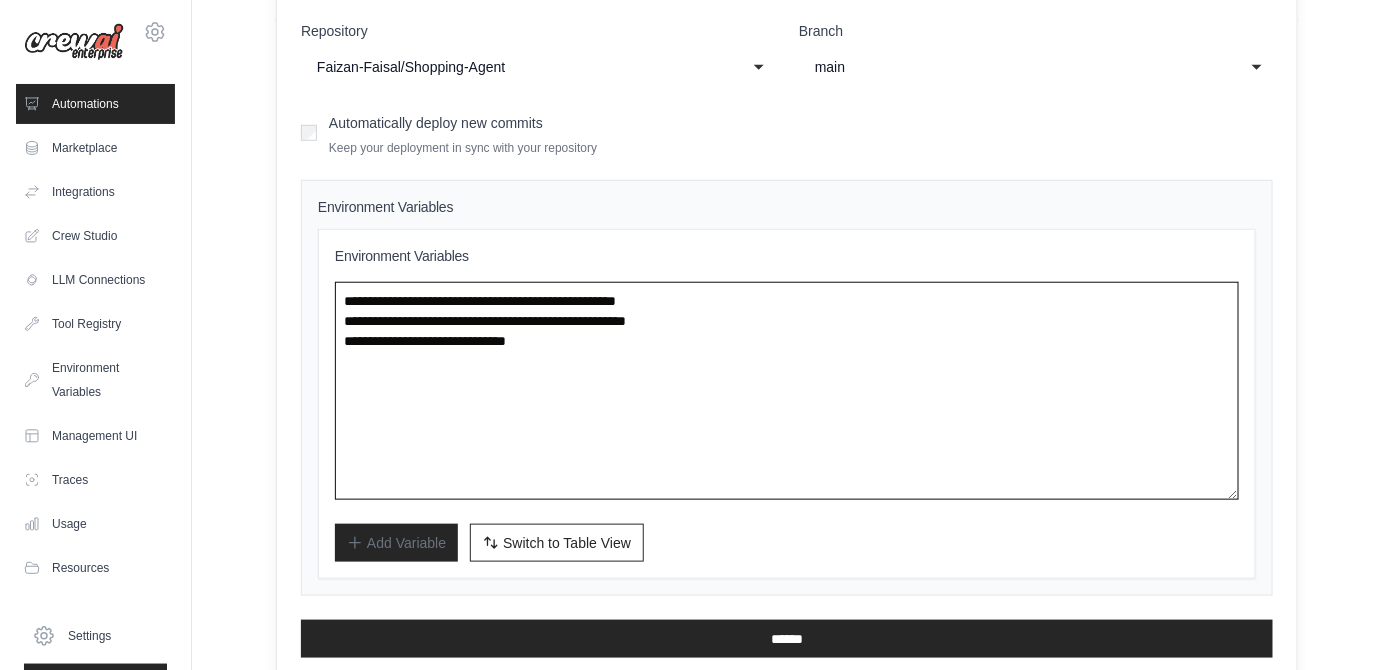 drag, startPoint x: 806, startPoint y: 316, endPoint x: 327, endPoint y: 324, distance: 479.0668 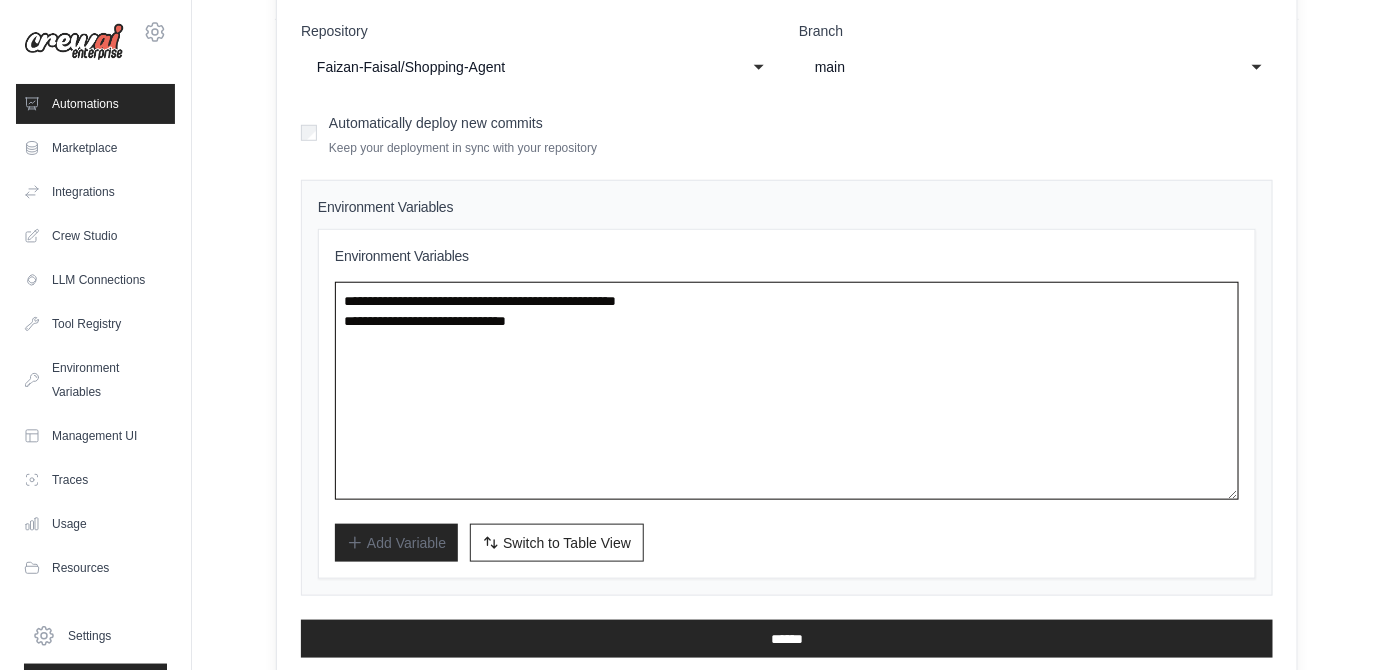 click on "**********" at bounding box center [787, 391] 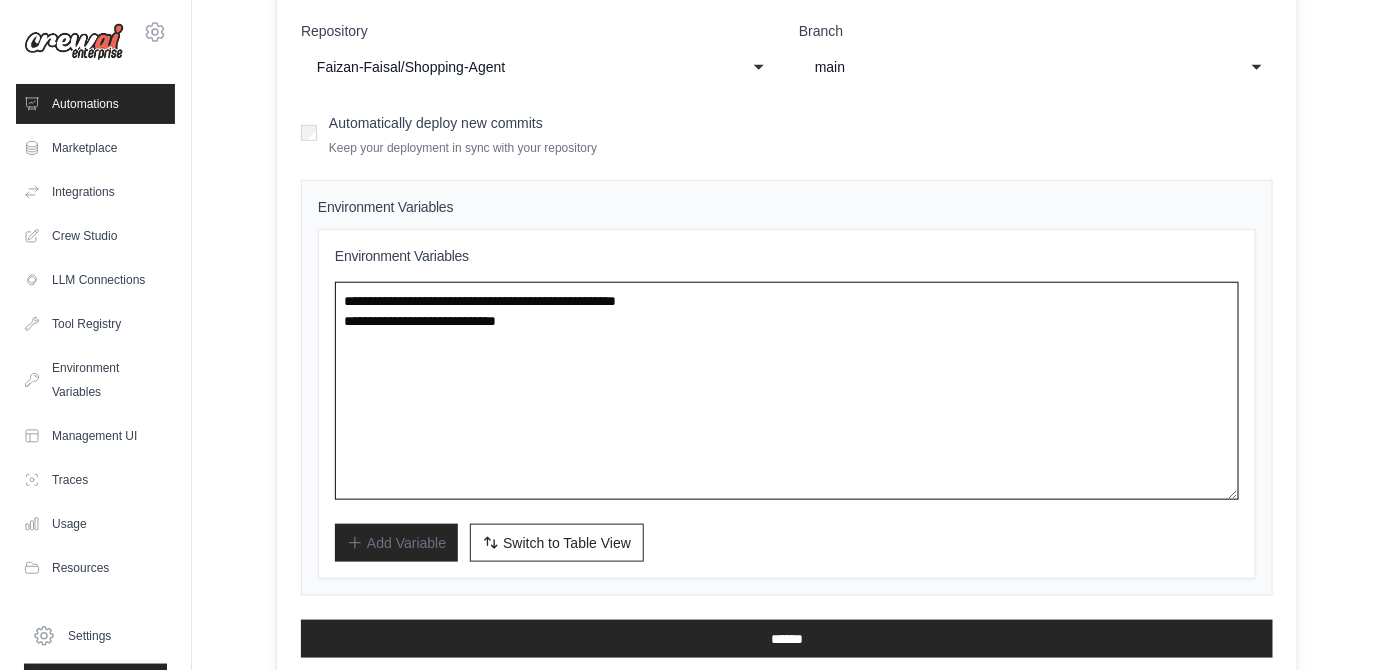 click on "**********" at bounding box center (787, 391) 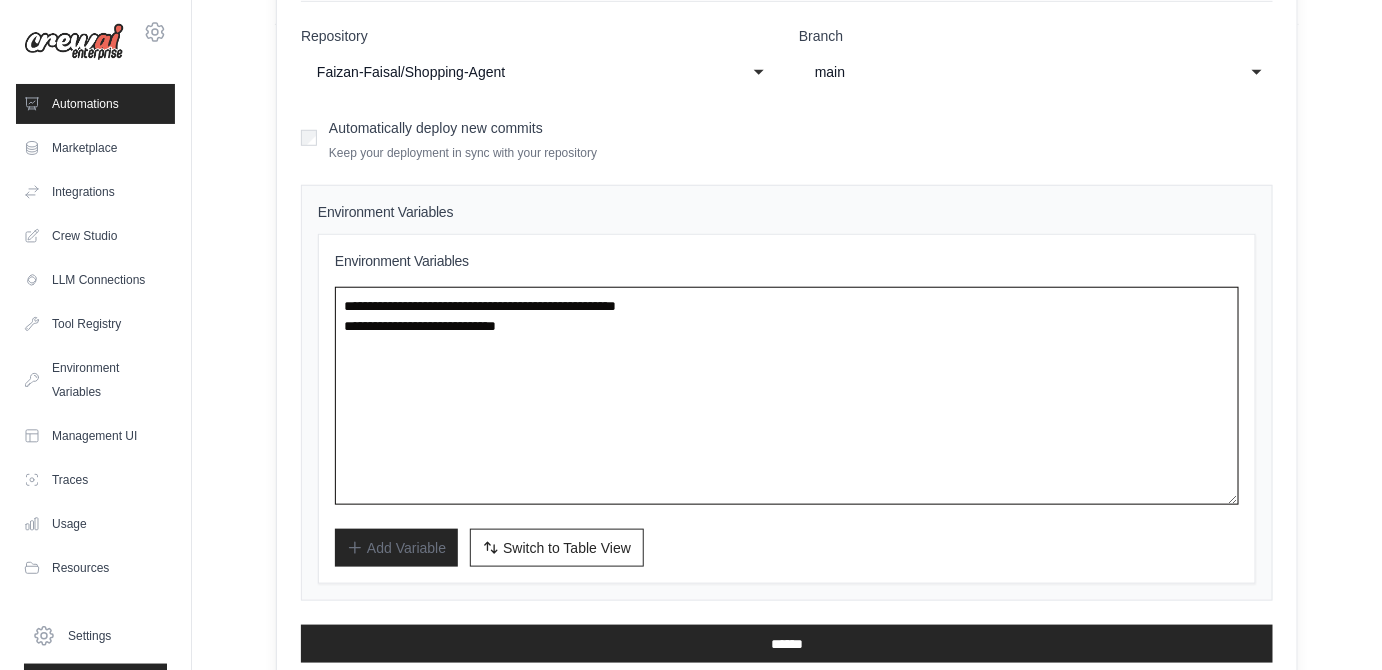 scroll, scrollTop: 436, scrollLeft: 0, axis: vertical 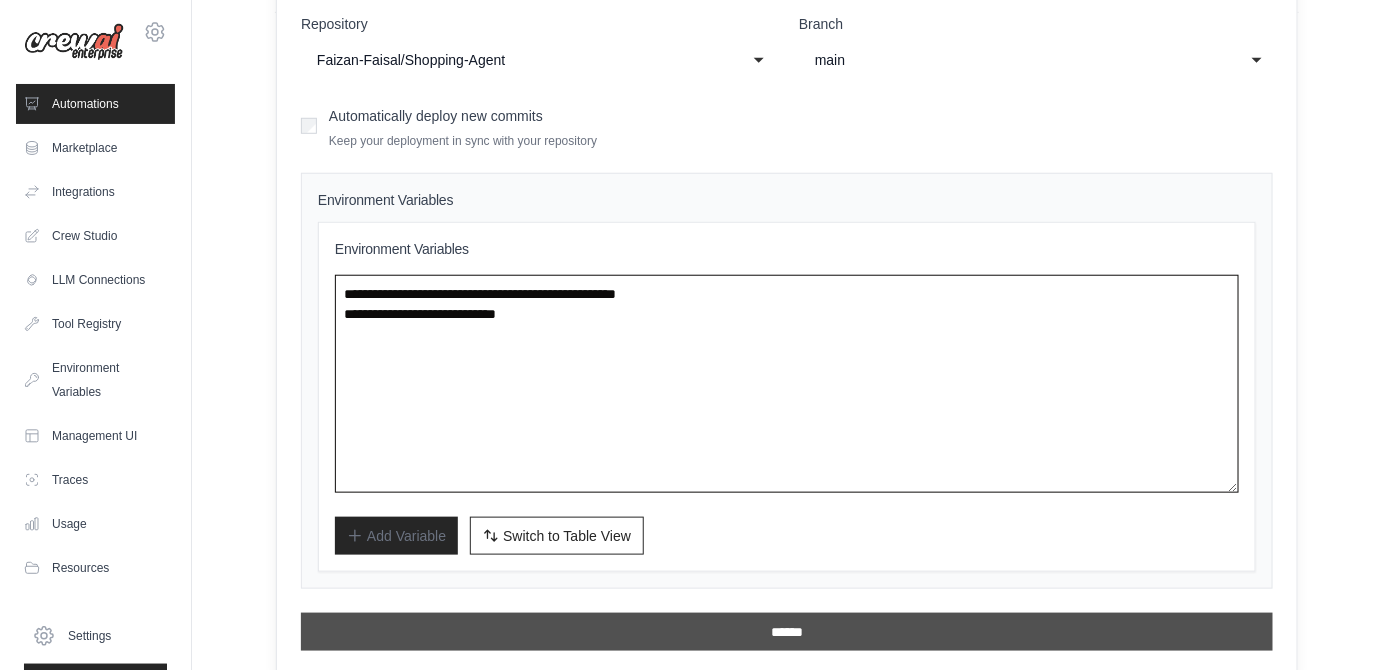 type on "**********" 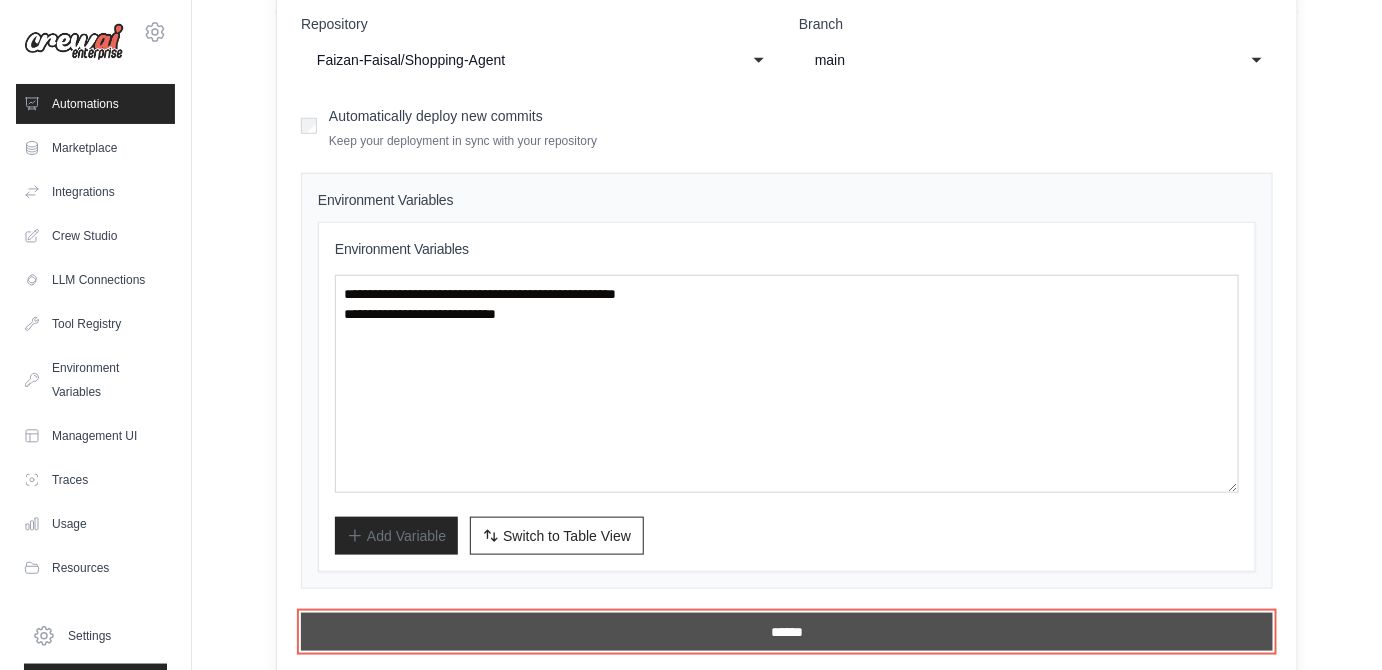 click on "******" at bounding box center [787, 632] 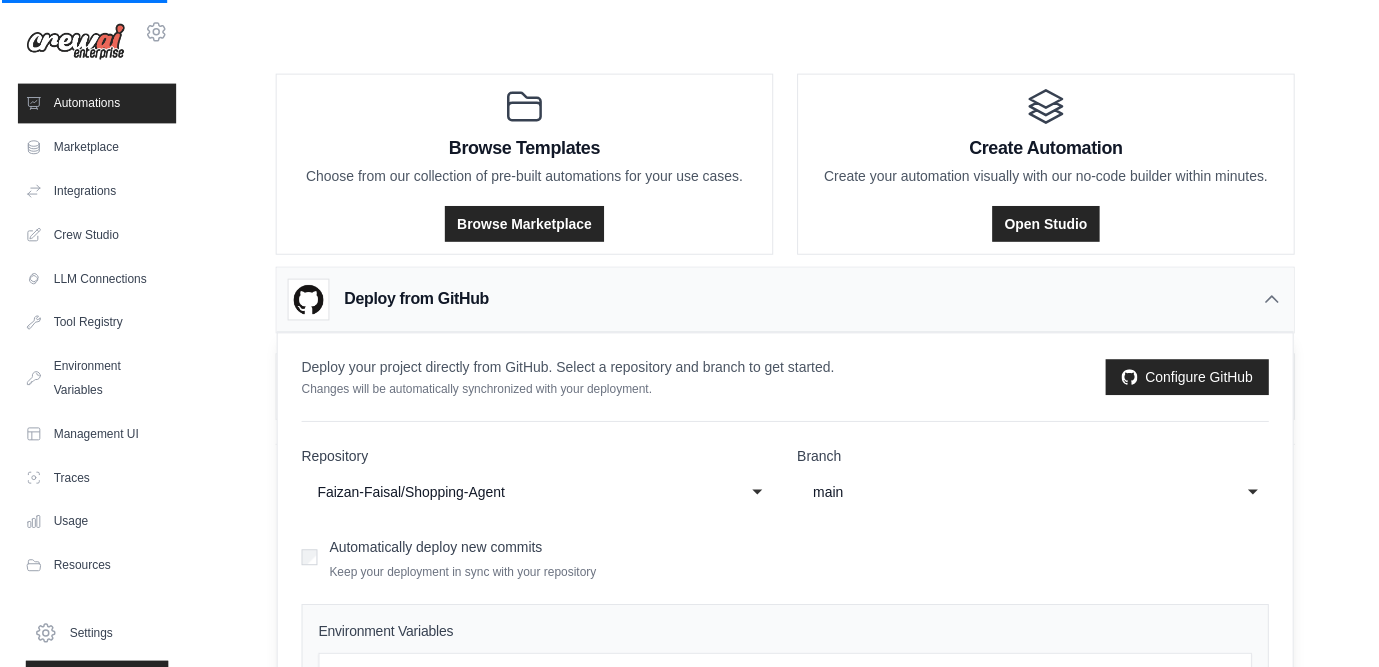 scroll, scrollTop: 0, scrollLeft: 0, axis: both 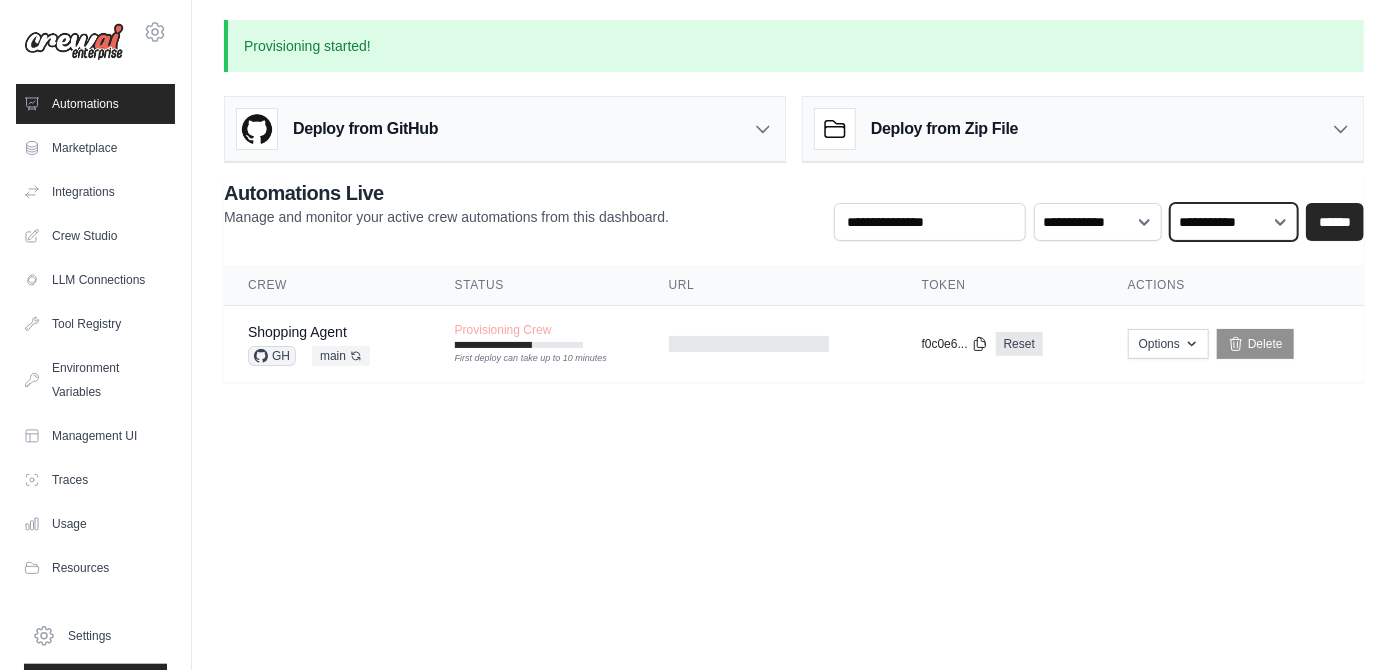 click on "**********" at bounding box center [1234, 221] 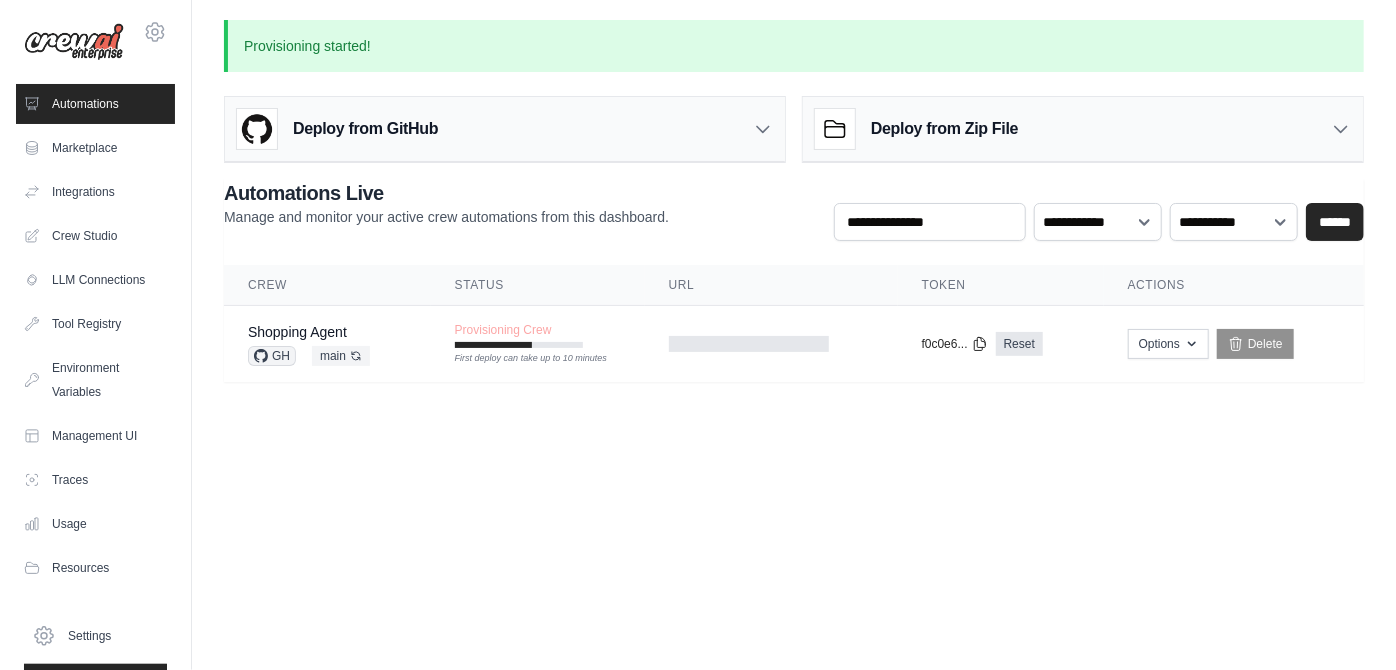click on "faizanfaisal6634@gmail.com
Settings
Automations
Marketplace
Integrations" at bounding box center [698, 335] 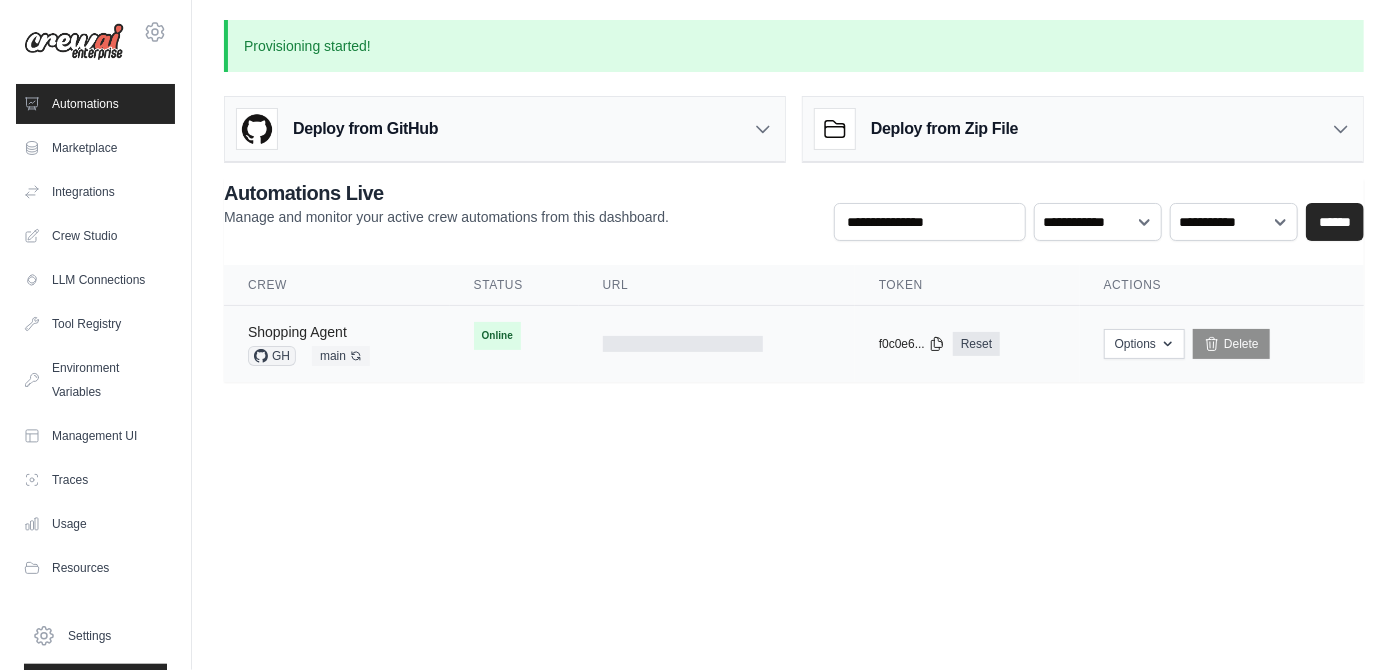 click on "Shopping Agent" at bounding box center [297, 332] 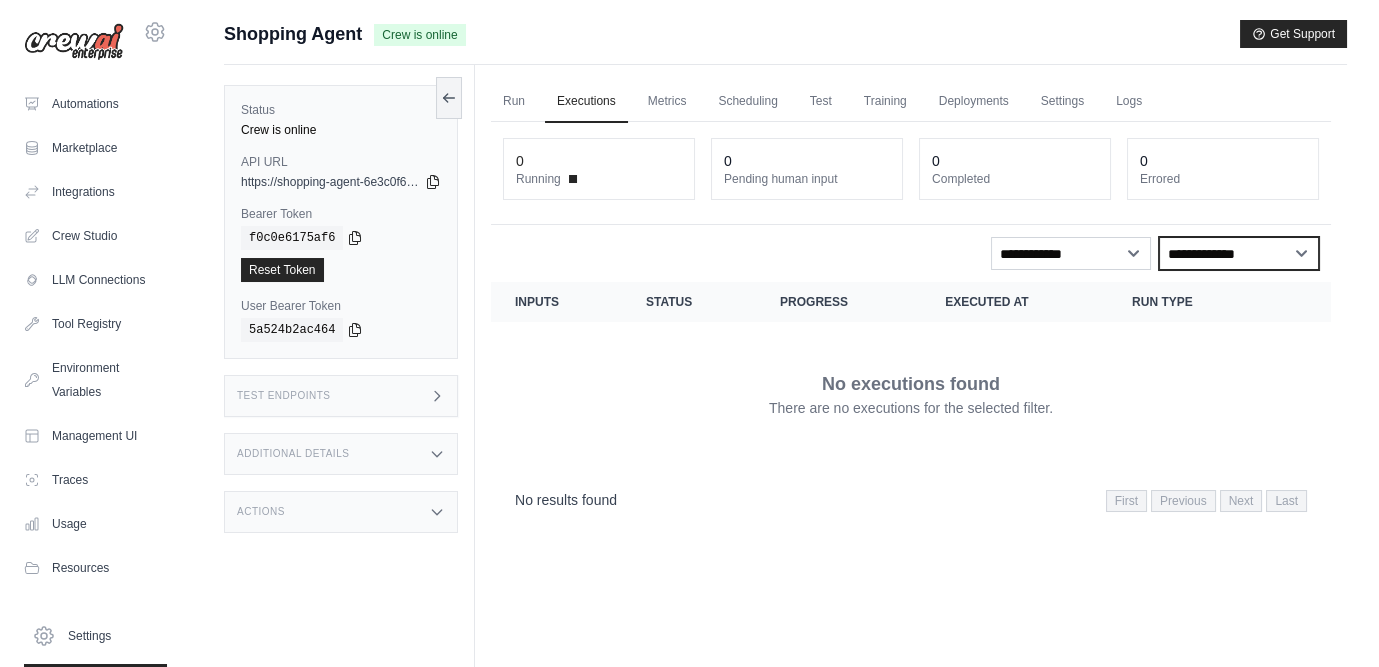 click on "**********" at bounding box center (1239, 253) 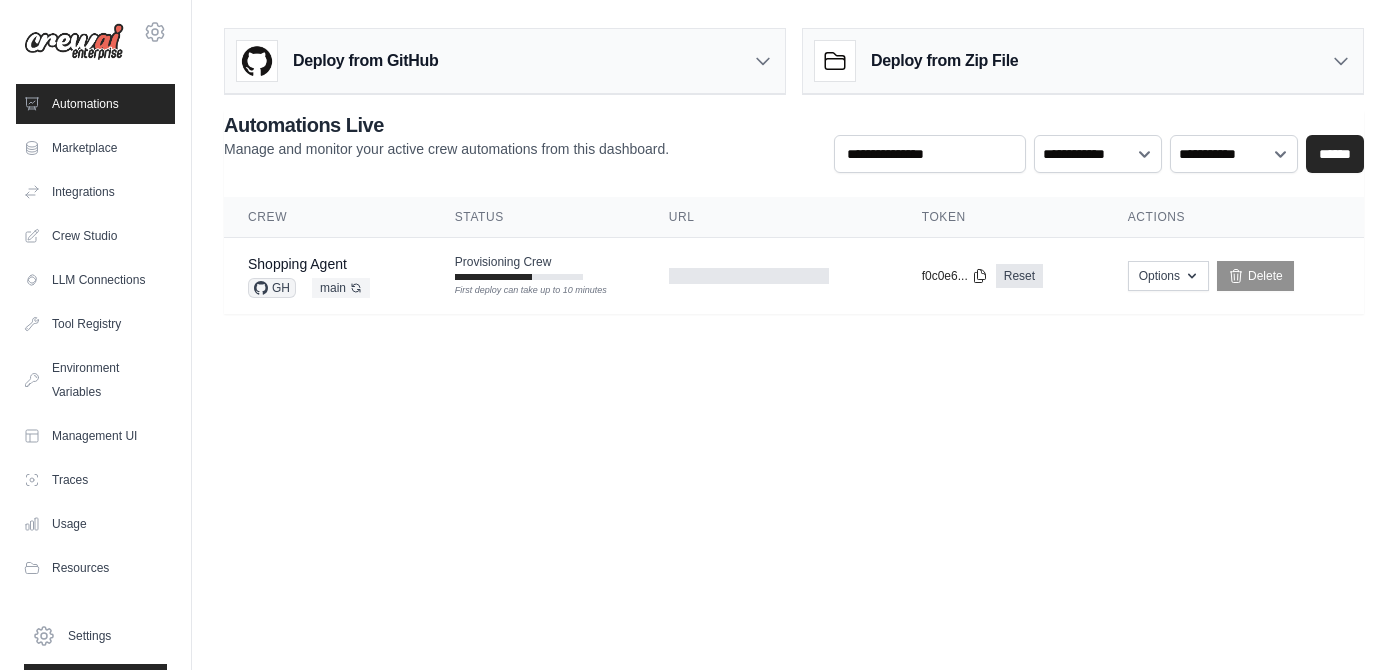 scroll, scrollTop: 0, scrollLeft: 0, axis: both 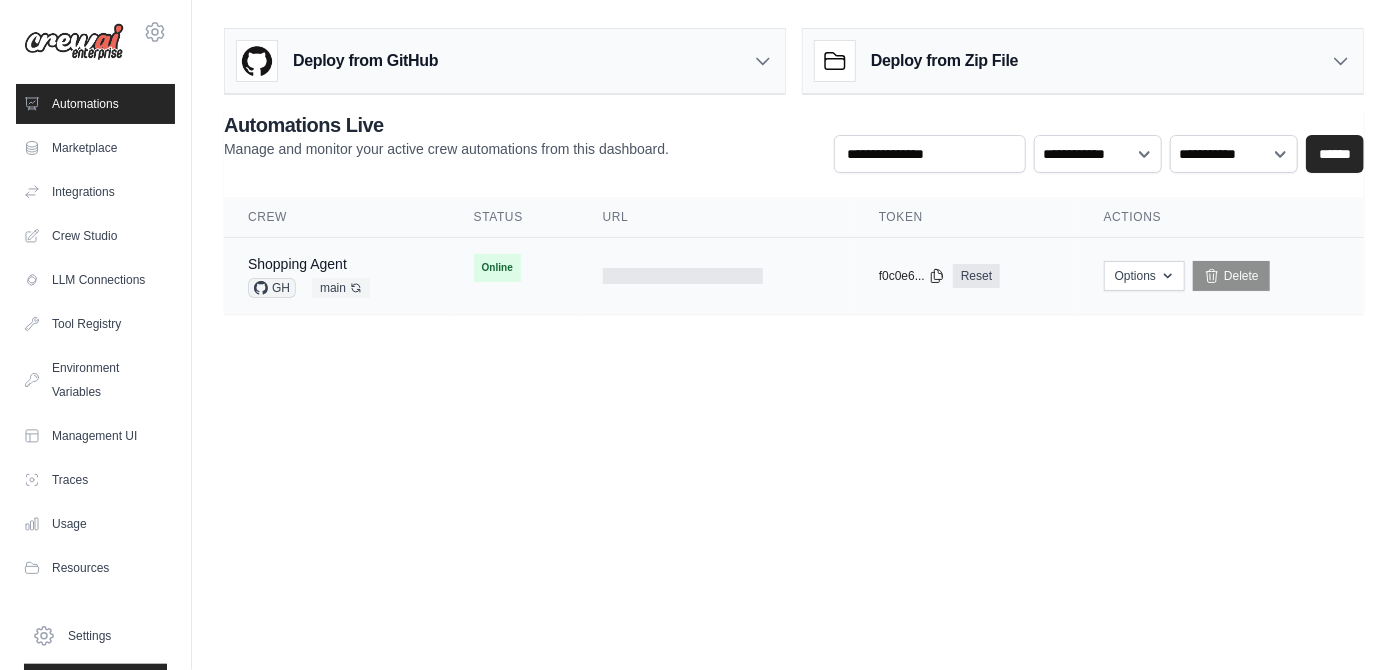 click at bounding box center [717, 276] 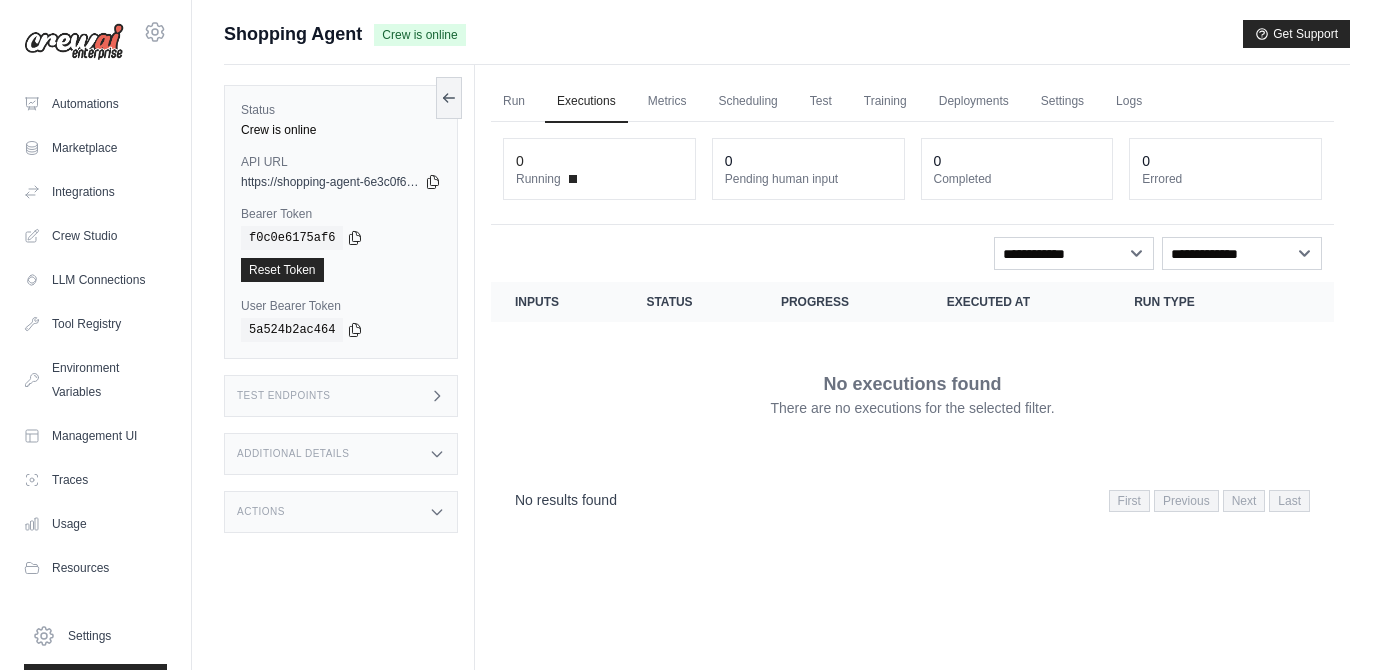 scroll, scrollTop: 0, scrollLeft: 0, axis: both 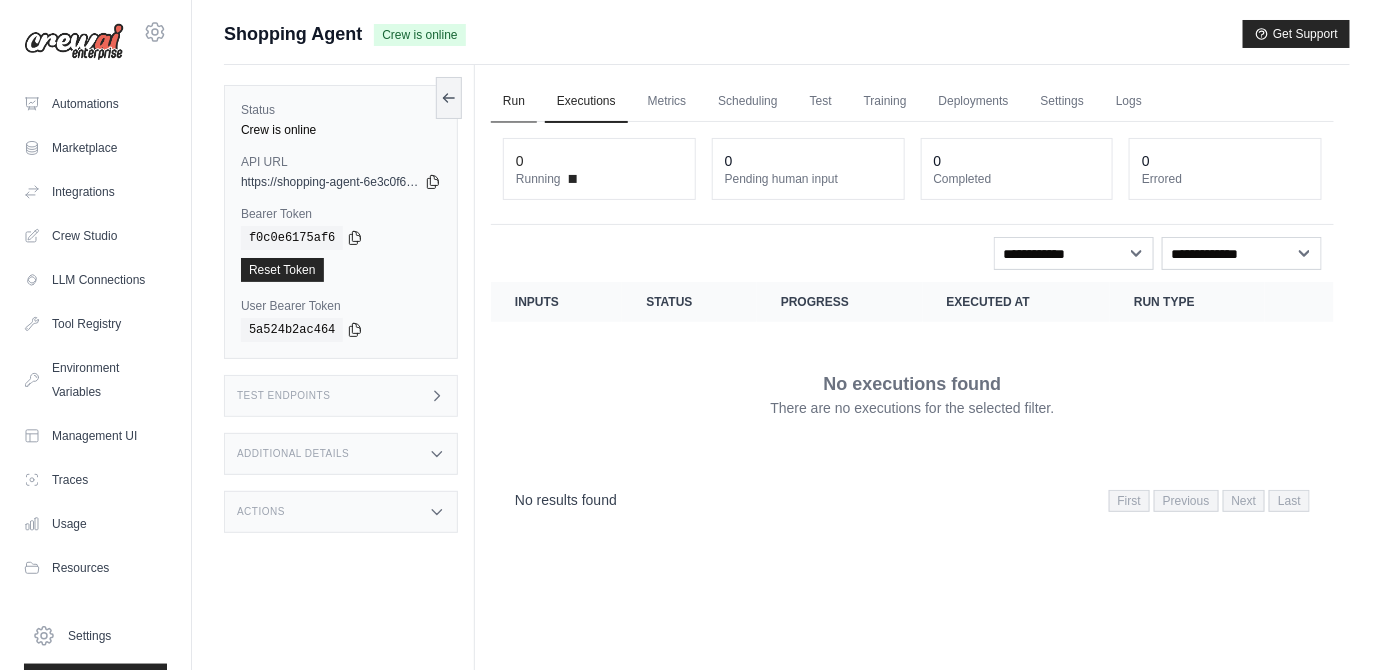 click on "Run" at bounding box center [514, 102] 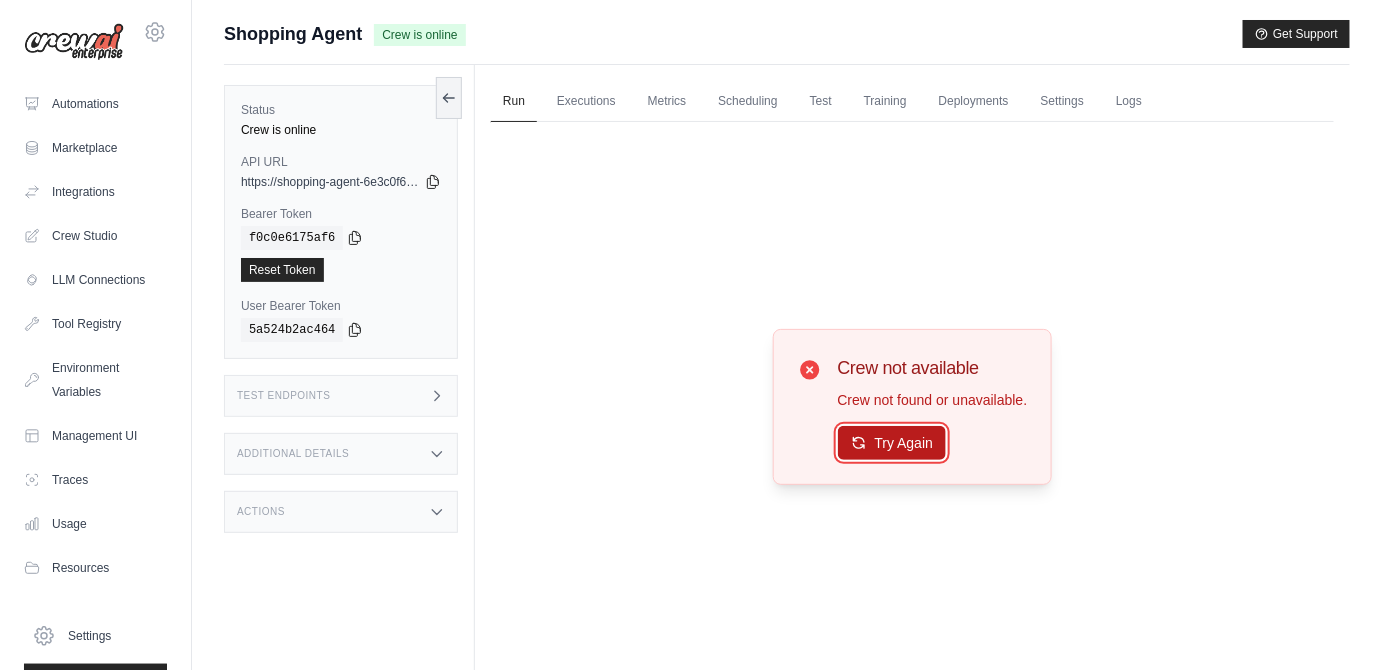 click on "Try Again" at bounding box center [892, 443] 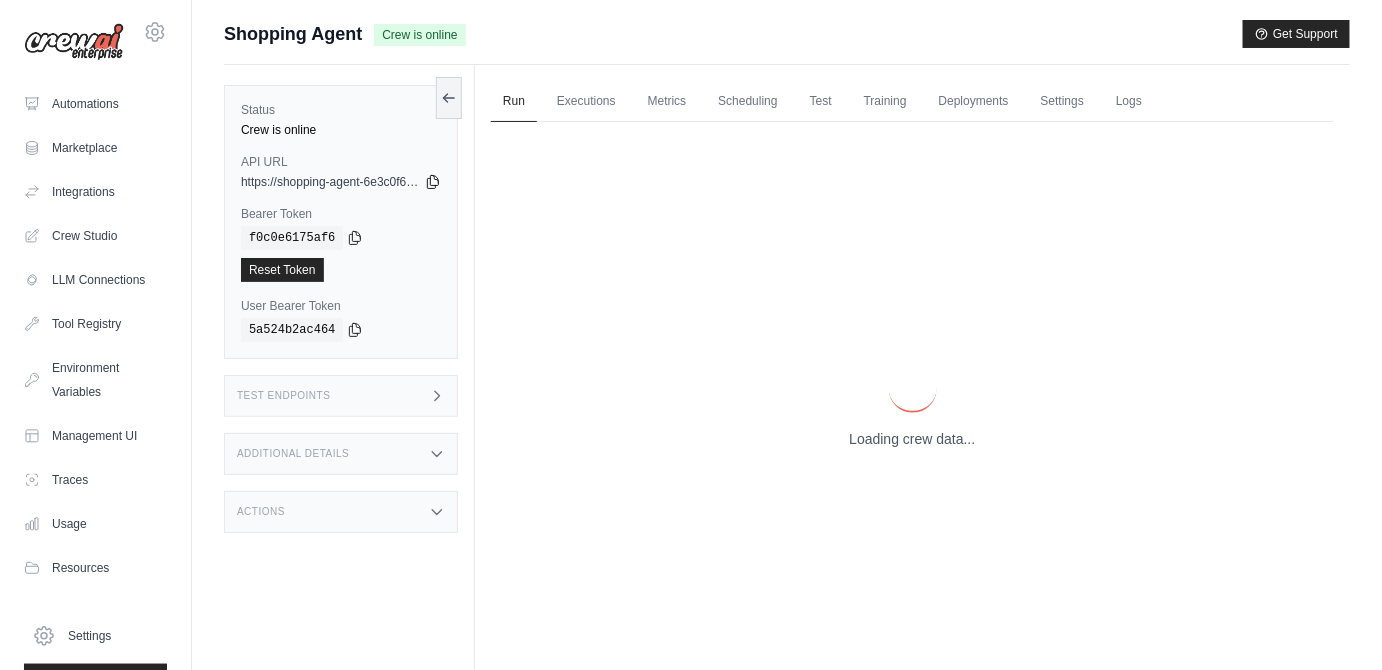 click 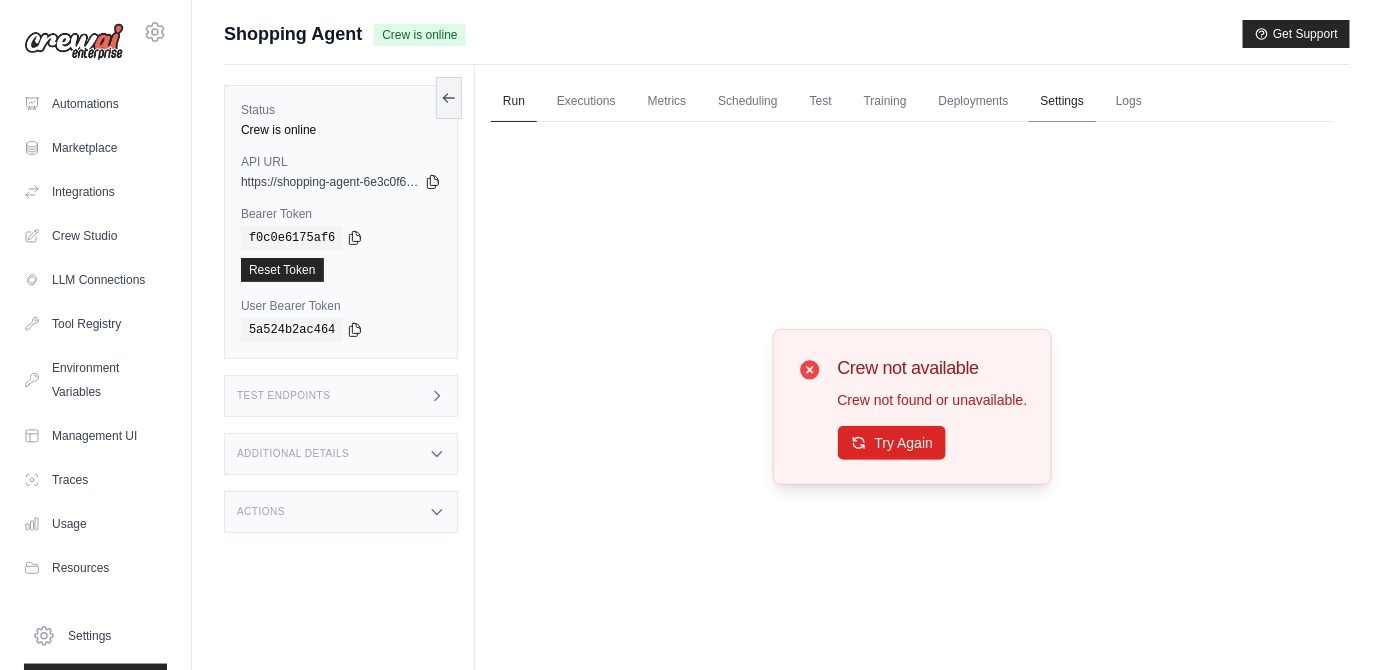 click on "Settings" at bounding box center (1062, 102) 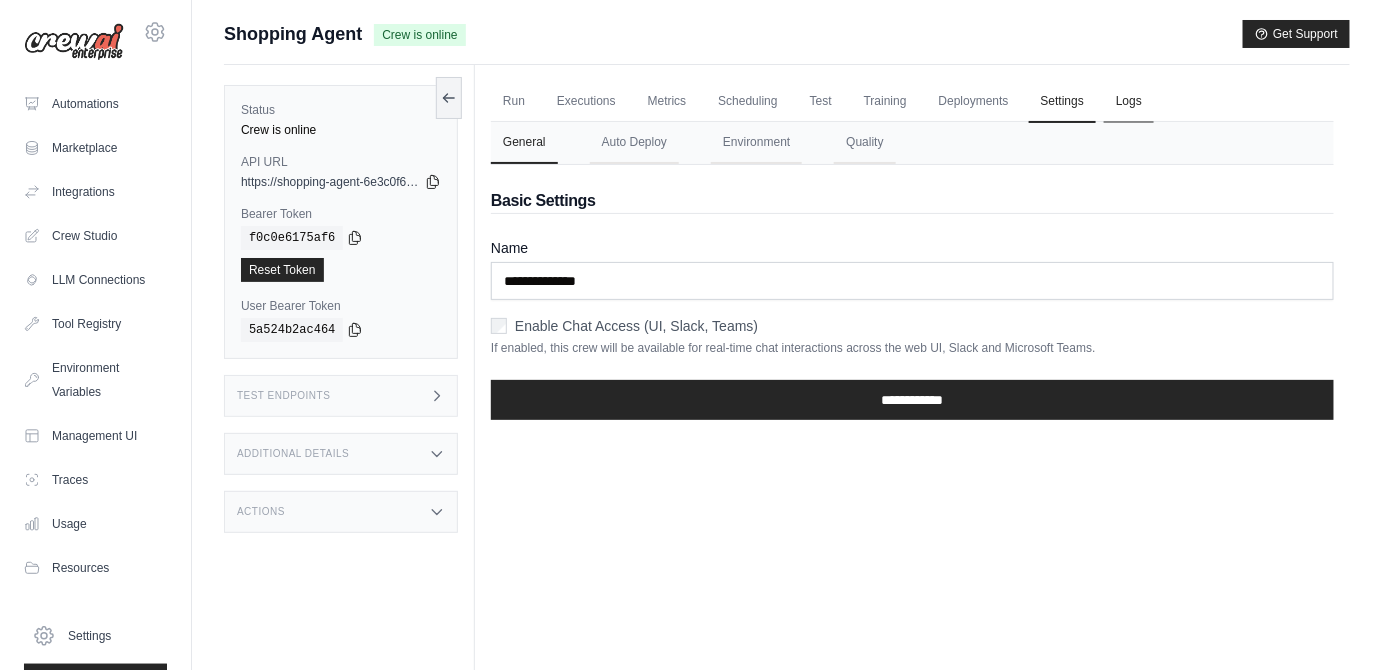 click on "Logs" at bounding box center (1129, 102) 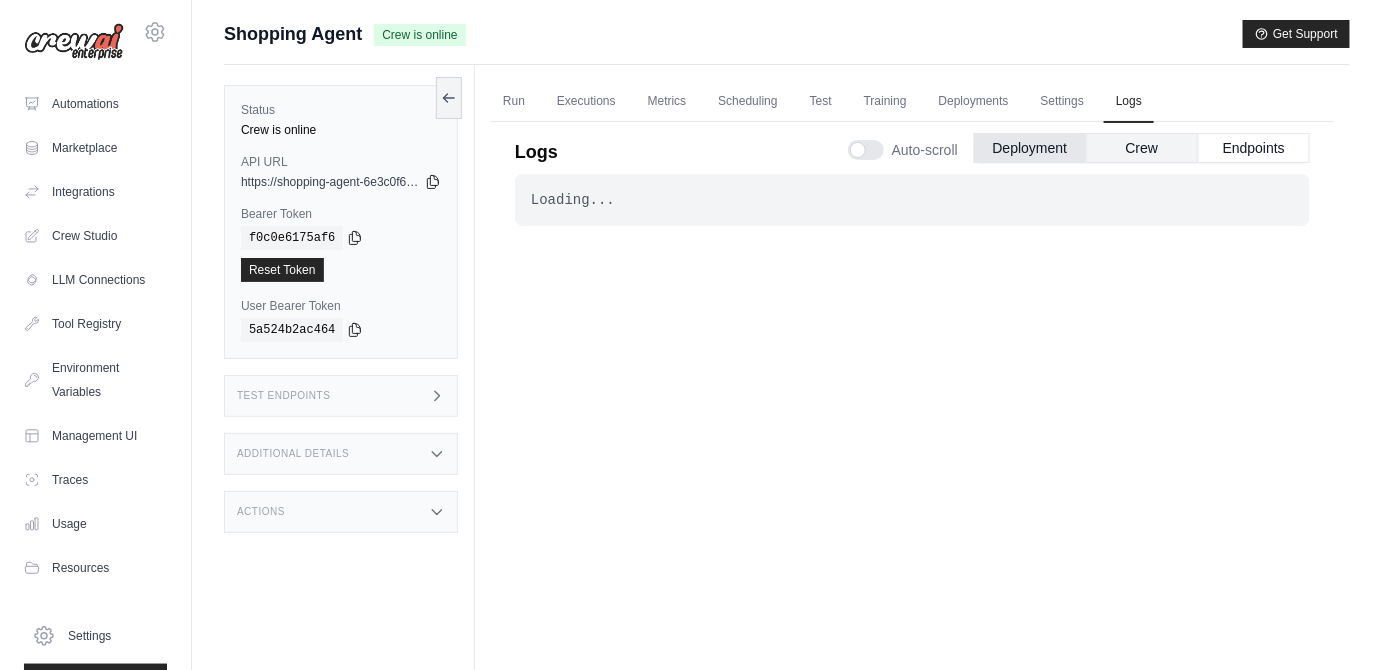 click on "Crew" at bounding box center [1142, 148] 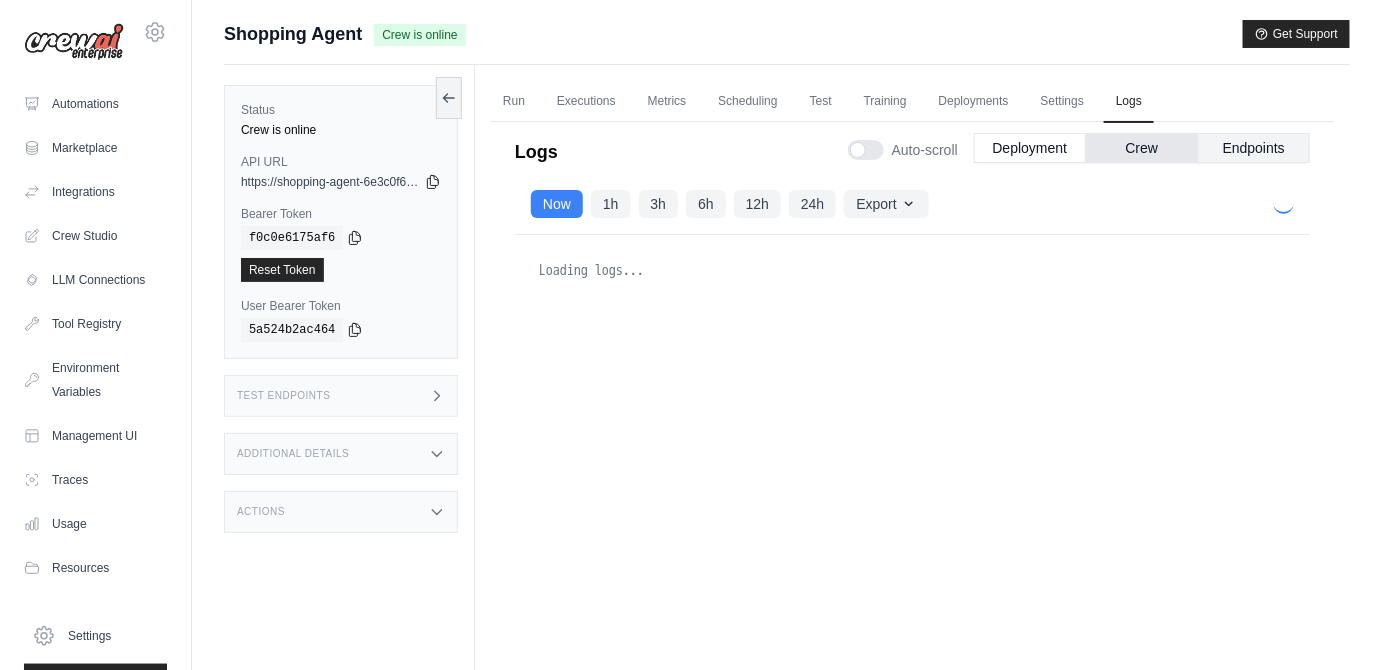 click on "Endpoints" at bounding box center [1254, 148] 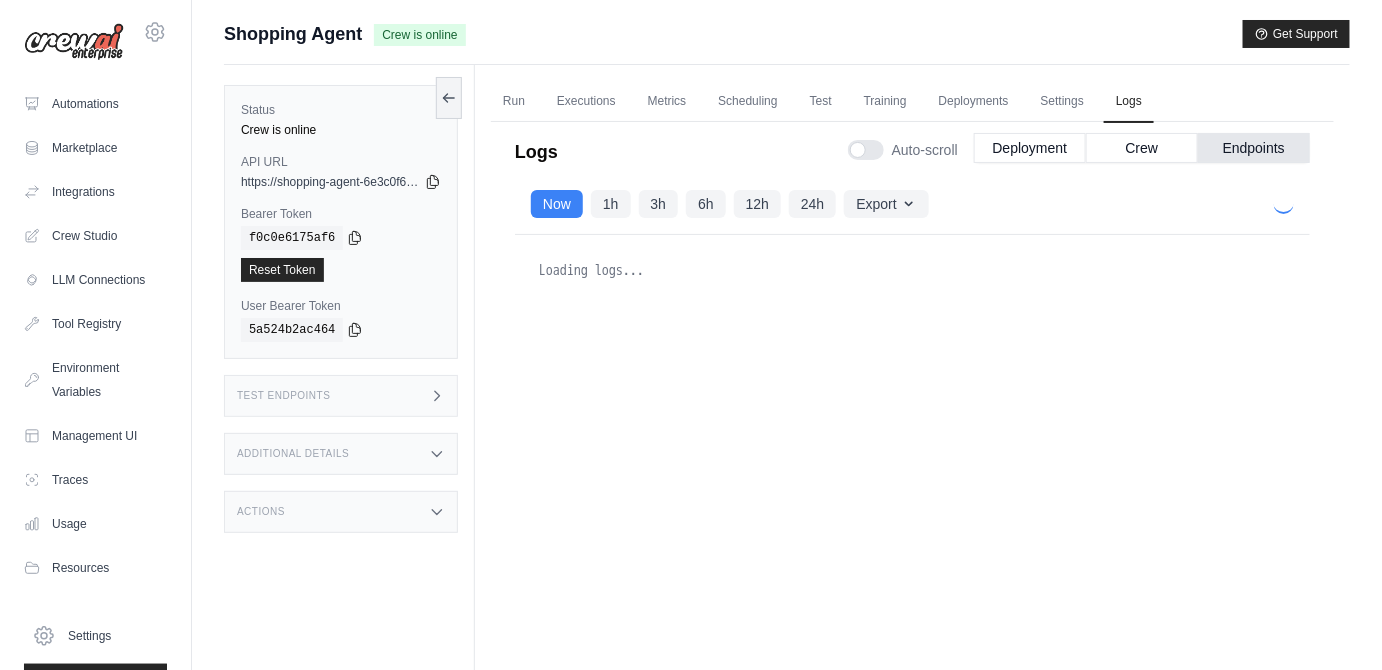 click on "Endpoints" at bounding box center [1254, 148] 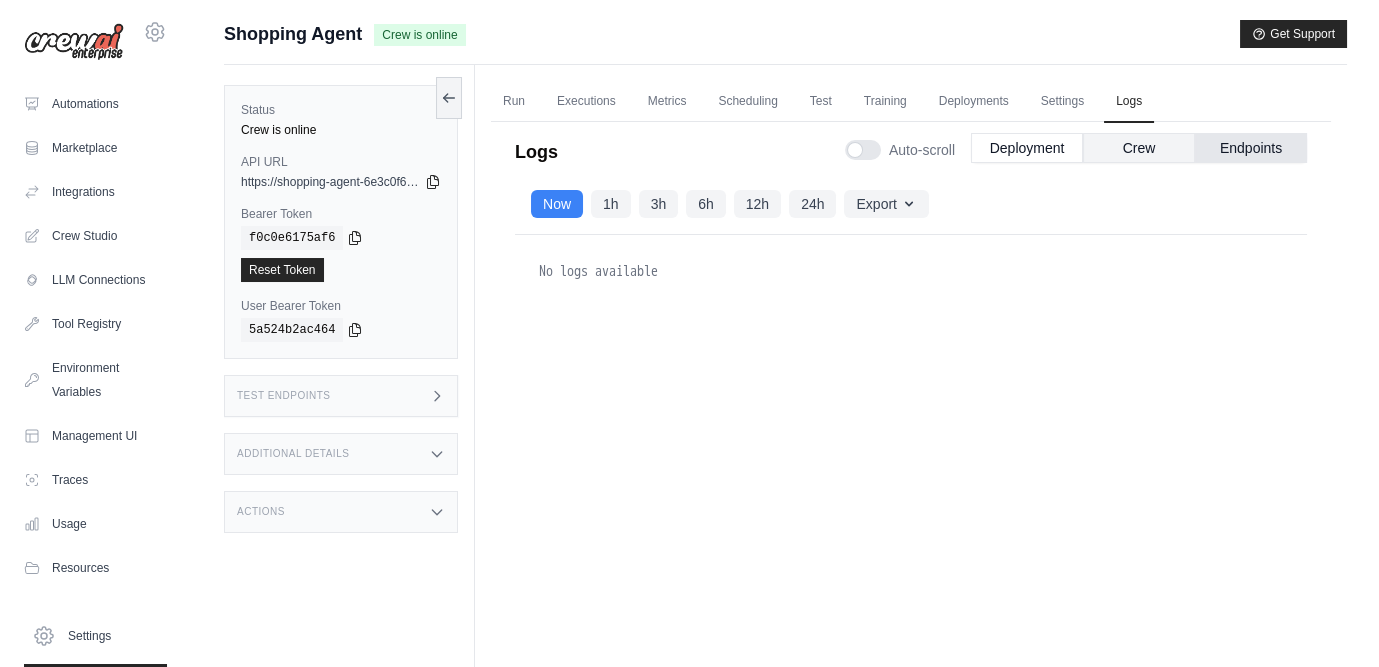 click on "Crew" at bounding box center [1139, 148] 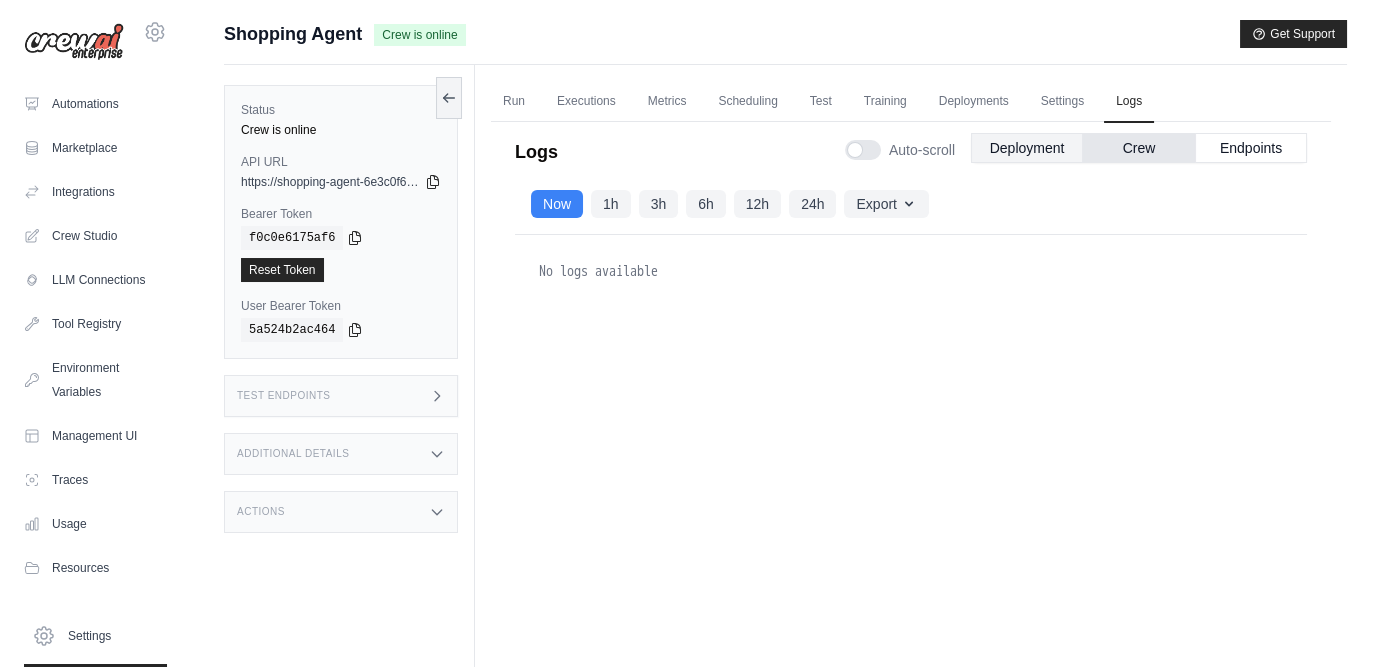 click on "Deployment" at bounding box center [1027, 148] 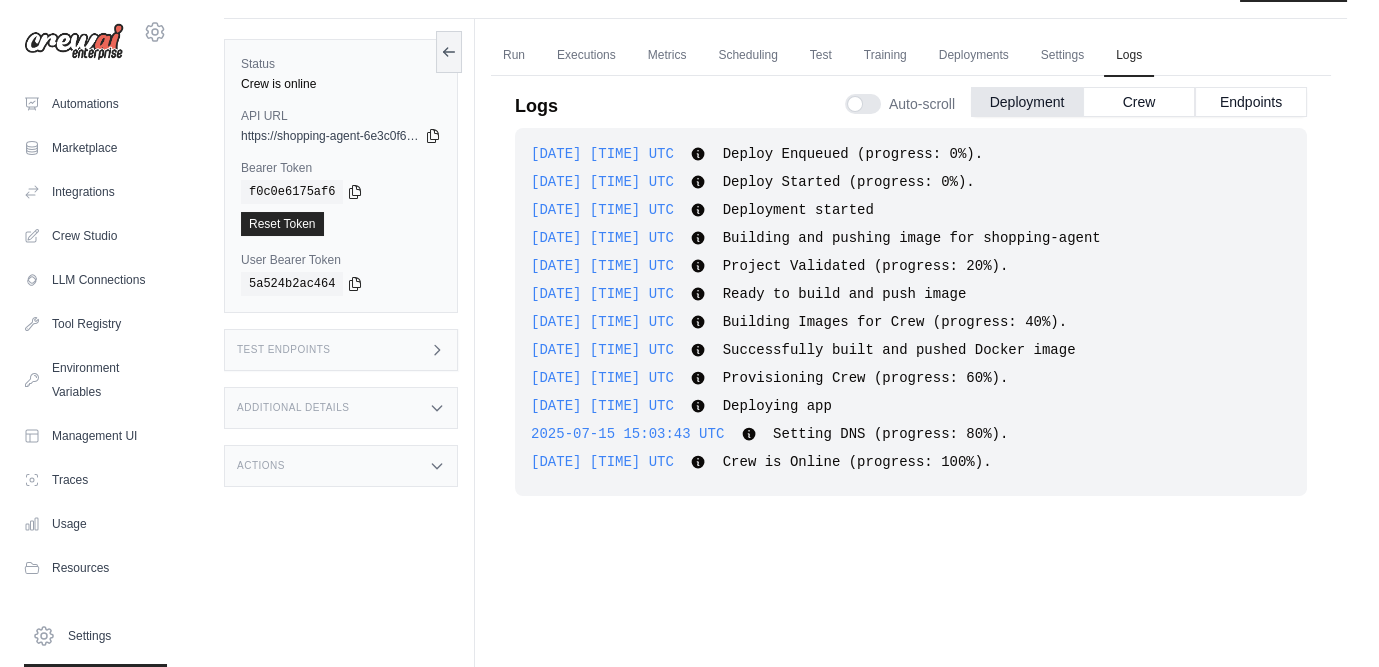 scroll, scrollTop: 56, scrollLeft: 0, axis: vertical 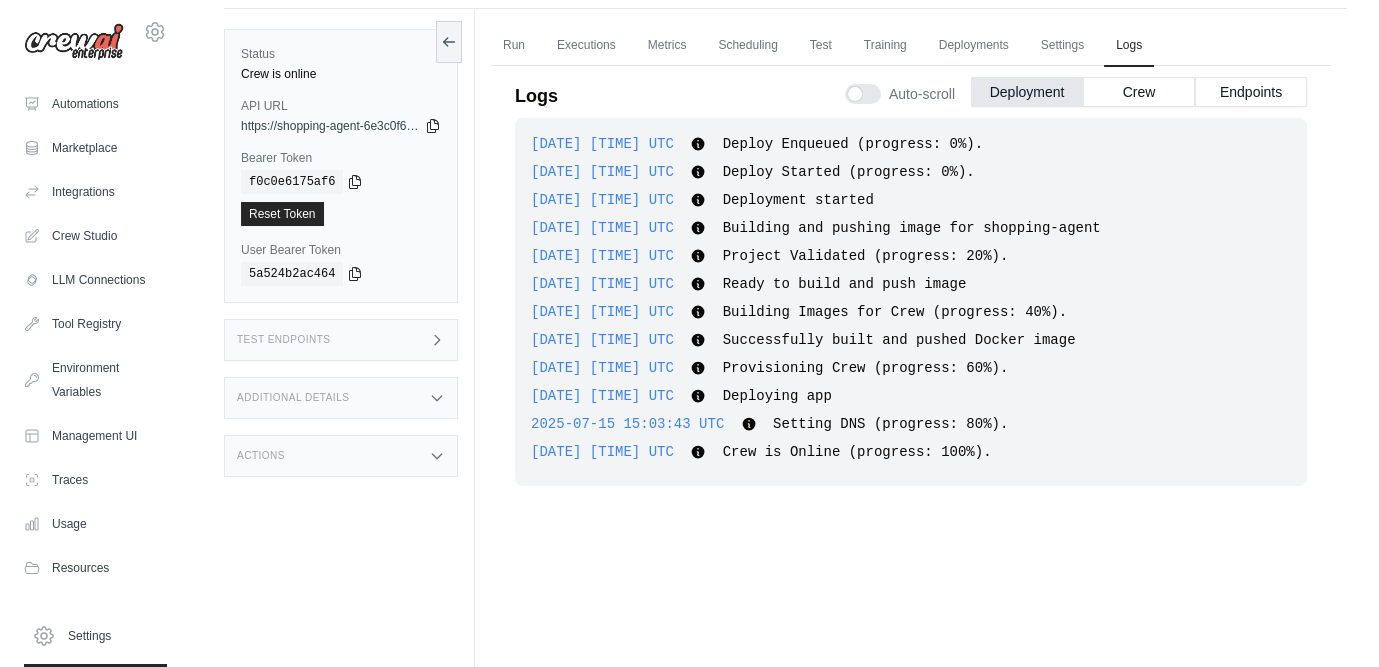 click on "[DATE] [TIME] UTC
Successfully built and pushed Docker image
Show more
Show less" at bounding box center (911, 340) 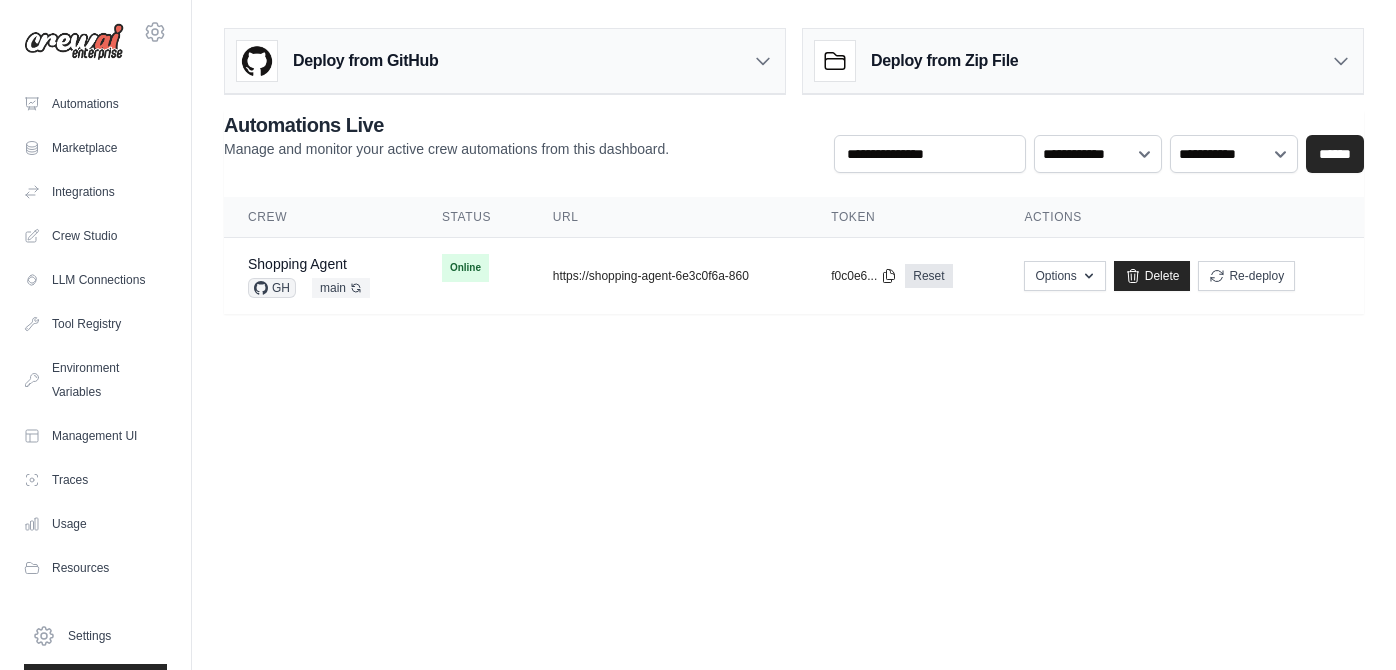 scroll, scrollTop: 0, scrollLeft: 0, axis: both 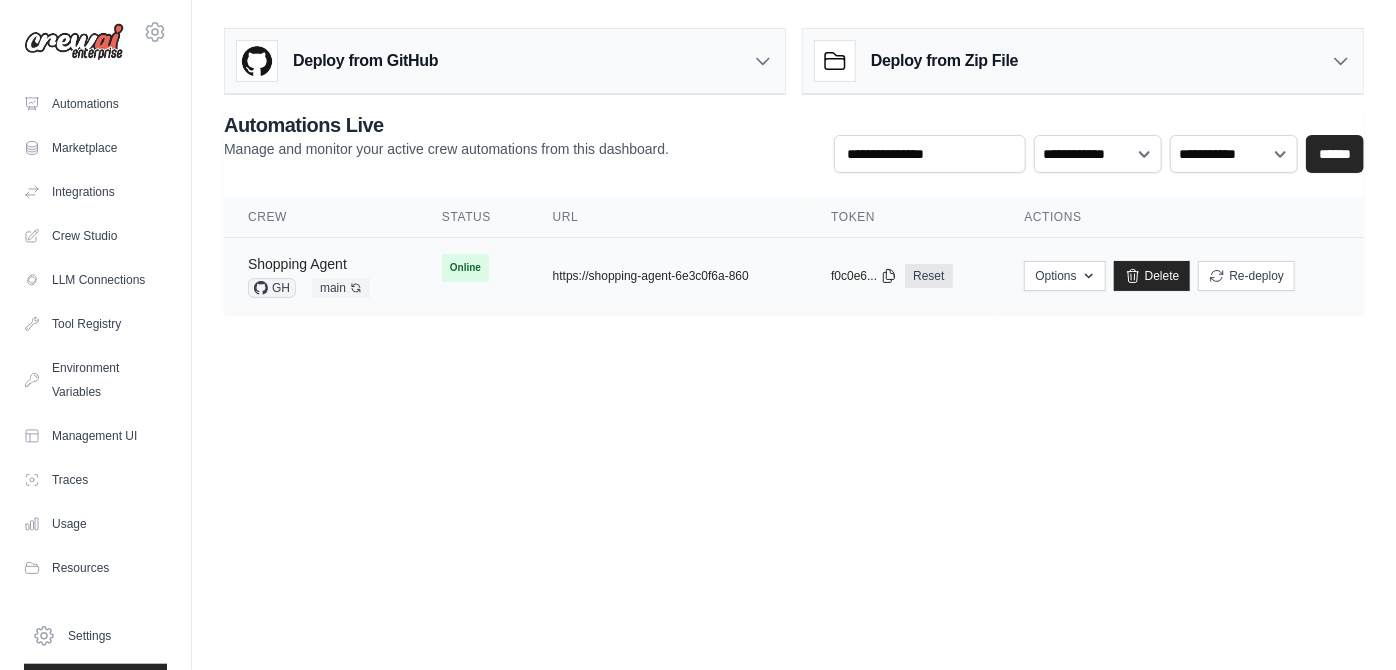 click on "Shopping Agent" at bounding box center (297, 264) 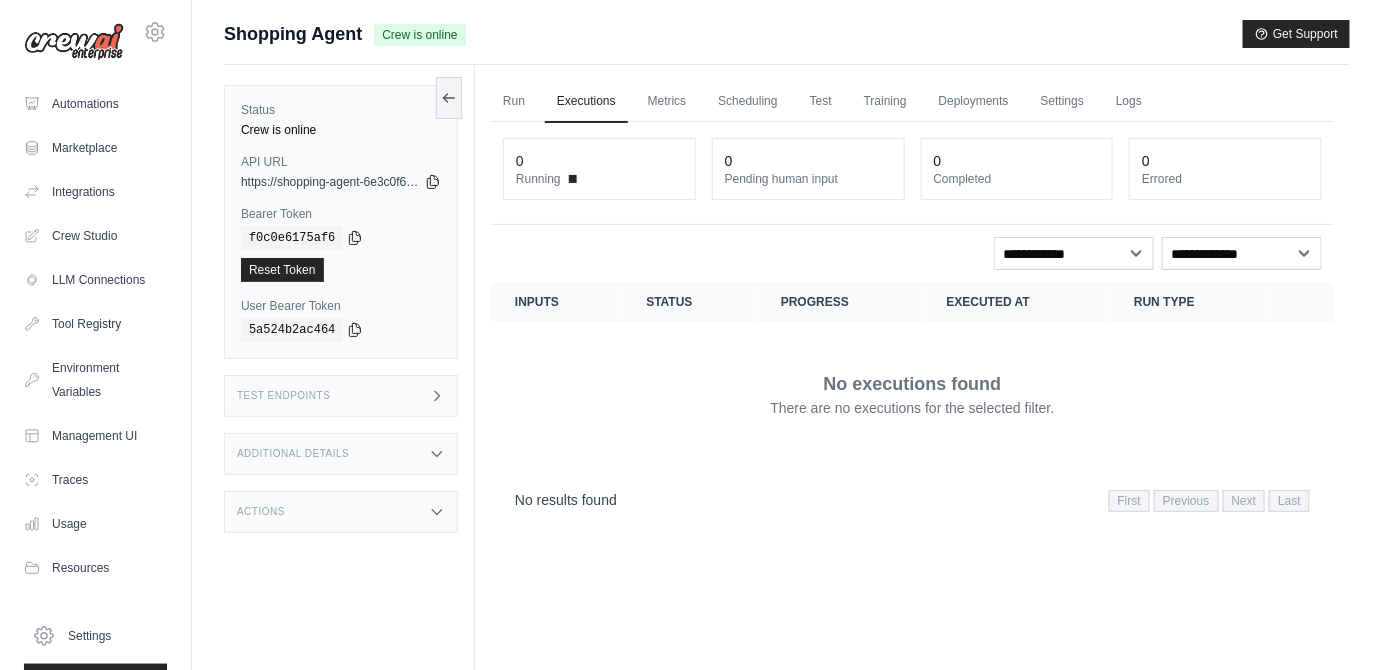 click on "Test Endpoints" at bounding box center [341, 396] 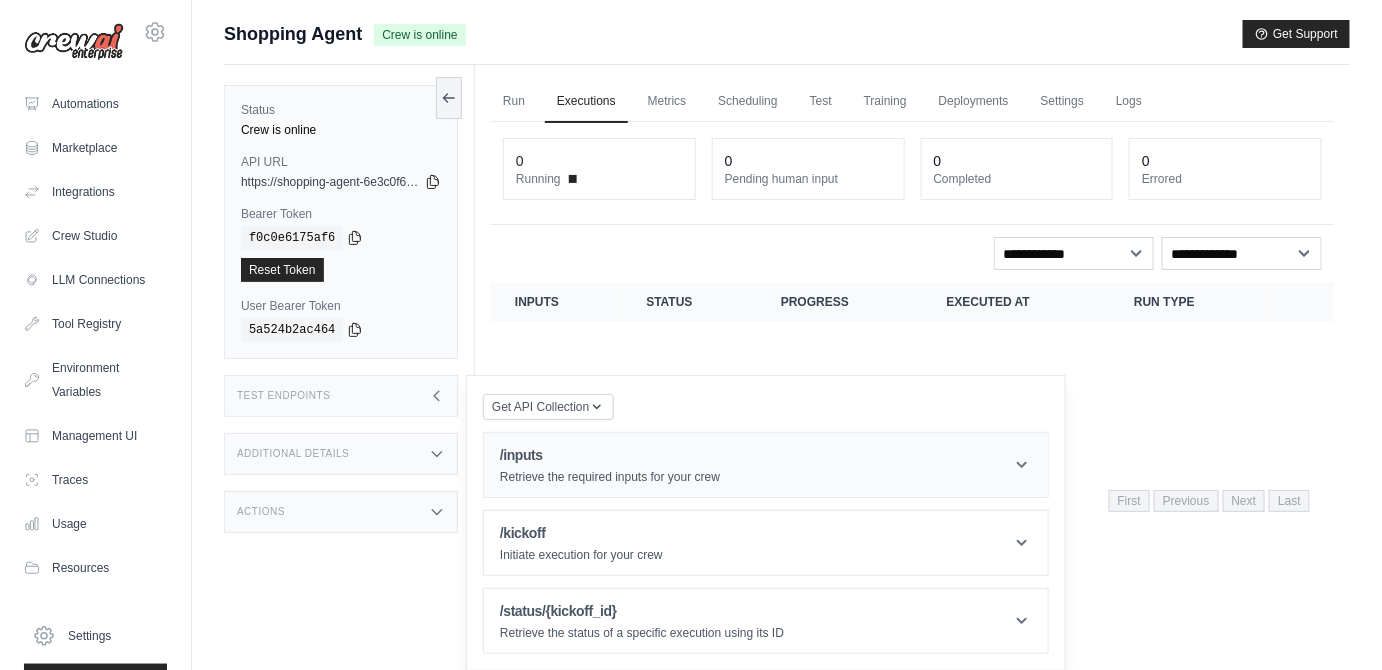 click on "/inputs
Retrieve the required inputs for your crew" at bounding box center [766, 465] 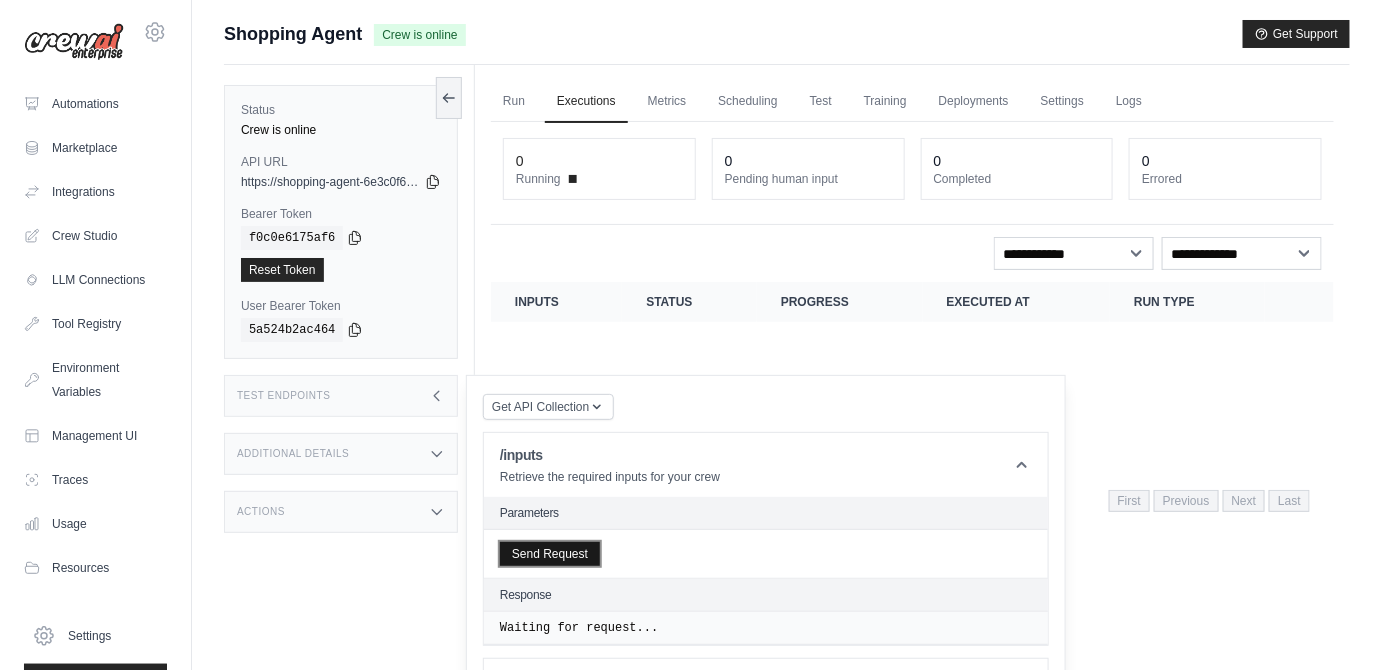 click on "Send Request" at bounding box center (550, 554) 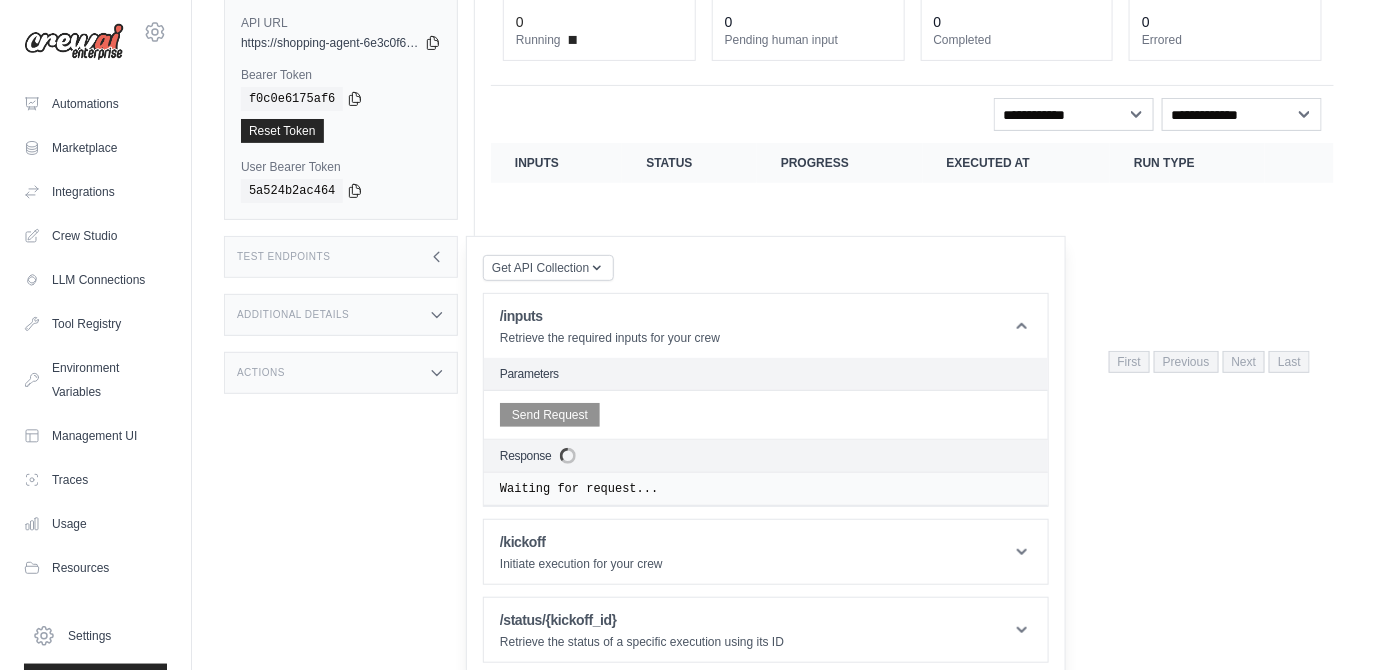 scroll, scrollTop: 137, scrollLeft: 0, axis: vertical 